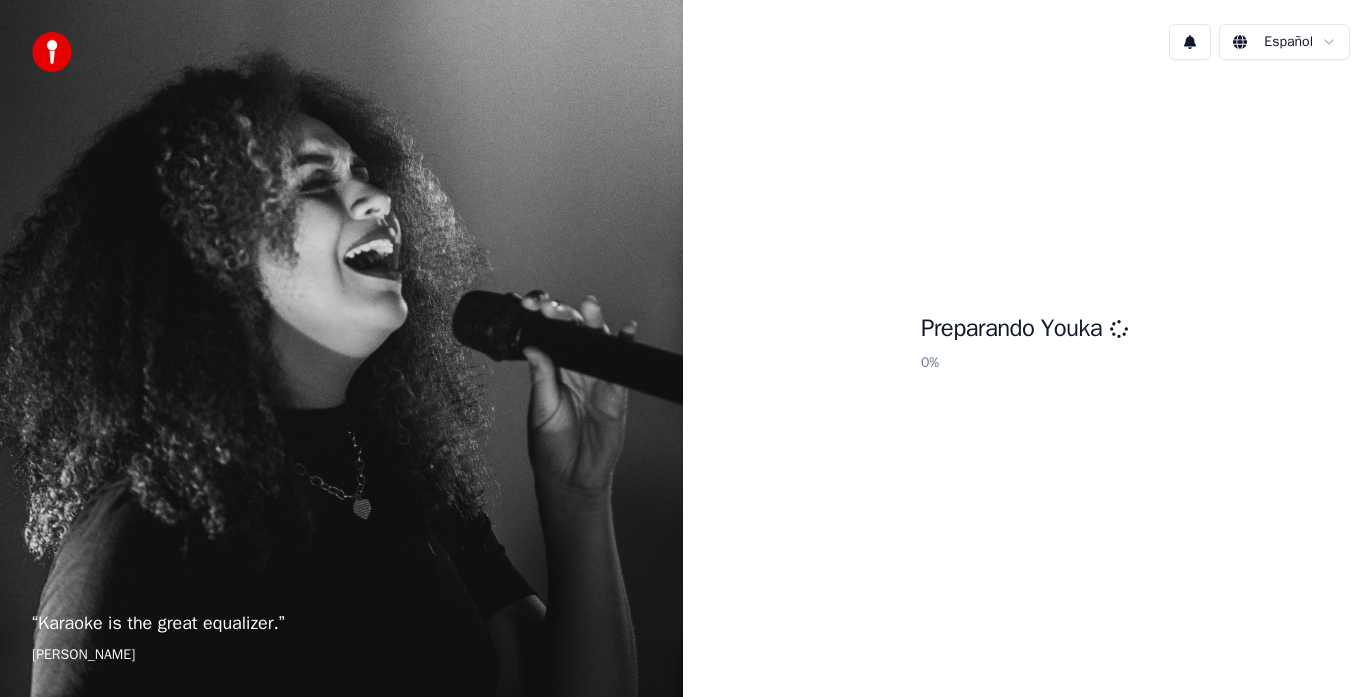 scroll, scrollTop: 0, scrollLeft: 0, axis: both 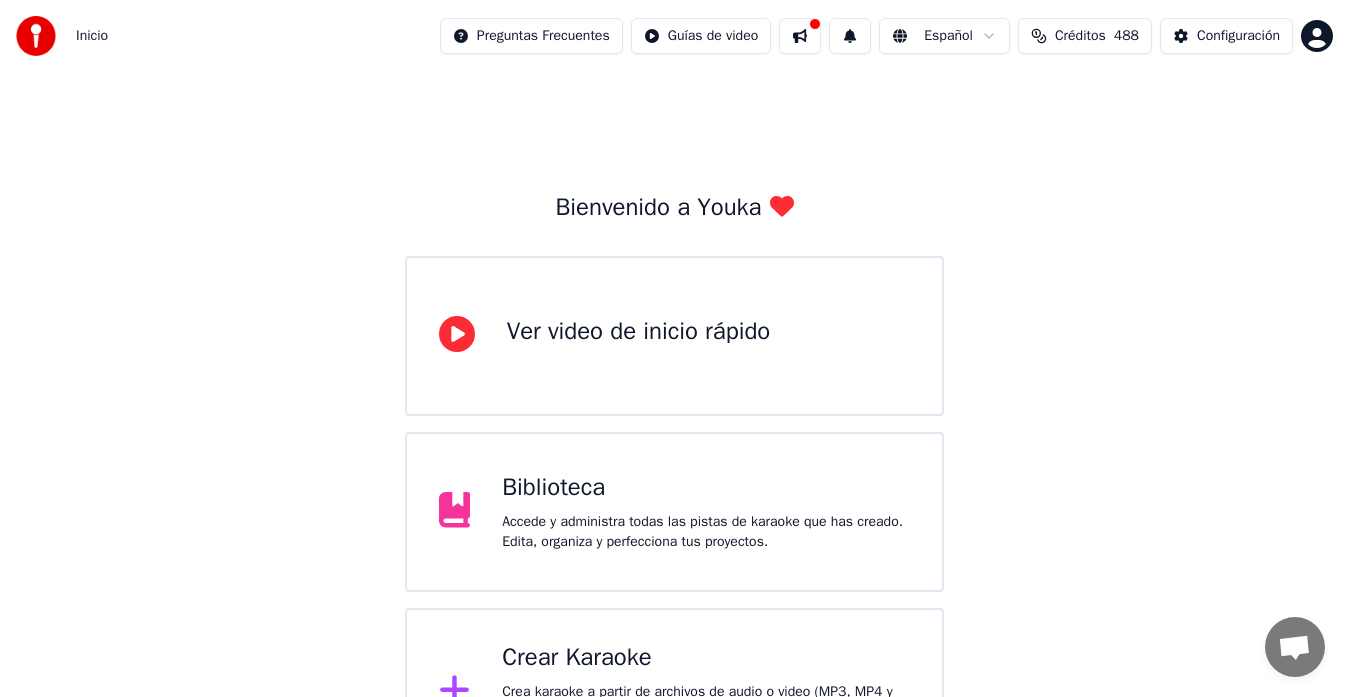 click on "Crear Karaoke Crea karaoke a partir de archivos de audio o video (MP3, MP4 y más), o pega una URL para generar instantáneamente un video de karaoke con letras sincronizadas." at bounding box center (706, 692) 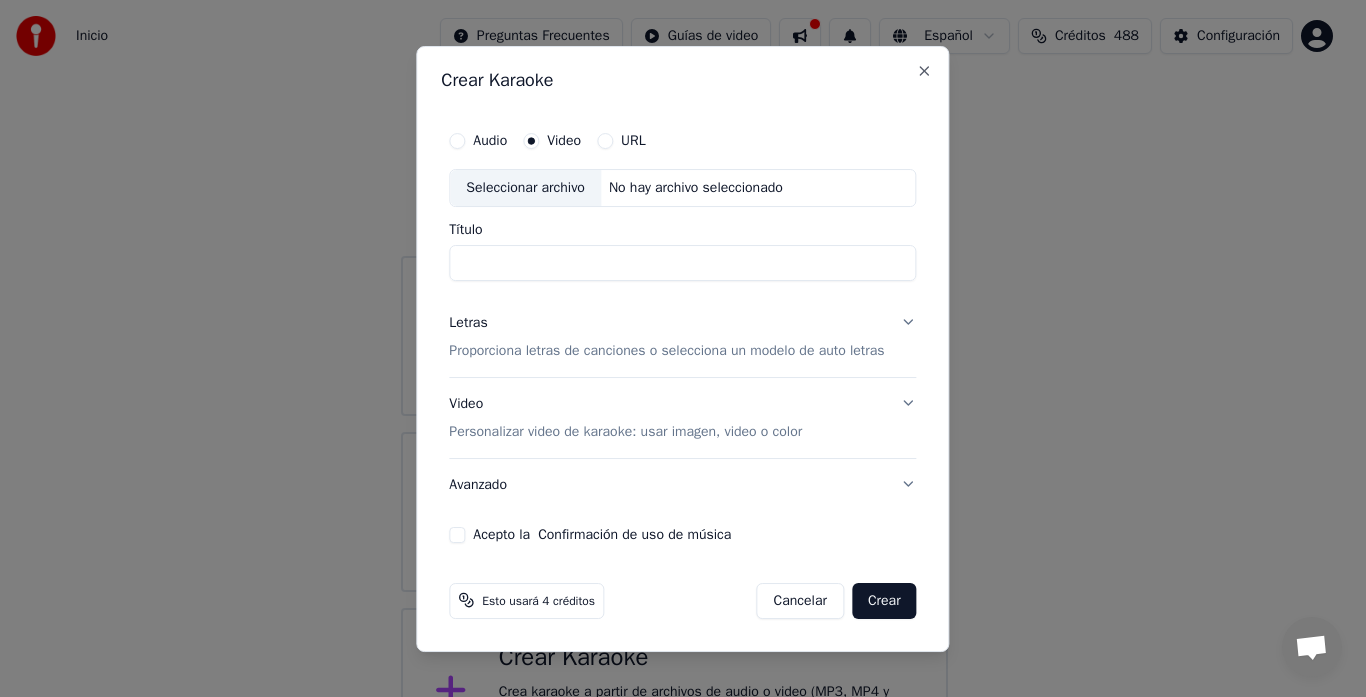 click on "Seleccionar archivo" at bounding box center [525, 188] 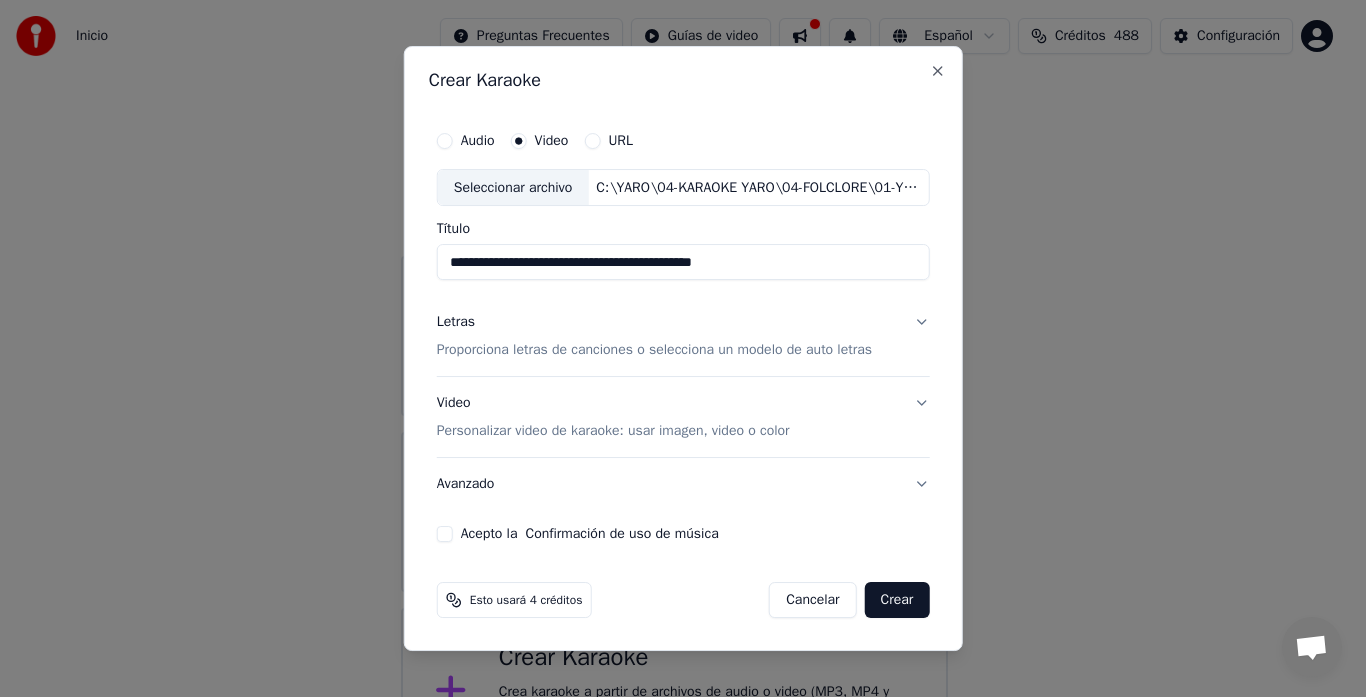 drag, startPoint x: 740, startPoint y: 263, endPoint x: 249, endPoint y: 263, distance: 491 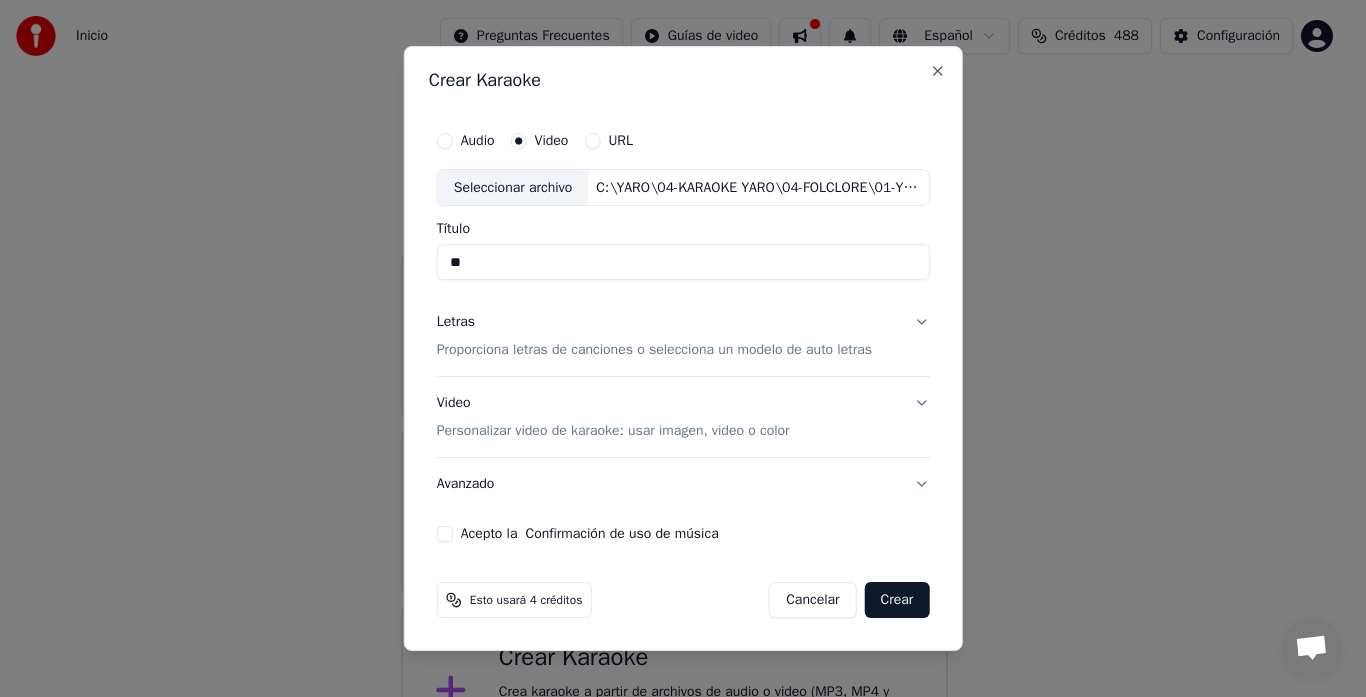 type on "*" 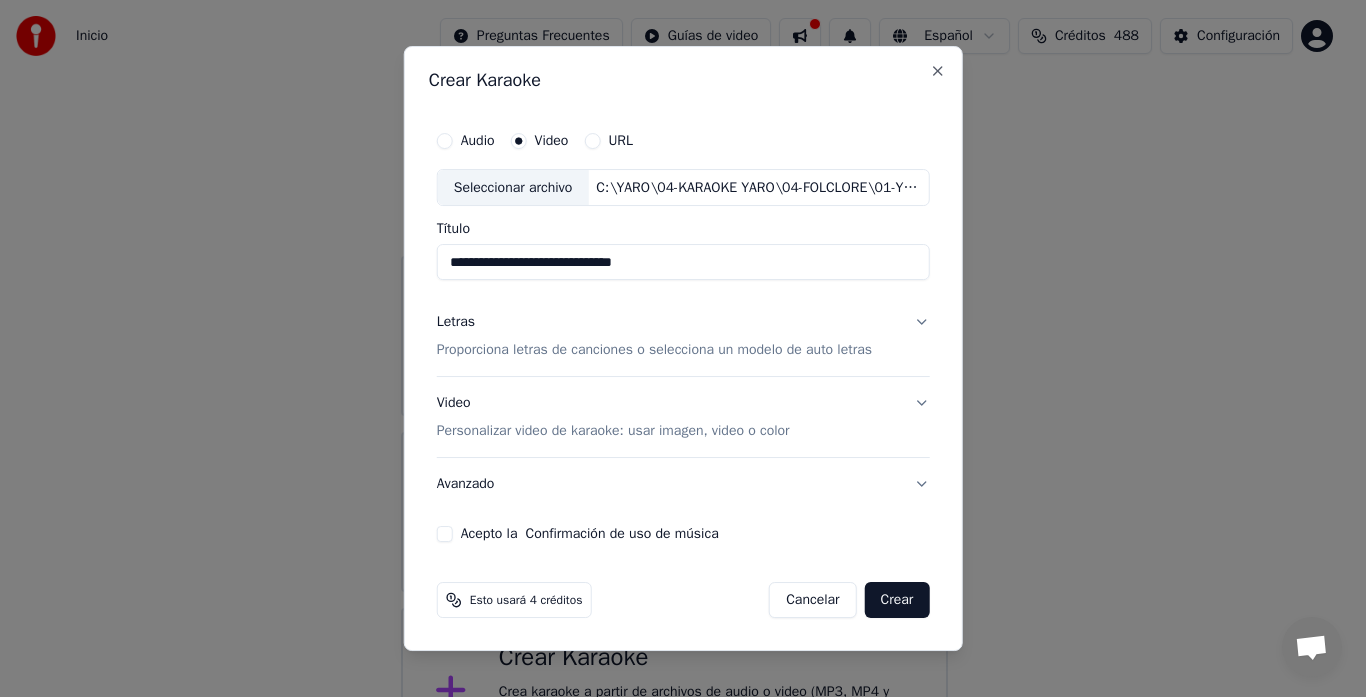 type on "**********" 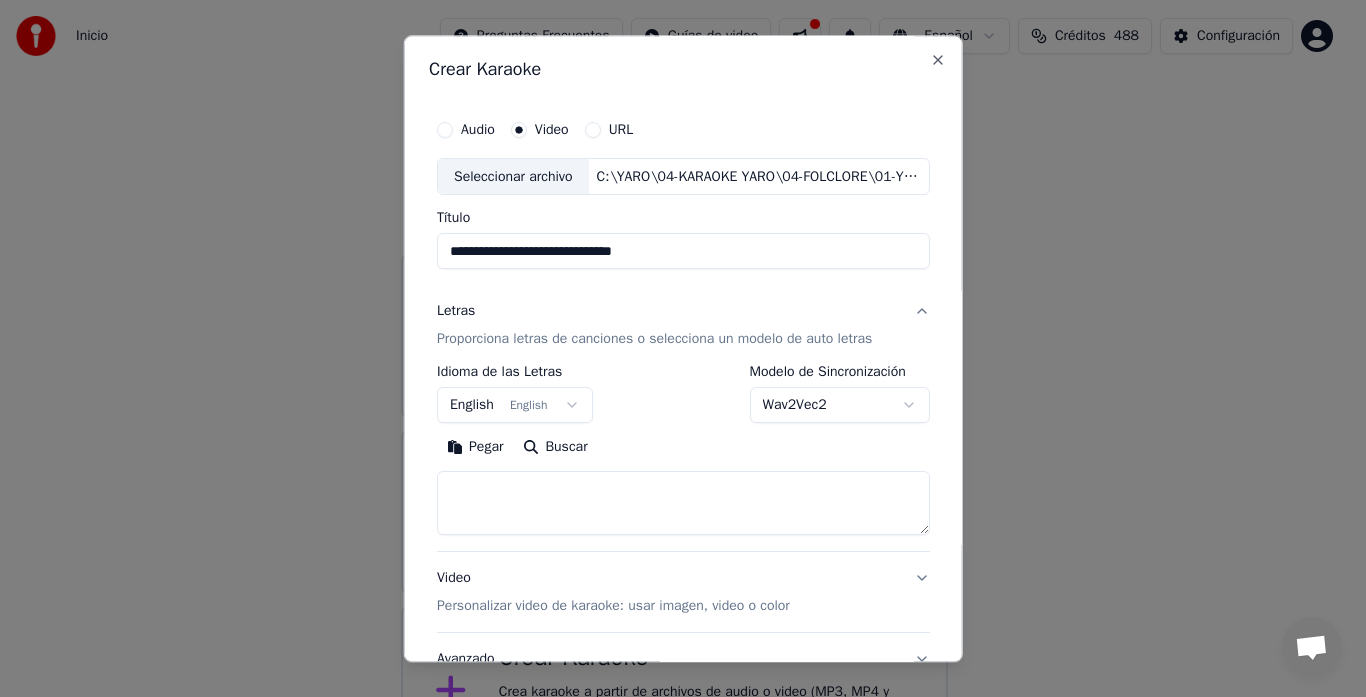 click on "Letras" at bounding box center (456, 312) 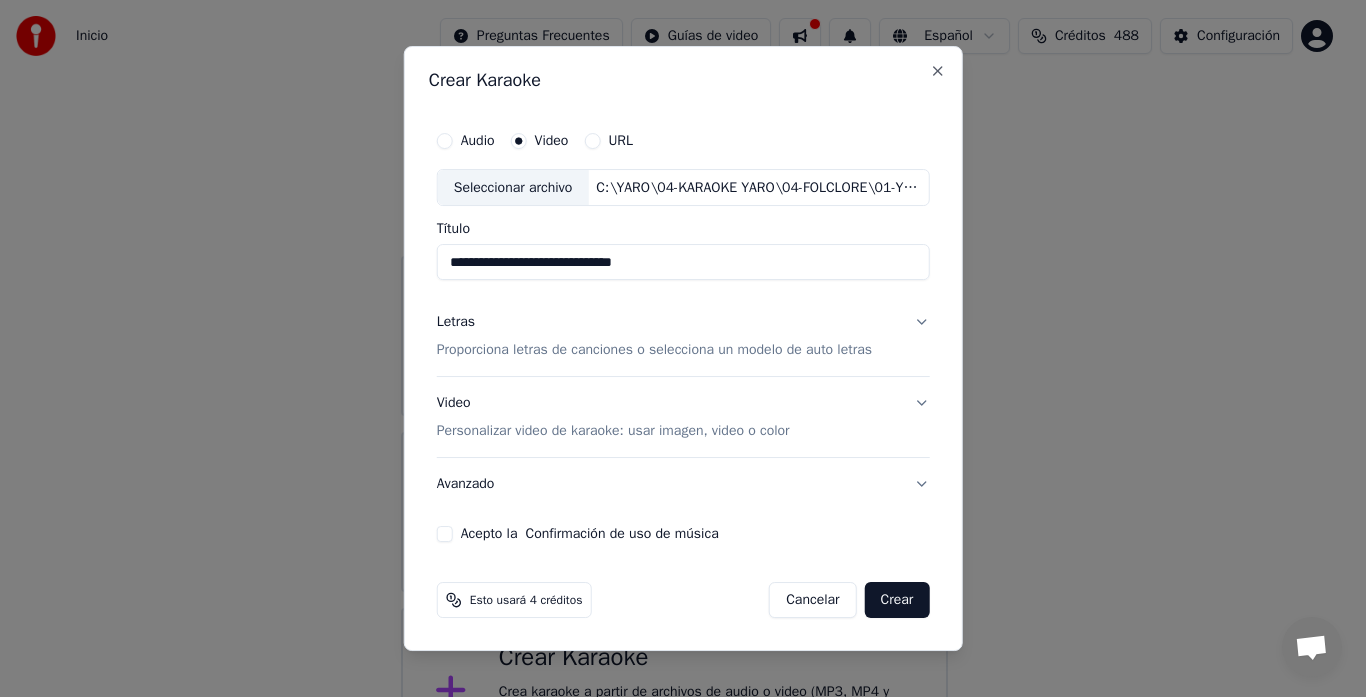 click on "Letras" at bounding box center [456, 323] 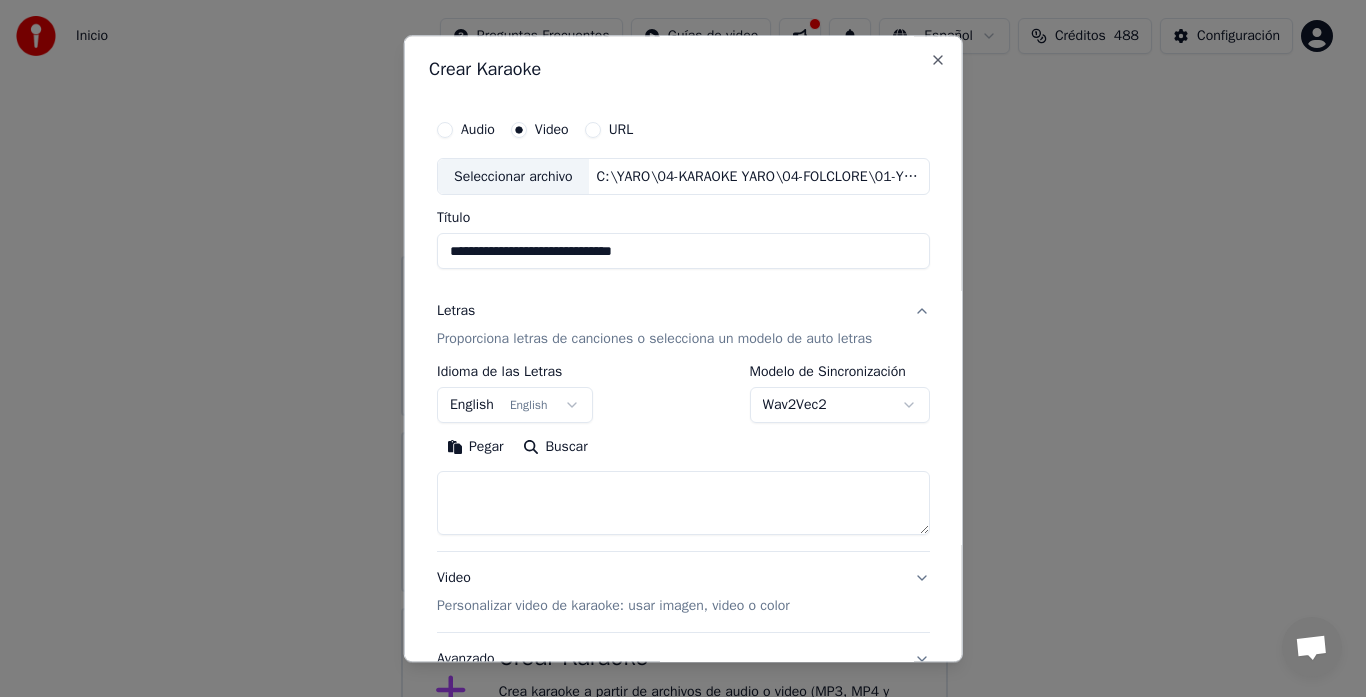 click at bounding box center [683, 504] 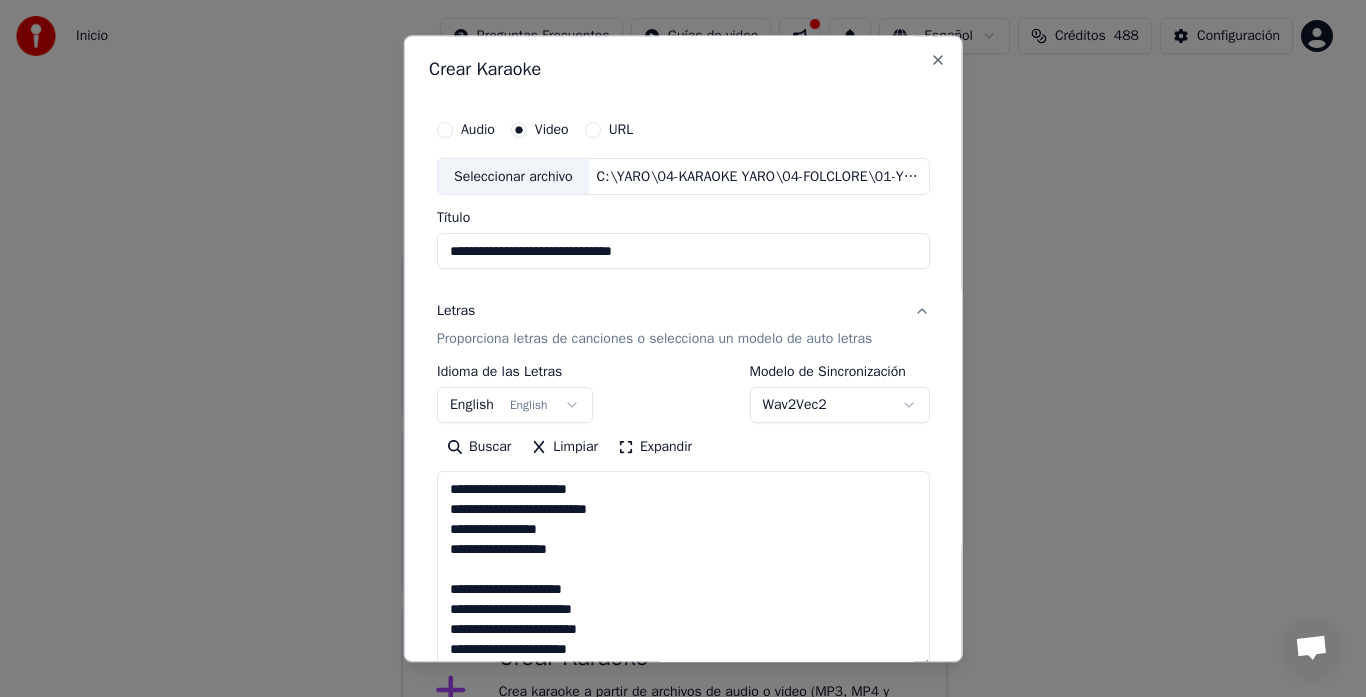 scroll, scrollTop: 145, scrollLeft: 0, axis: vertical 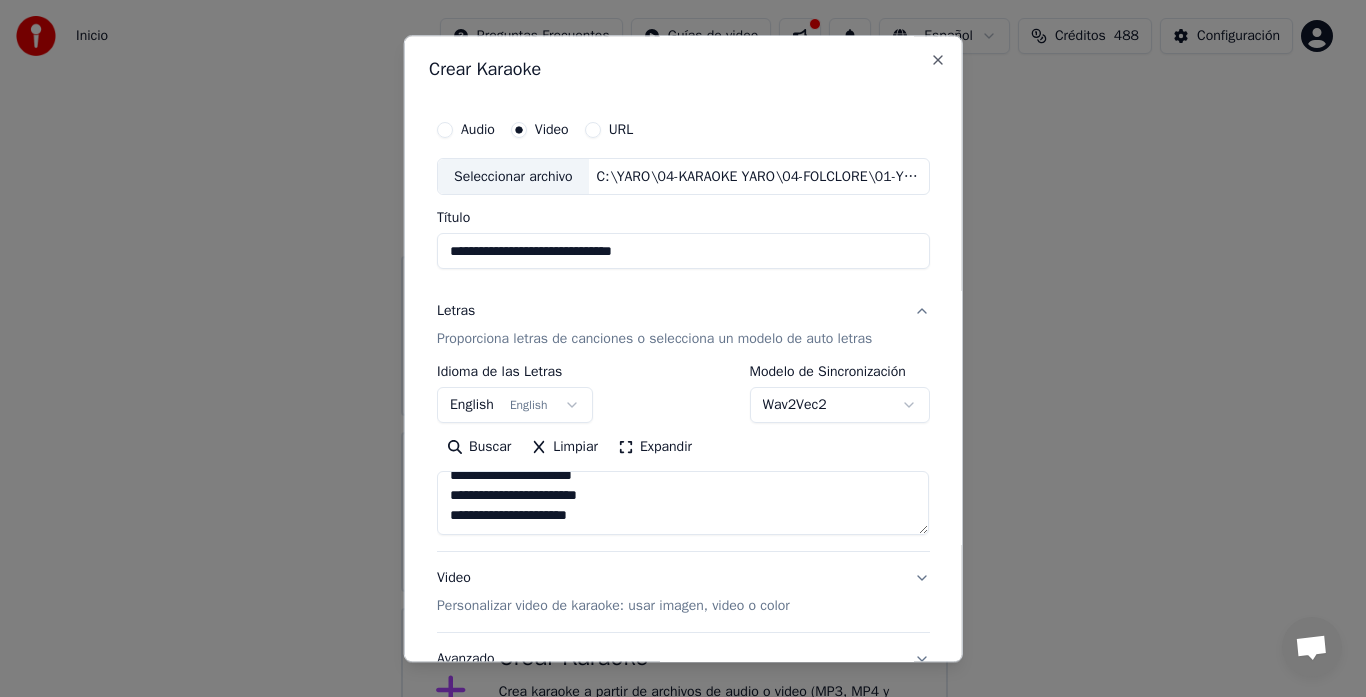 click on "**********" at bounding box center (683, 504) 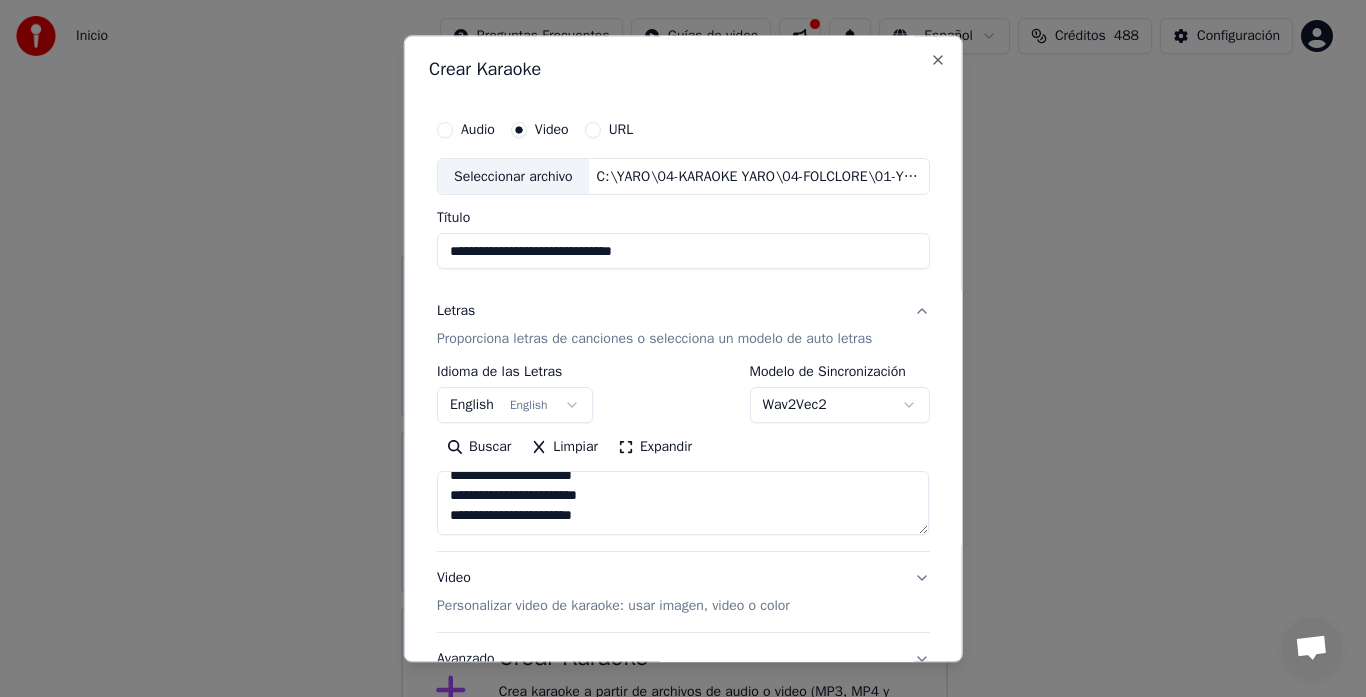 paste on "**********" 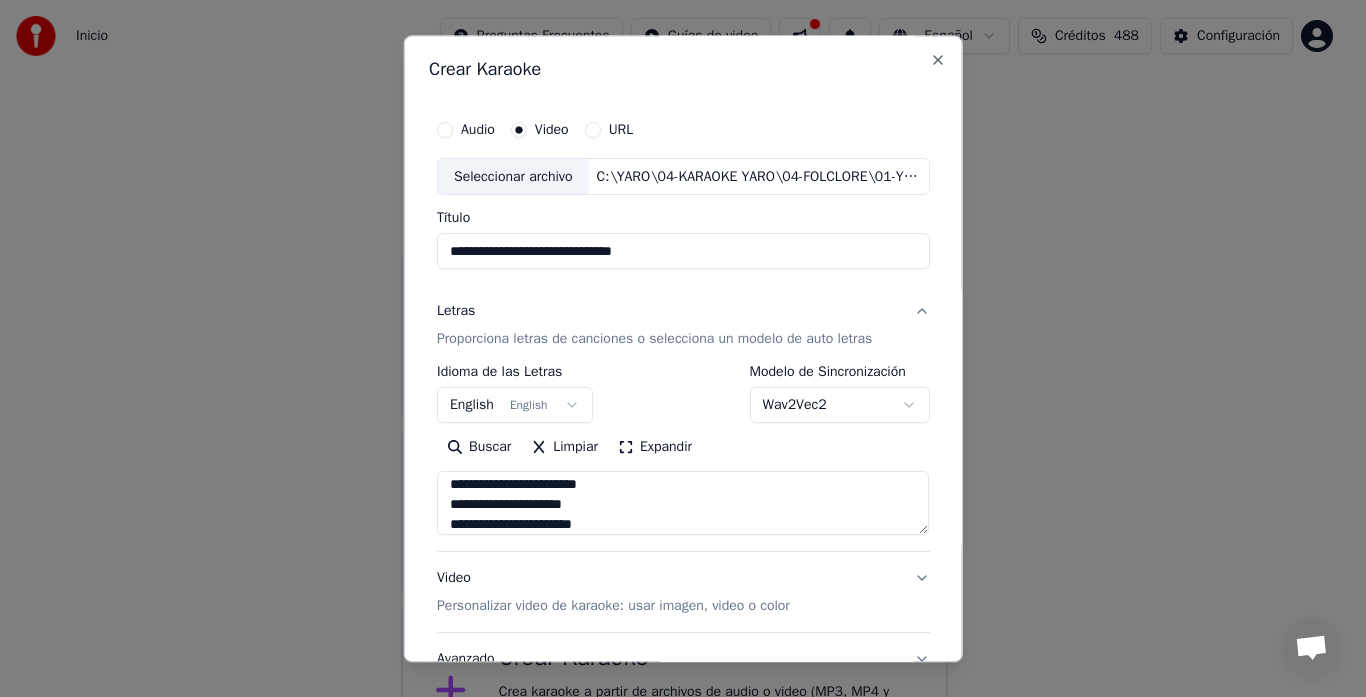 scroll, scrollTop: 325, scrollLeft: 0, axis: vertical 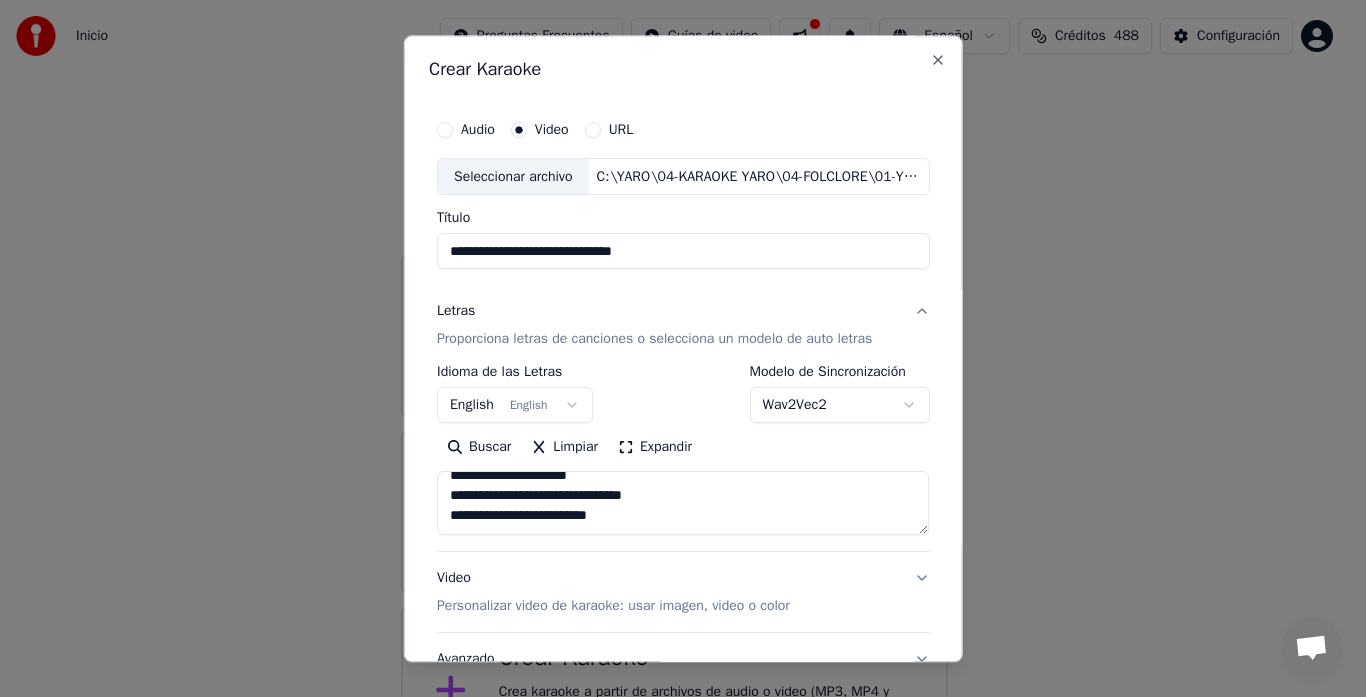paste on "**********" 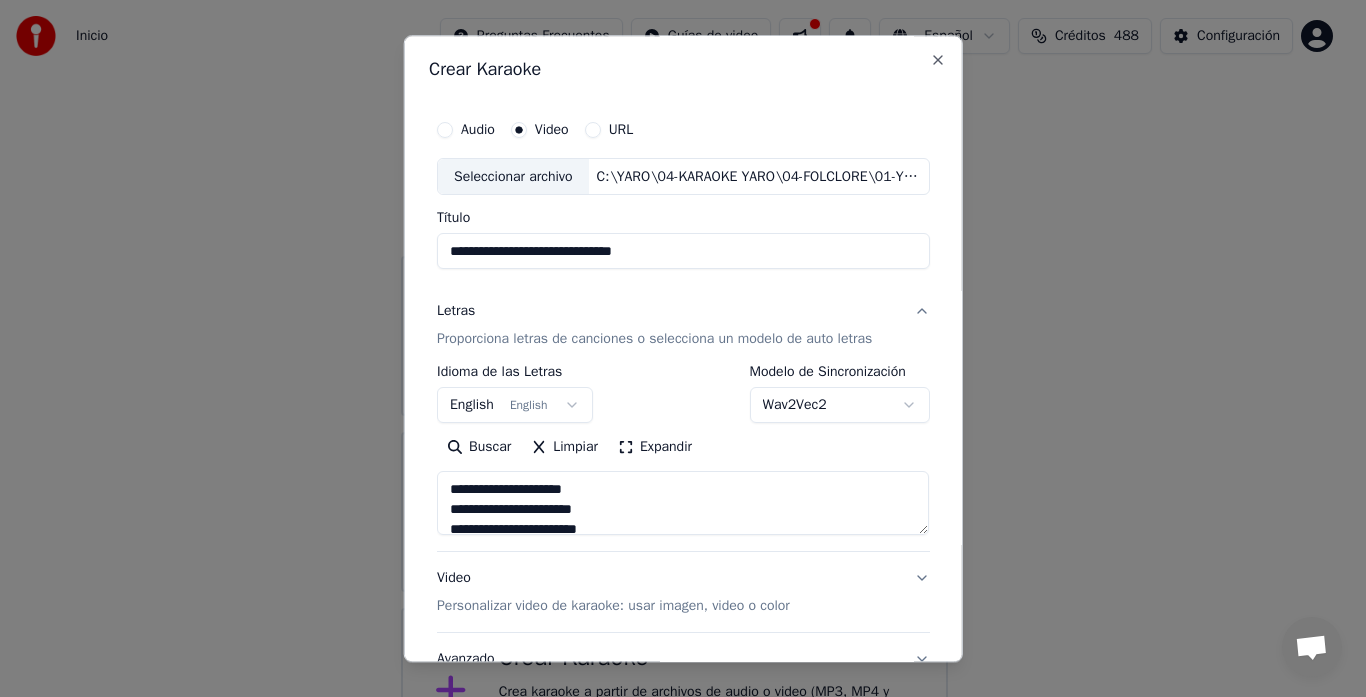 scroll, scrollTop: 0, scrollLeft: 0, axis: both 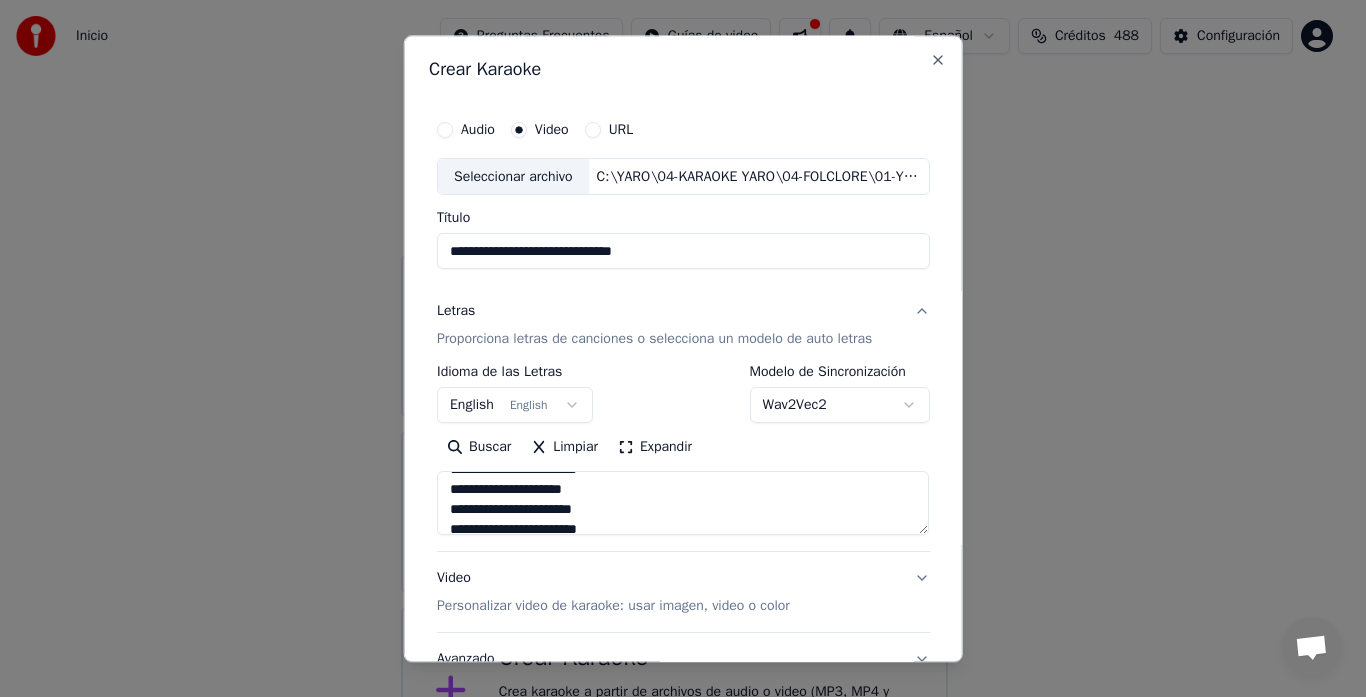 click on "**********" at bounding box center [683, 504] 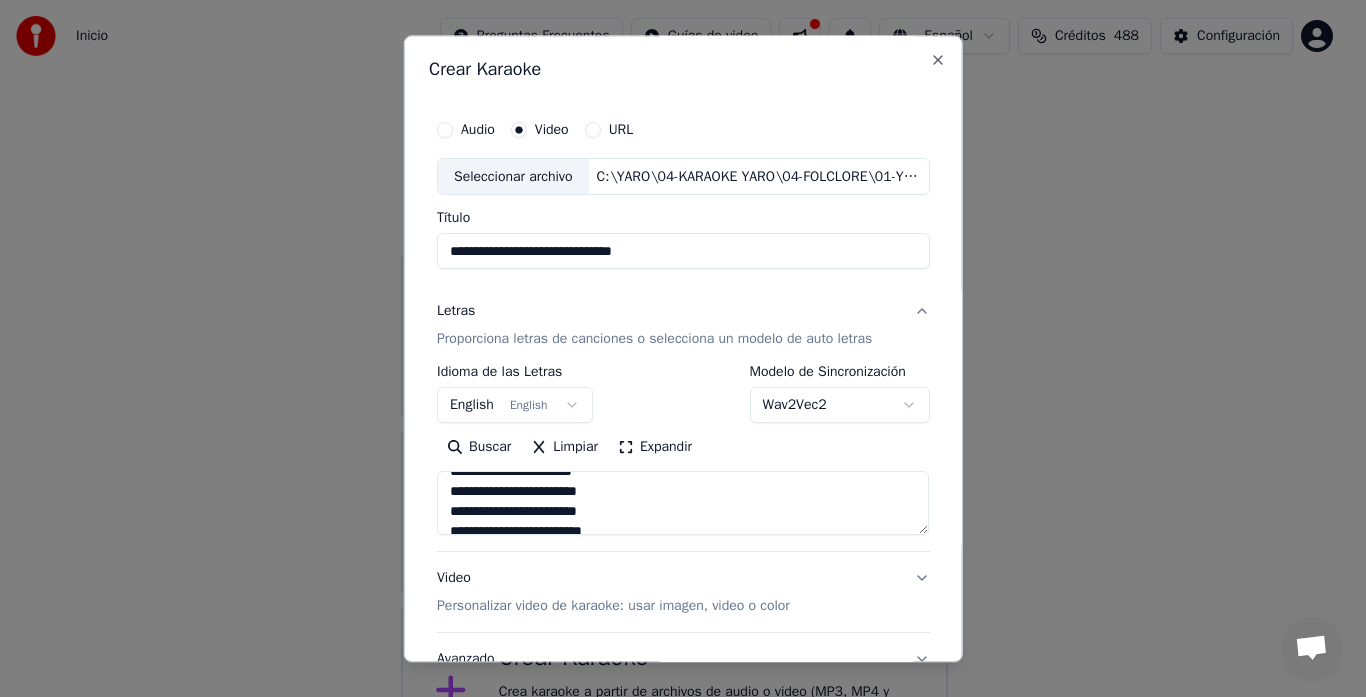 scroll, scrollTop: 200, scrollLeft: 0, axis: vertical 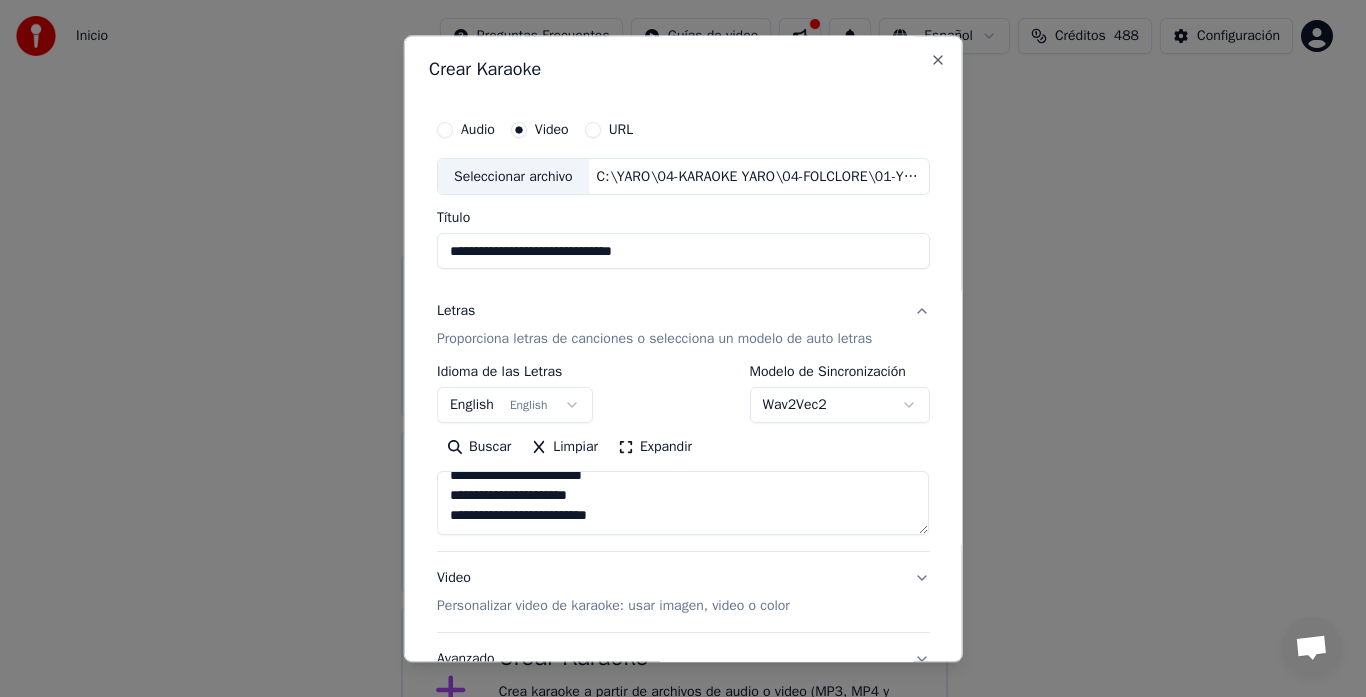 click on "**********" at bounding box center [683, 504] 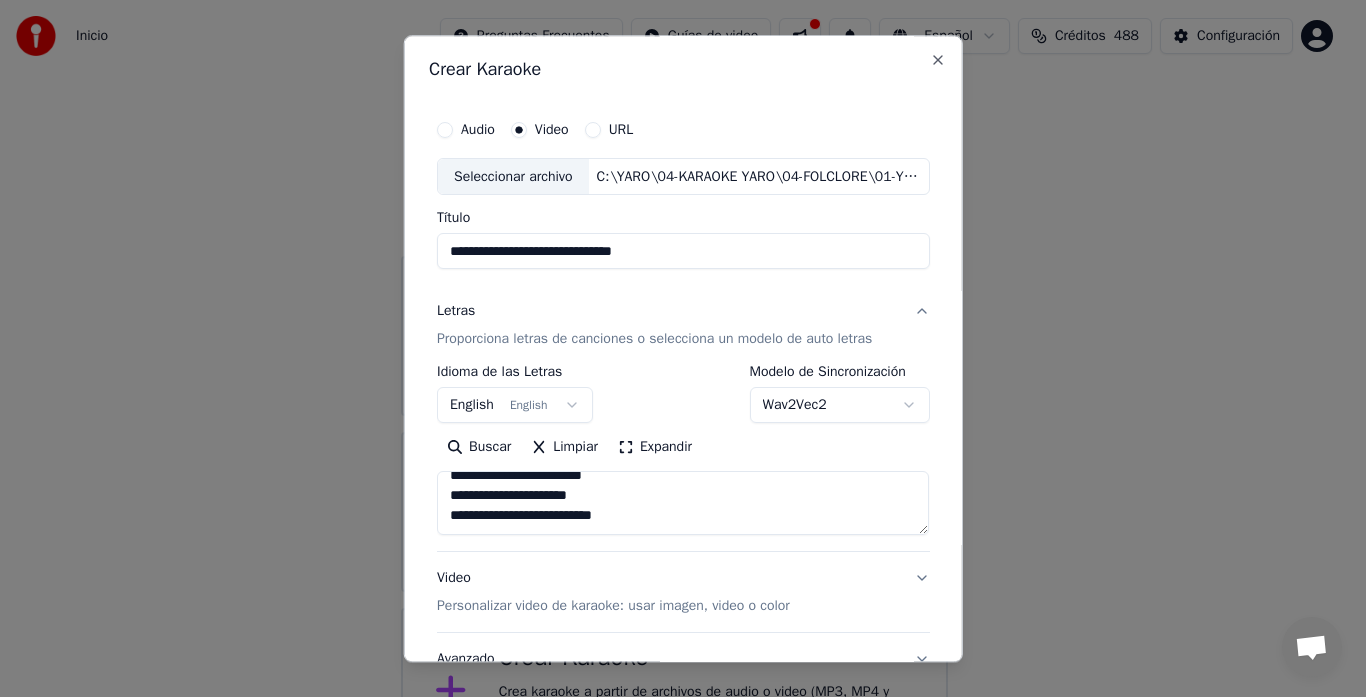 paste on "**********" 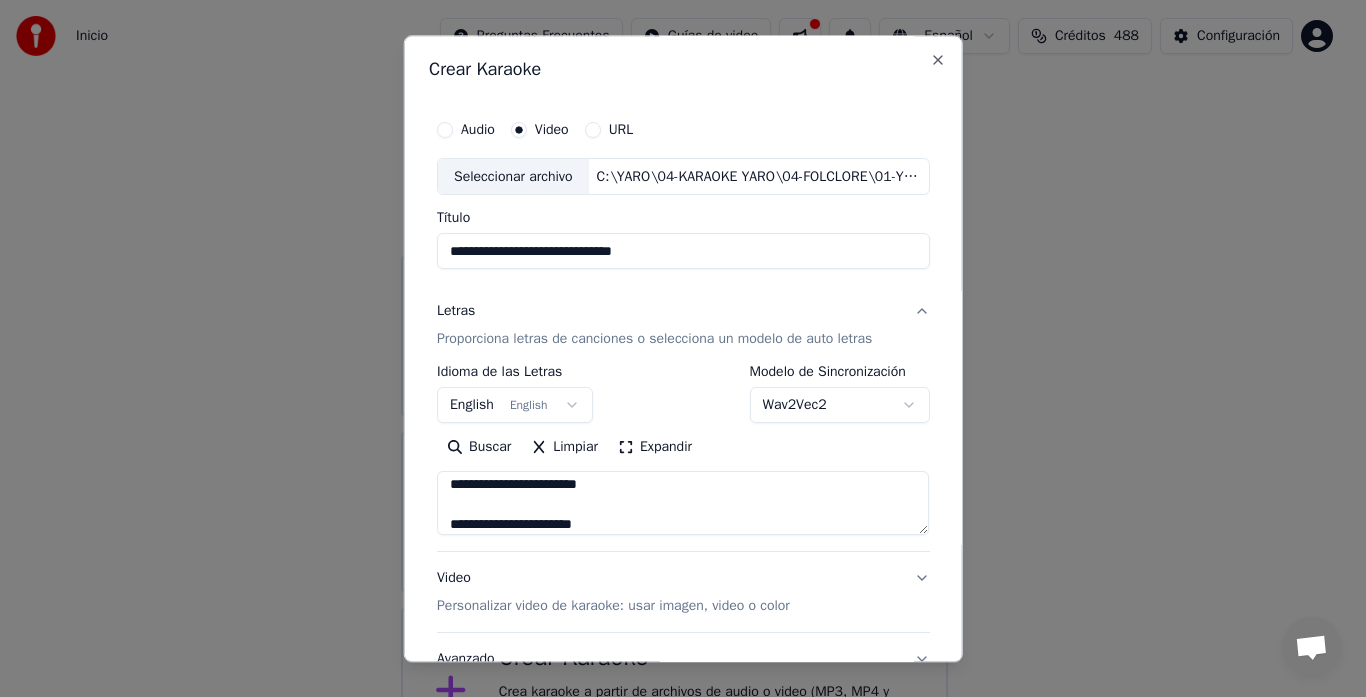 scroll, scrollTop: 685, scrollLeft: 0, axis: vertical 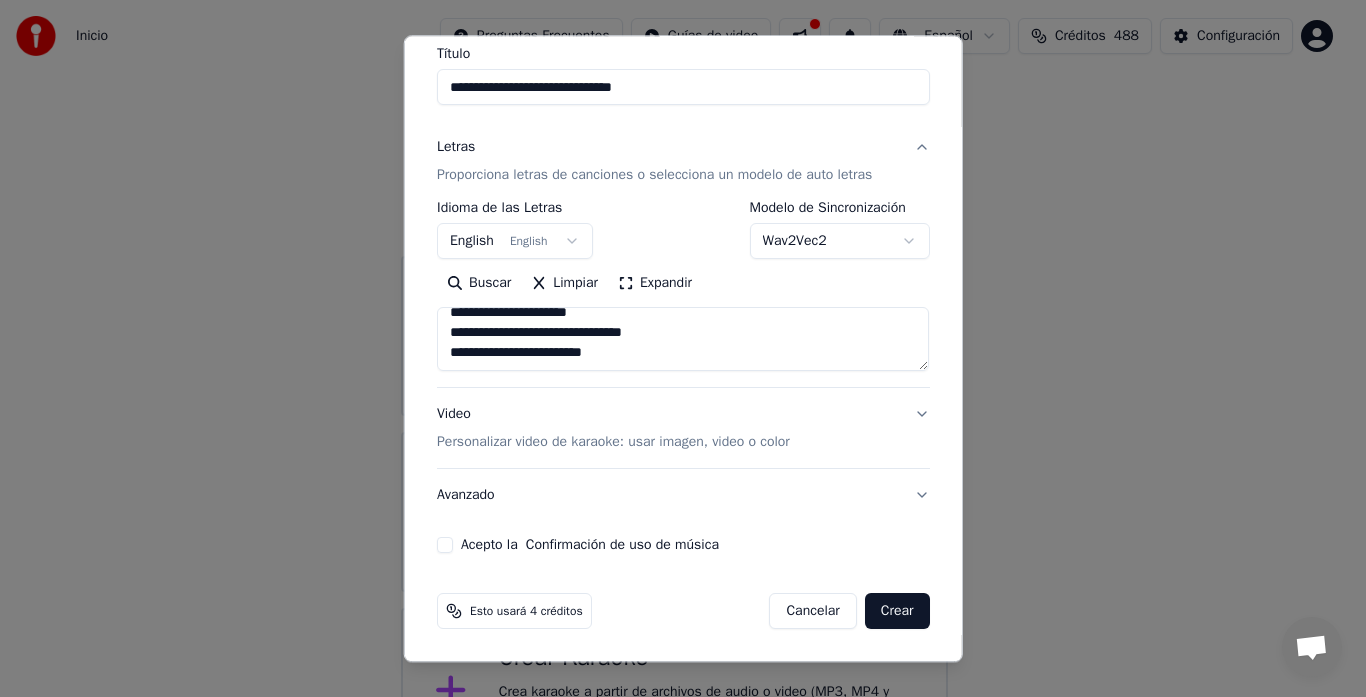 type on "**********" 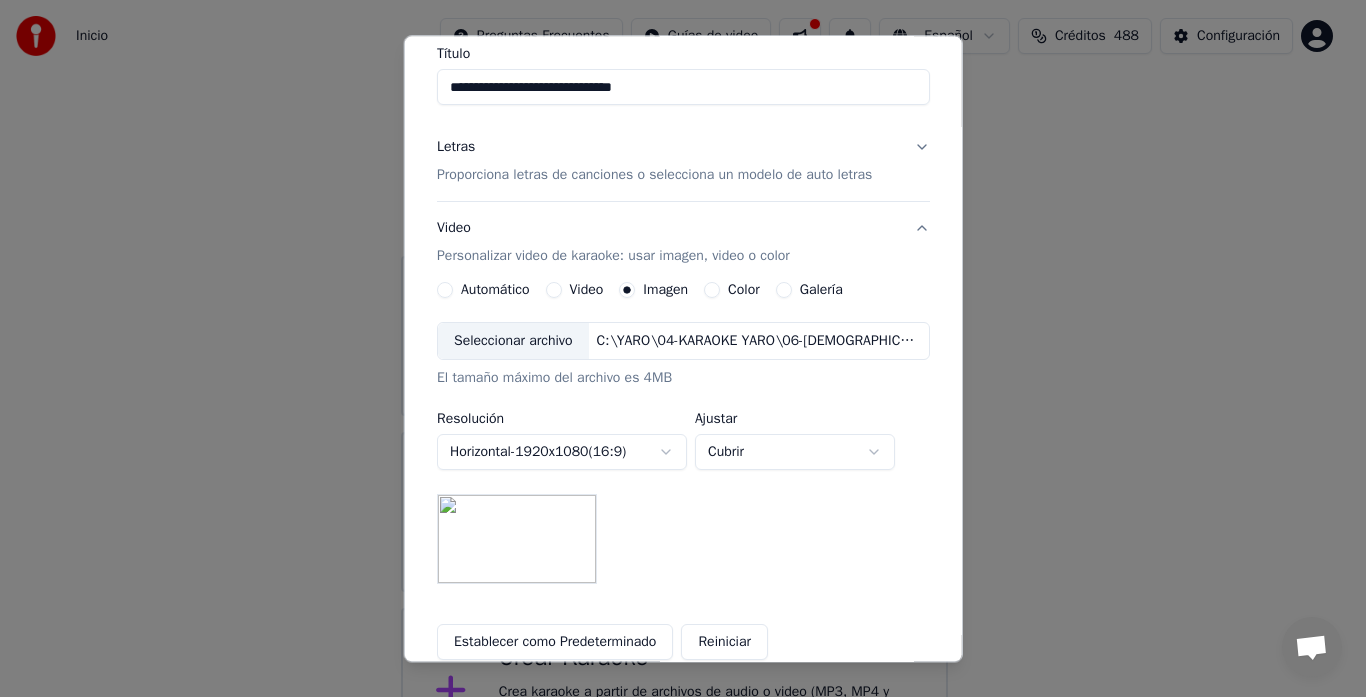 click on "Seleccionar archivo" at bounding box center [513, 342] 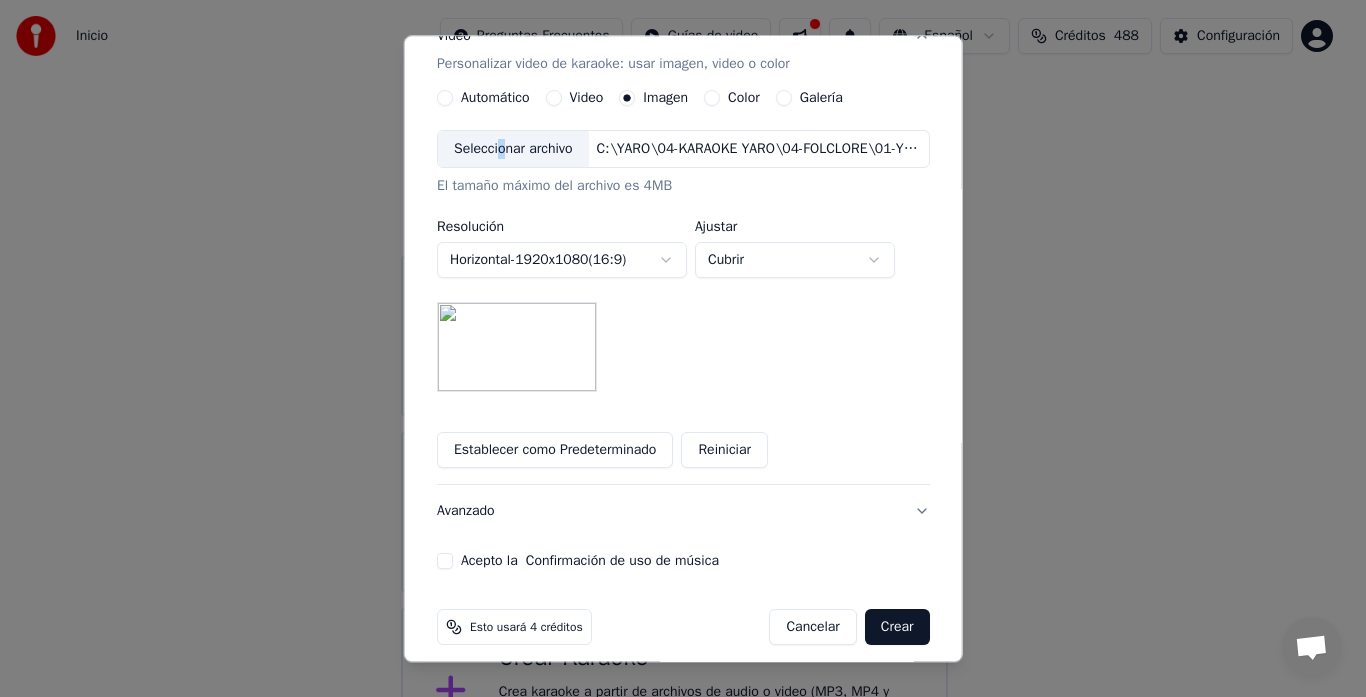 scroll, scrollTop: 372, scrollLeft: 0, axis: vertical 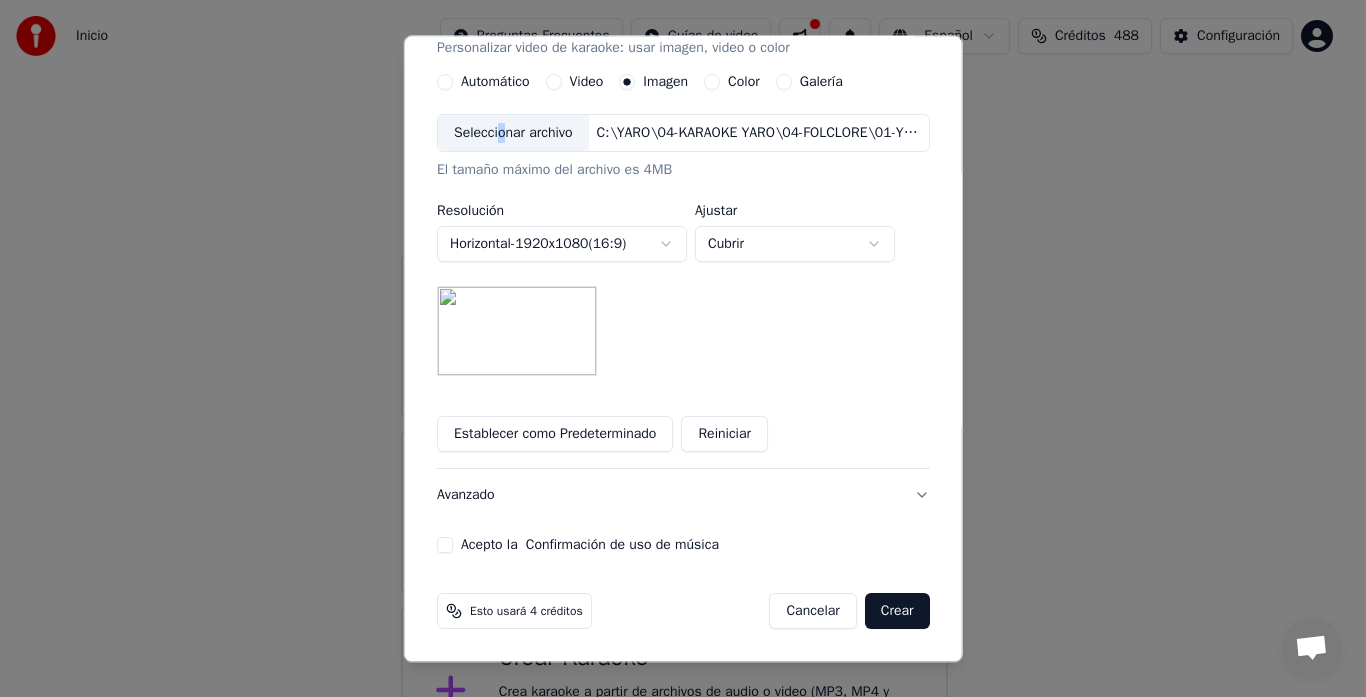 click on "Acepto la   Confirmación de uso de música" at bounding box center (445, 546) 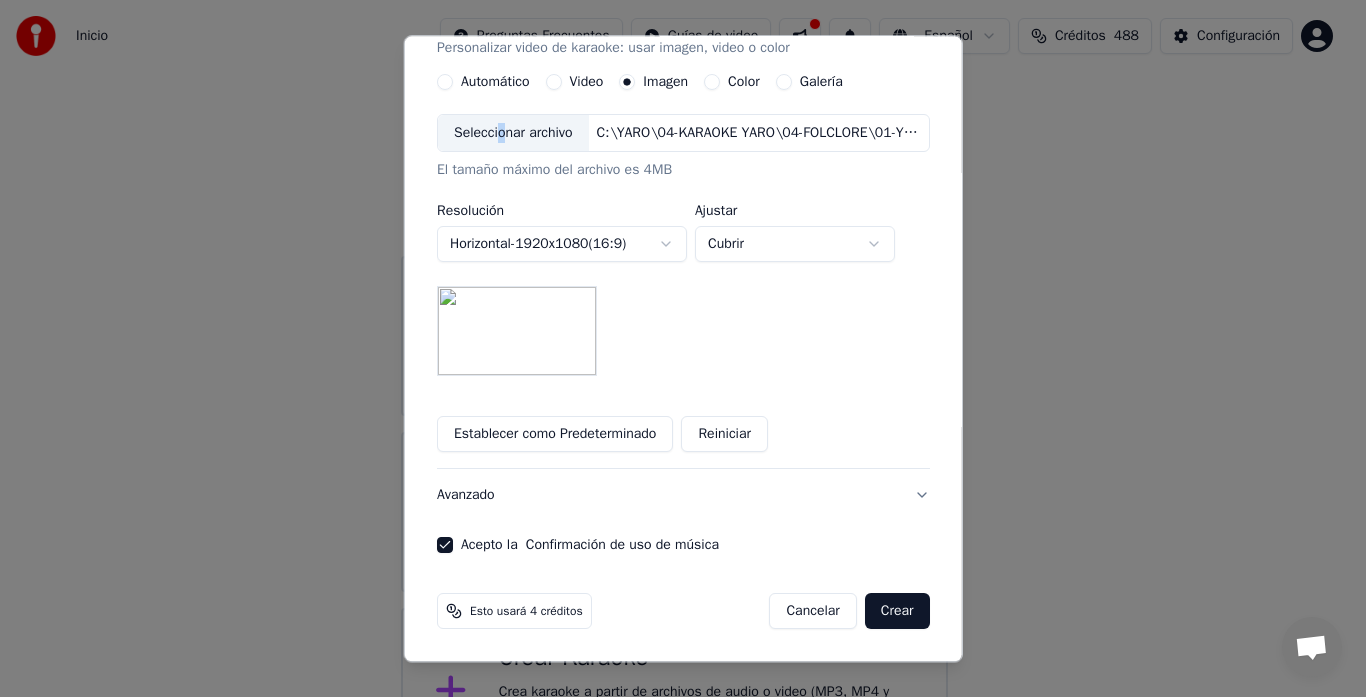 click on "Crear" at bounding box center (897, 612) 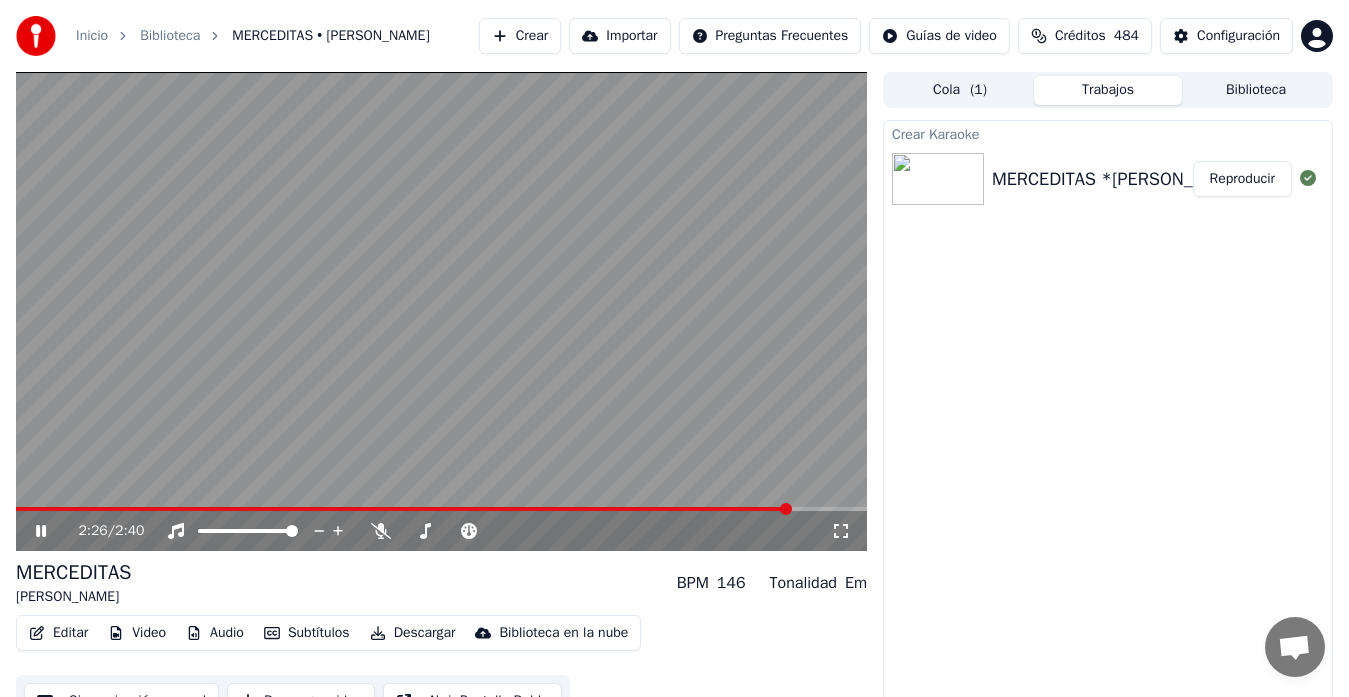 click on "Descargar" at bounding box center (413, 633) 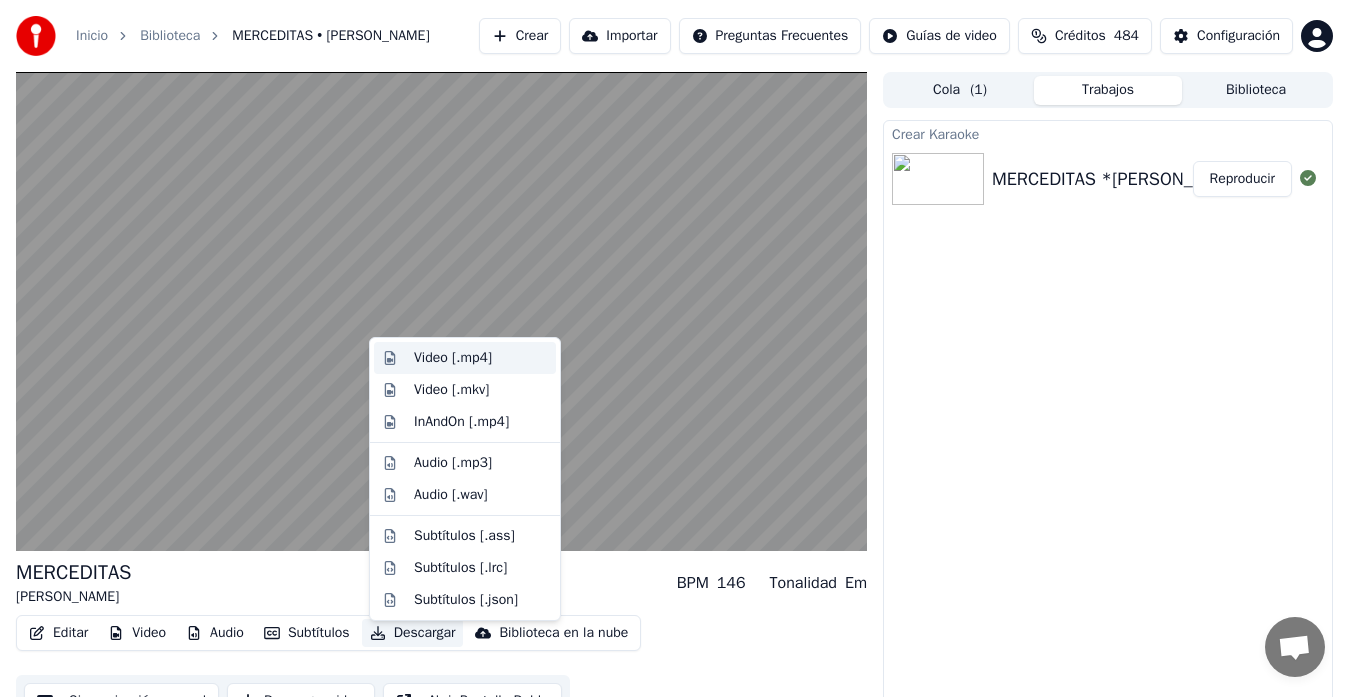 click on "Video [.mp4]" at bounding box center (481, 358) 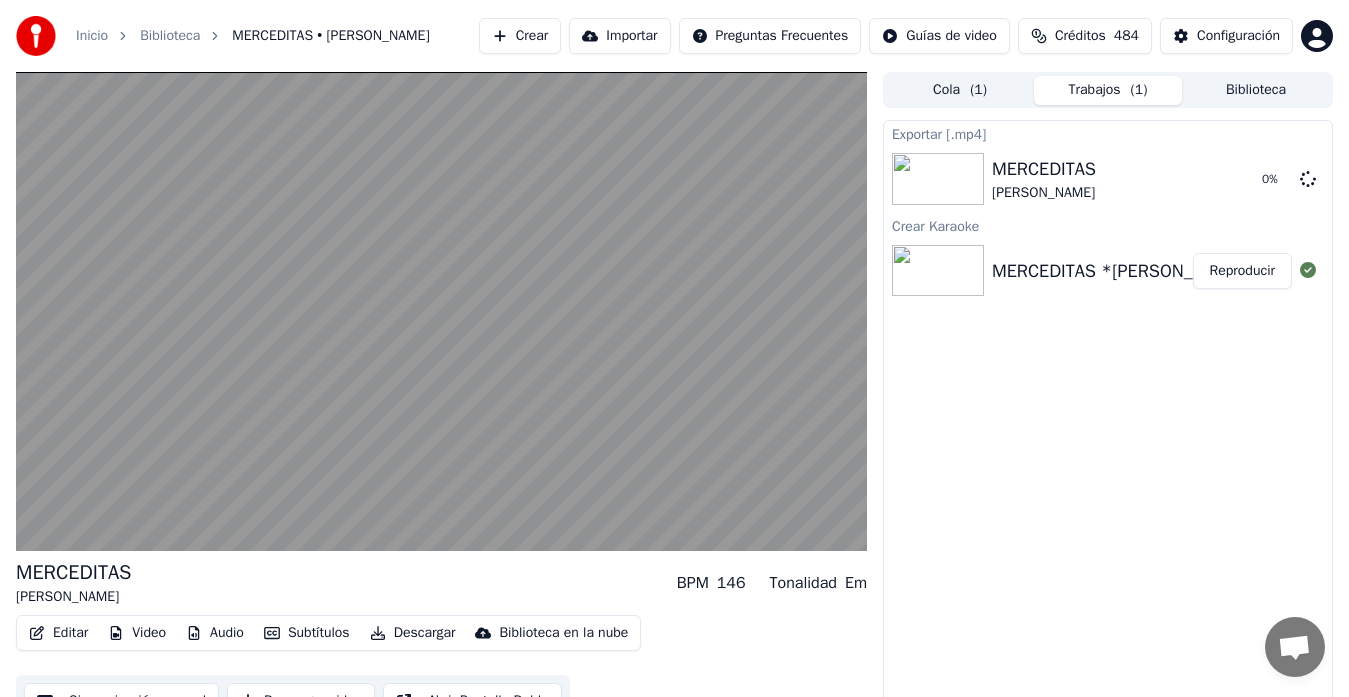 click on "Crear" at bounding box center [520, 36] 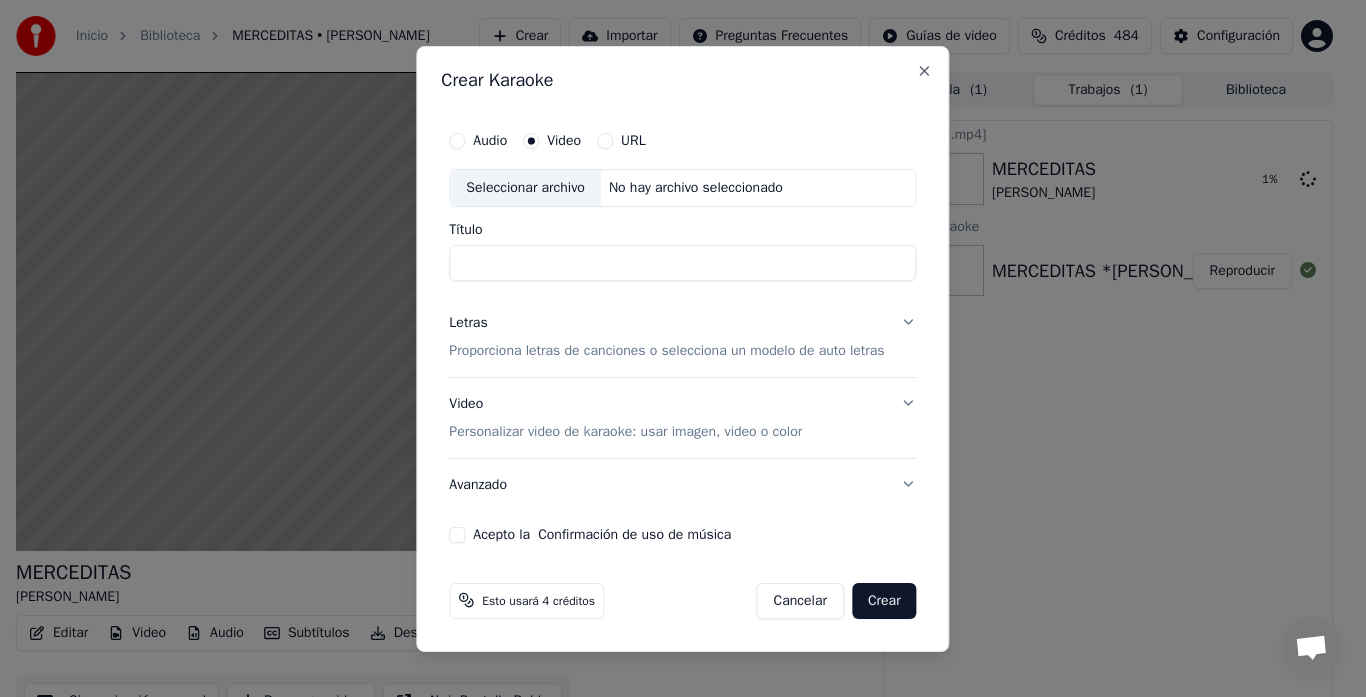 click on "Seleccionar archivo" at bounding box center (525, 188) 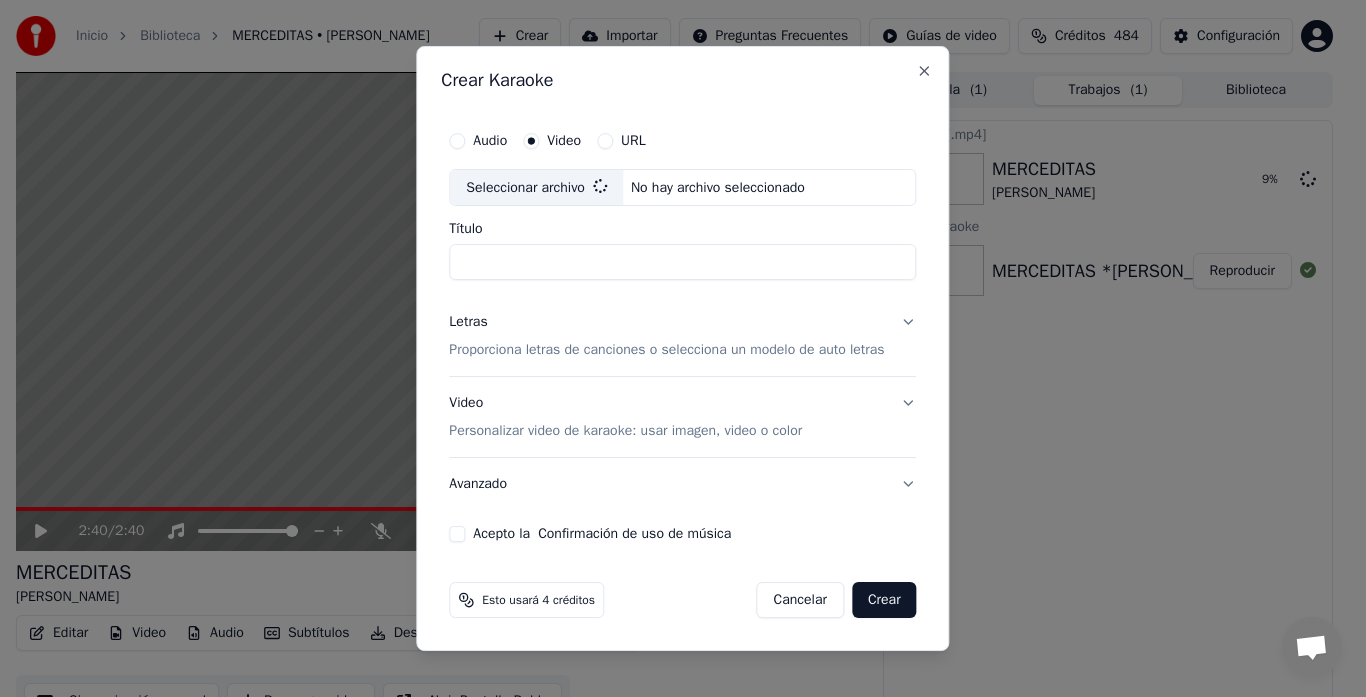 type on "**********" 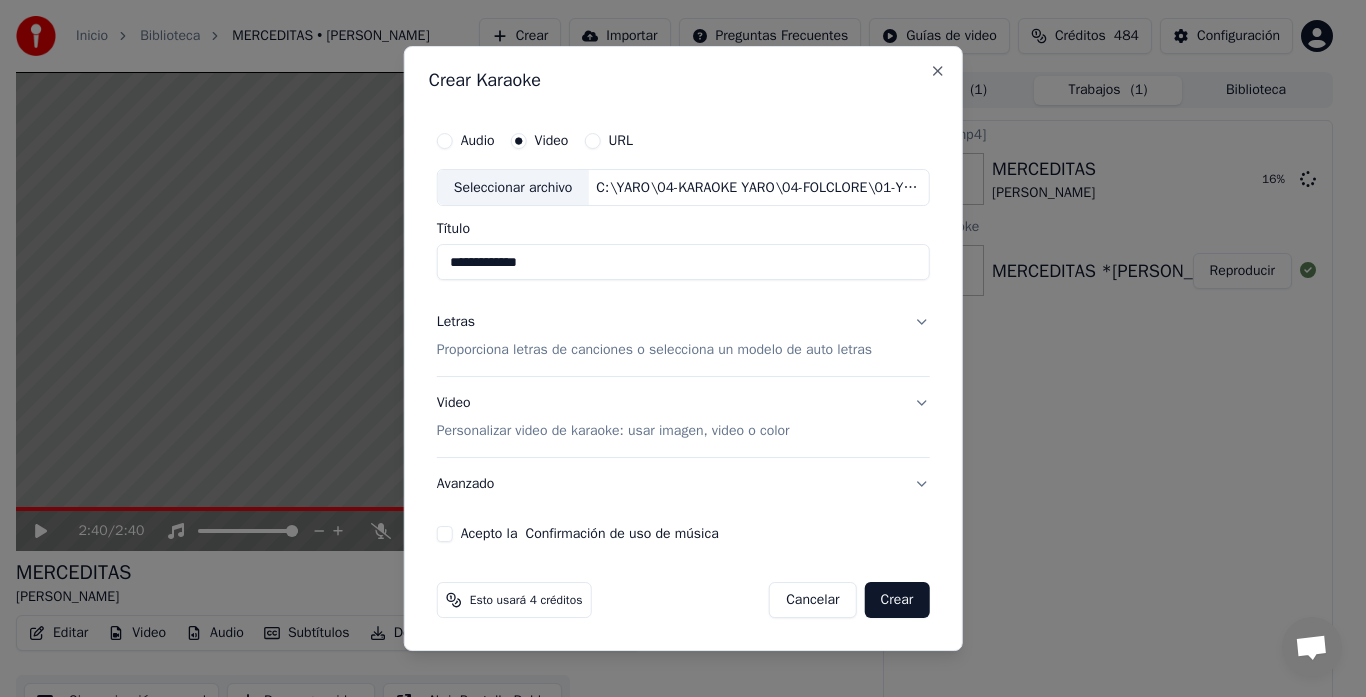 click on "Letras" at bounding box center (456, 323) 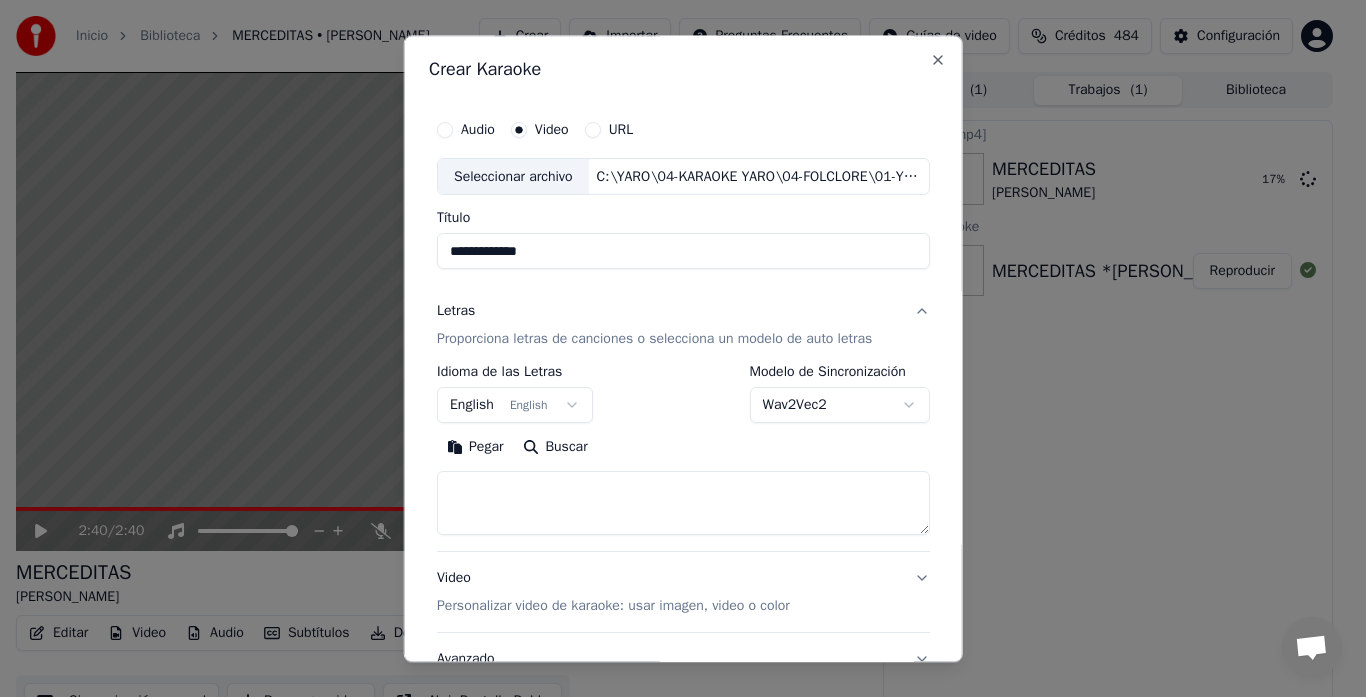 click at bounding box center (683, 504) 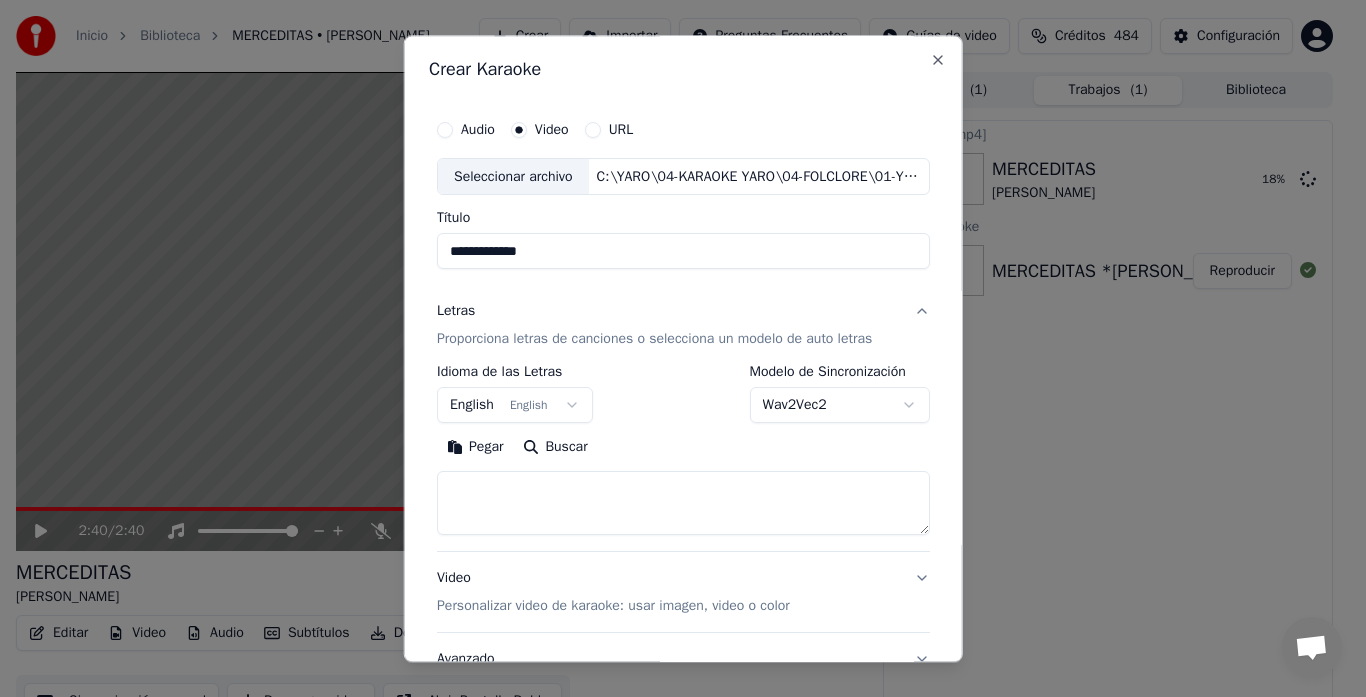 paste on "**********" 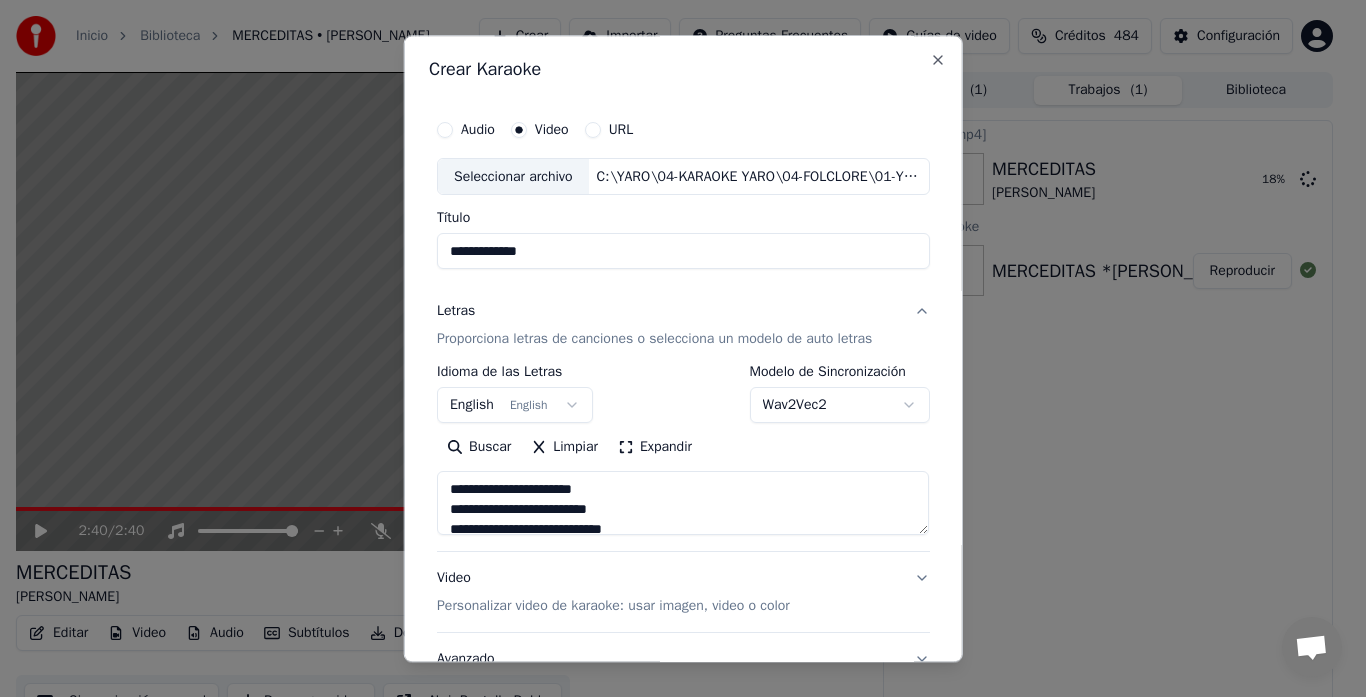 scroll, scrollTop: 145, scrollLeft: 0, axis: vertical 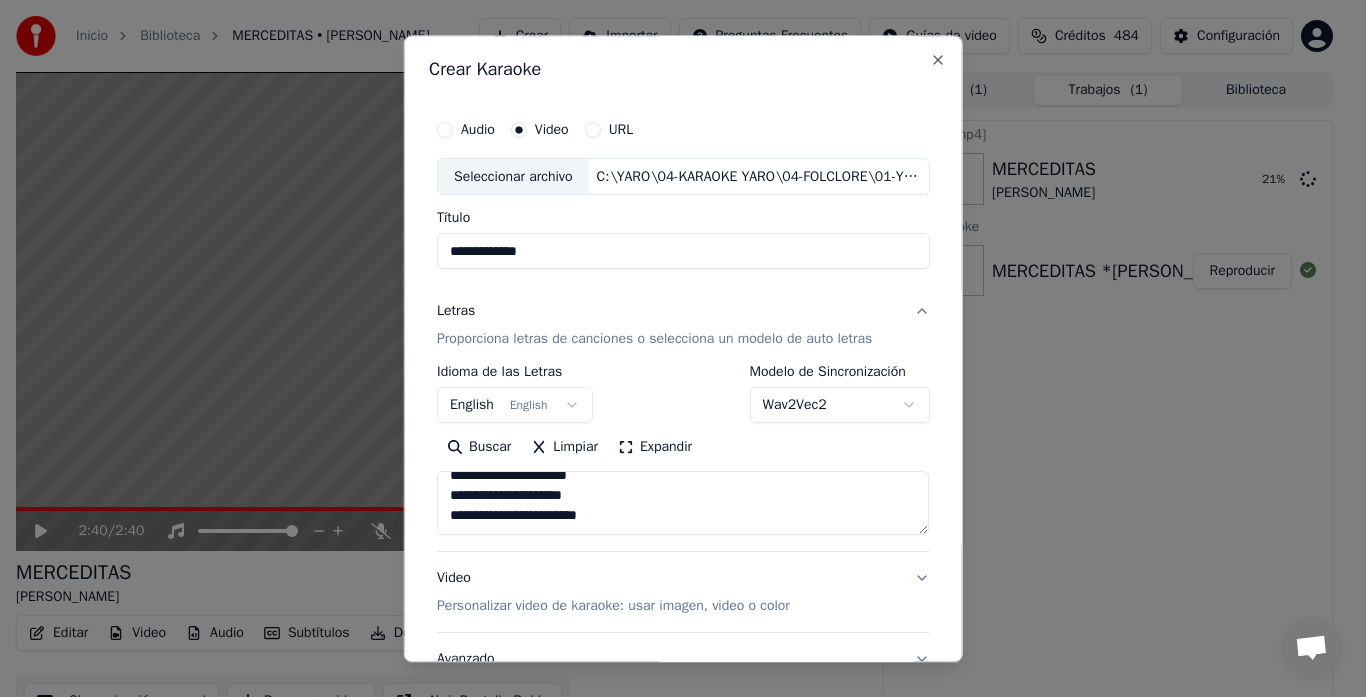 click on "**********" at bounding box center [683, 504] 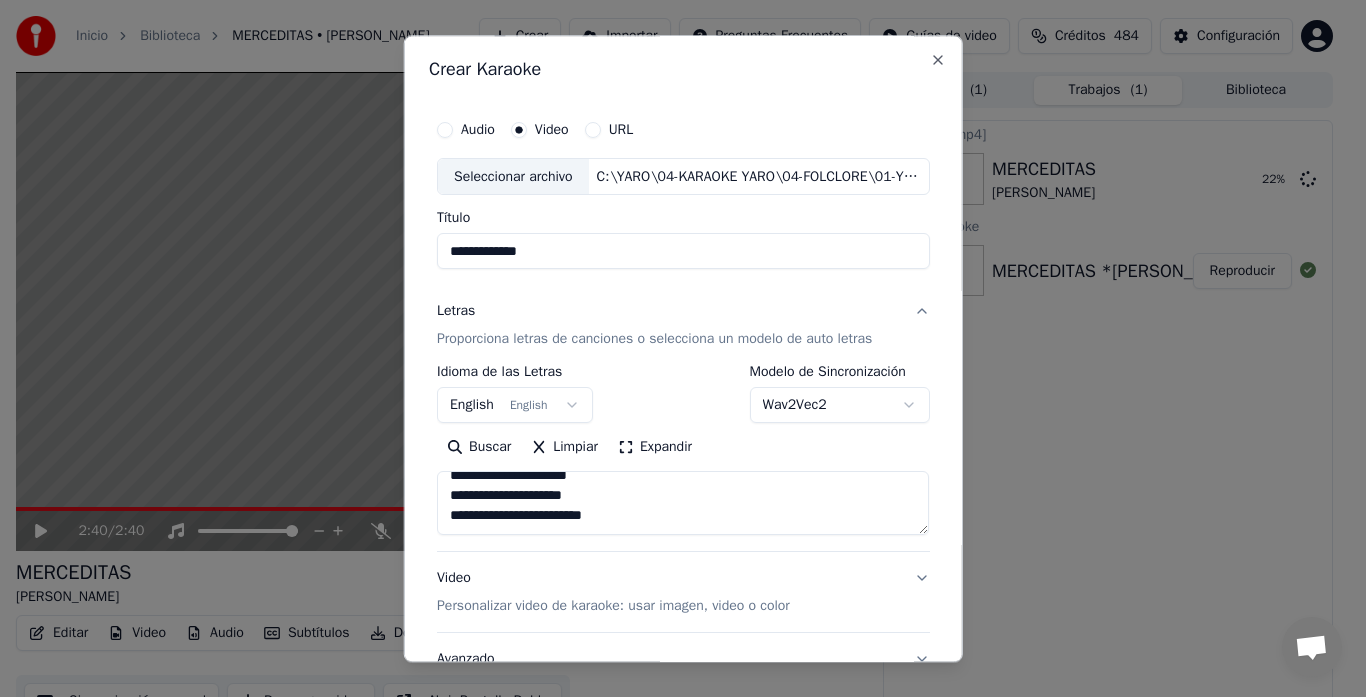 paste on "**********" 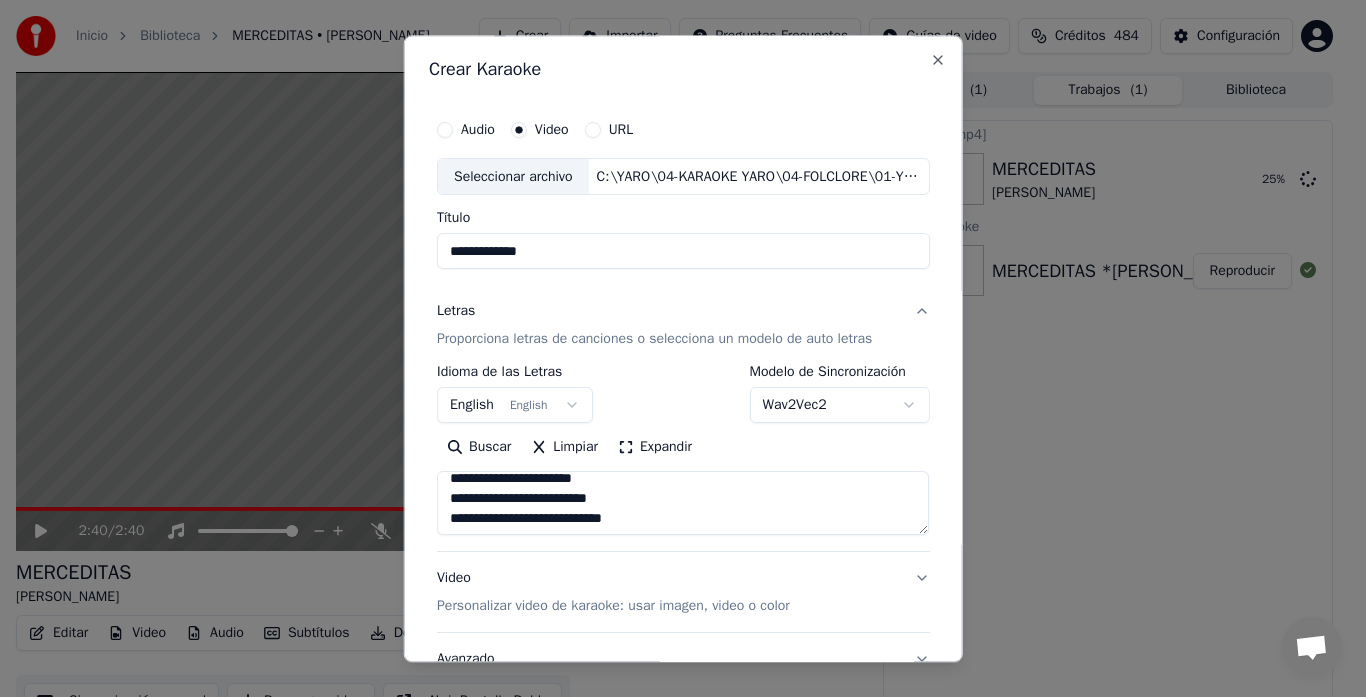 scroll, scrollTop: 0, scrollLeft: 0, axis: both 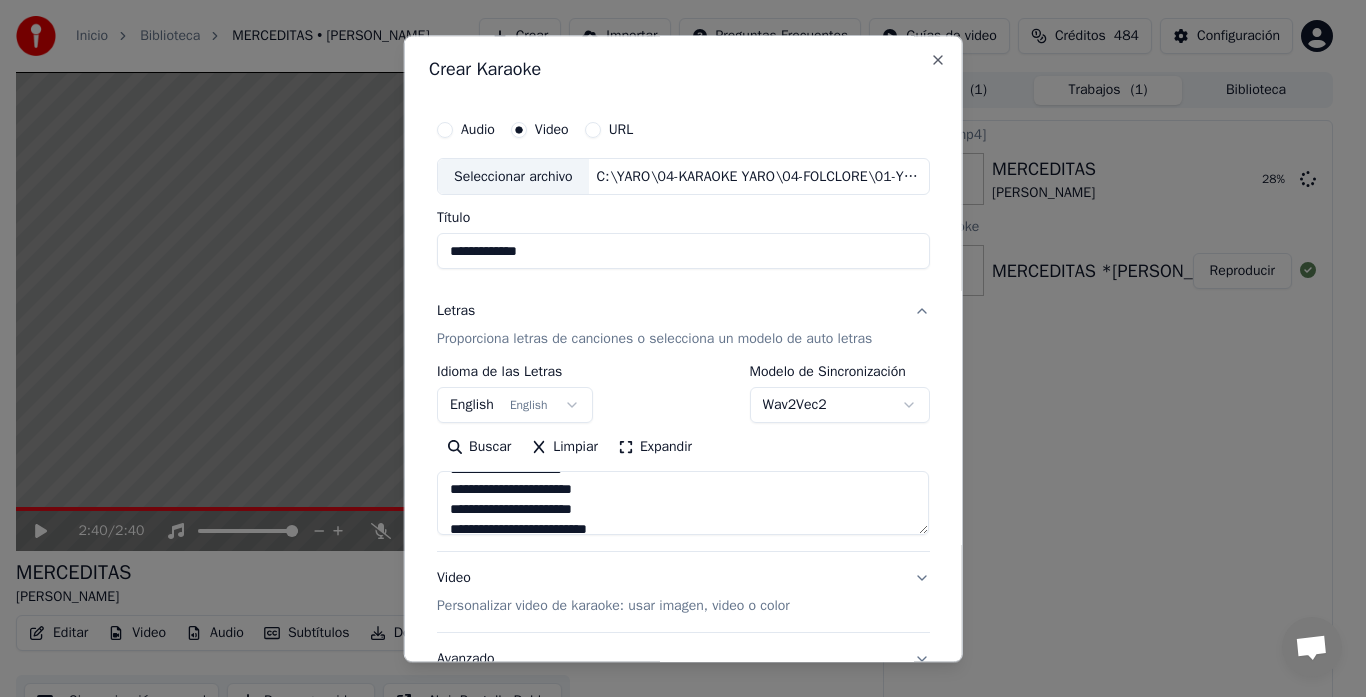 click on "**********" at bounding box center (683, 504) 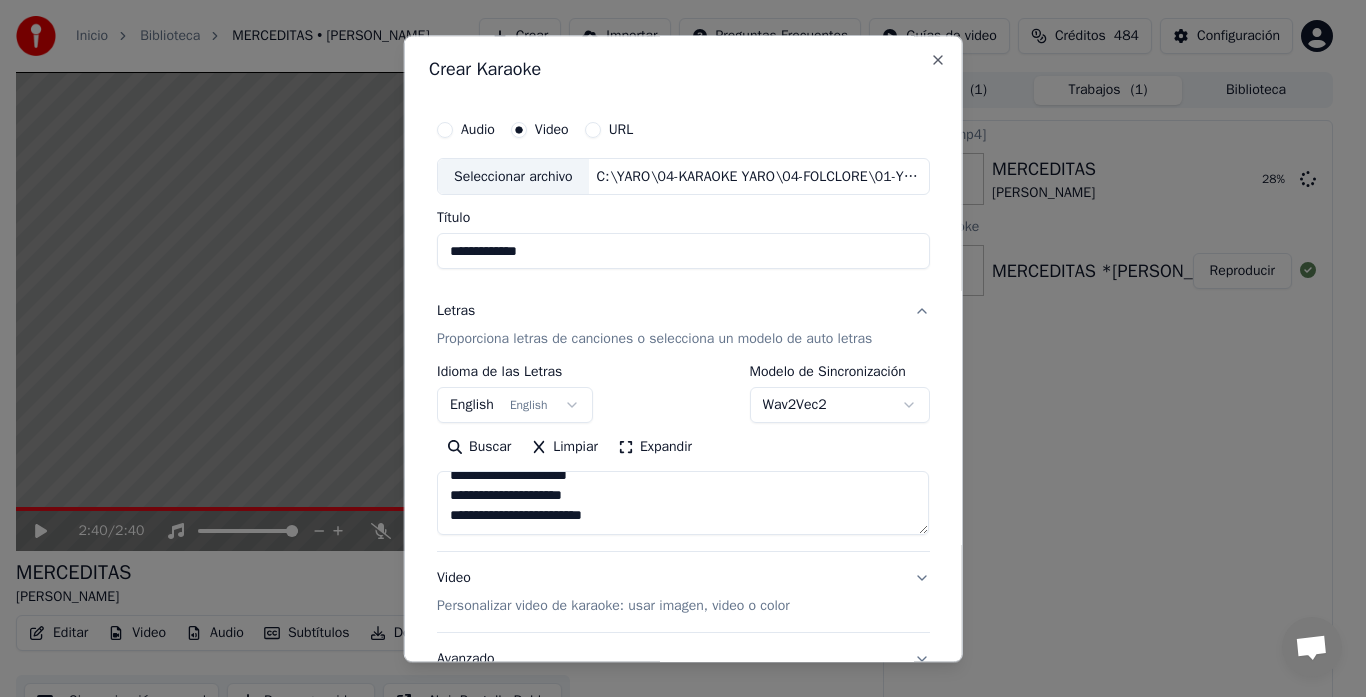 drag, startPoint x: 443, startPoint y: 515, endPoint x: 662, endPoint y: 546, distance: 221.18318 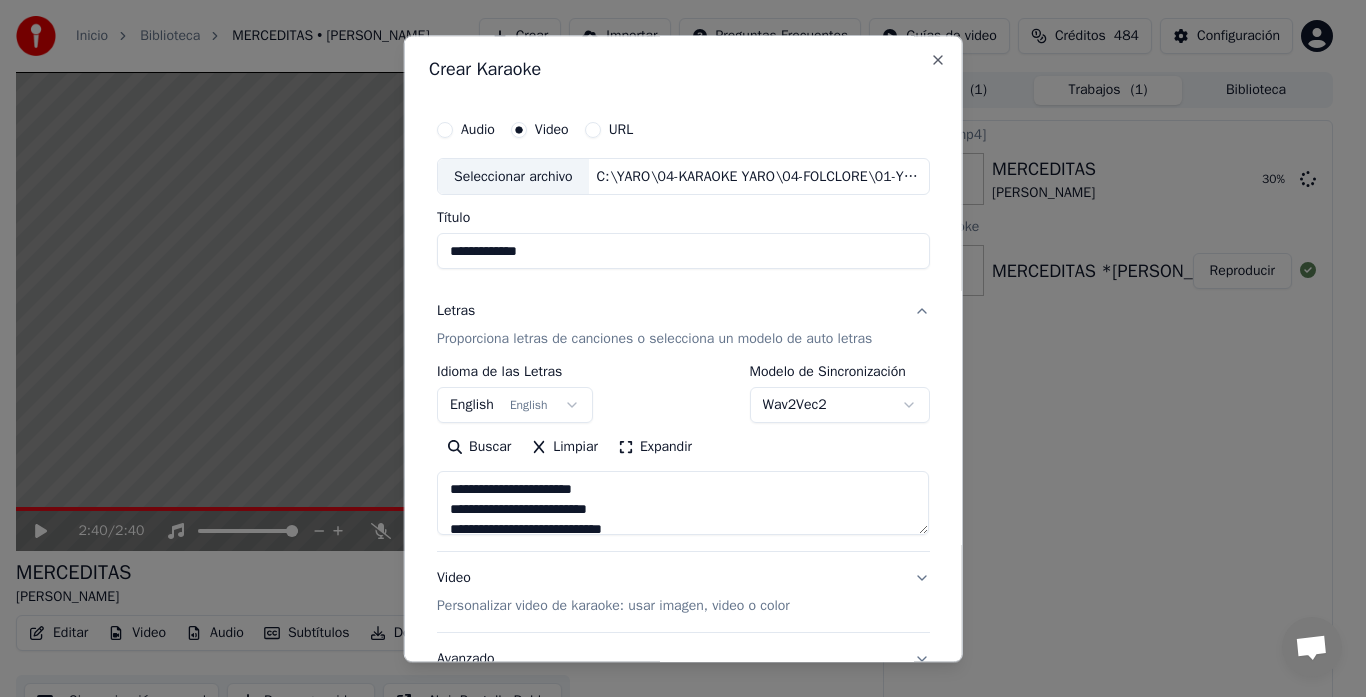 scroll, scrollTop: 100, scrollLeft: 0, axis: vertical 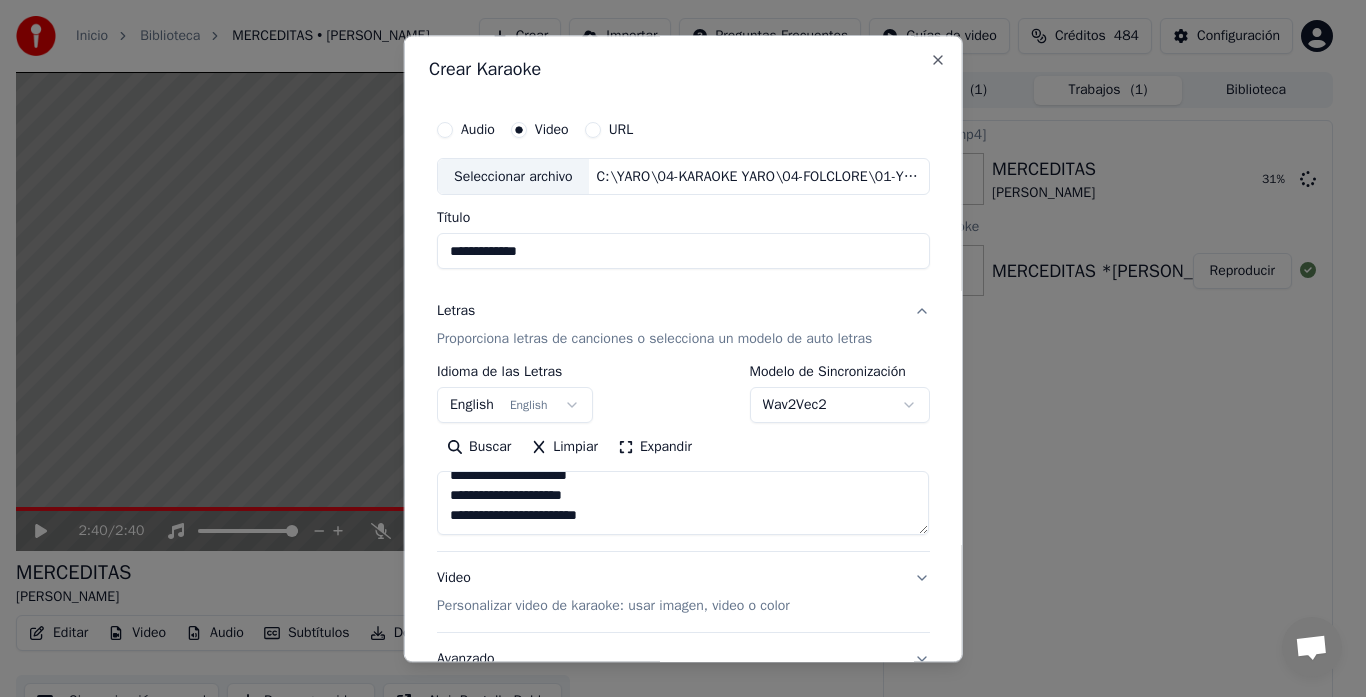 drag, startPoint x: 716, startPoint y: 551, endPoint x: 729, endPoint y: 559, distance: 15.264338 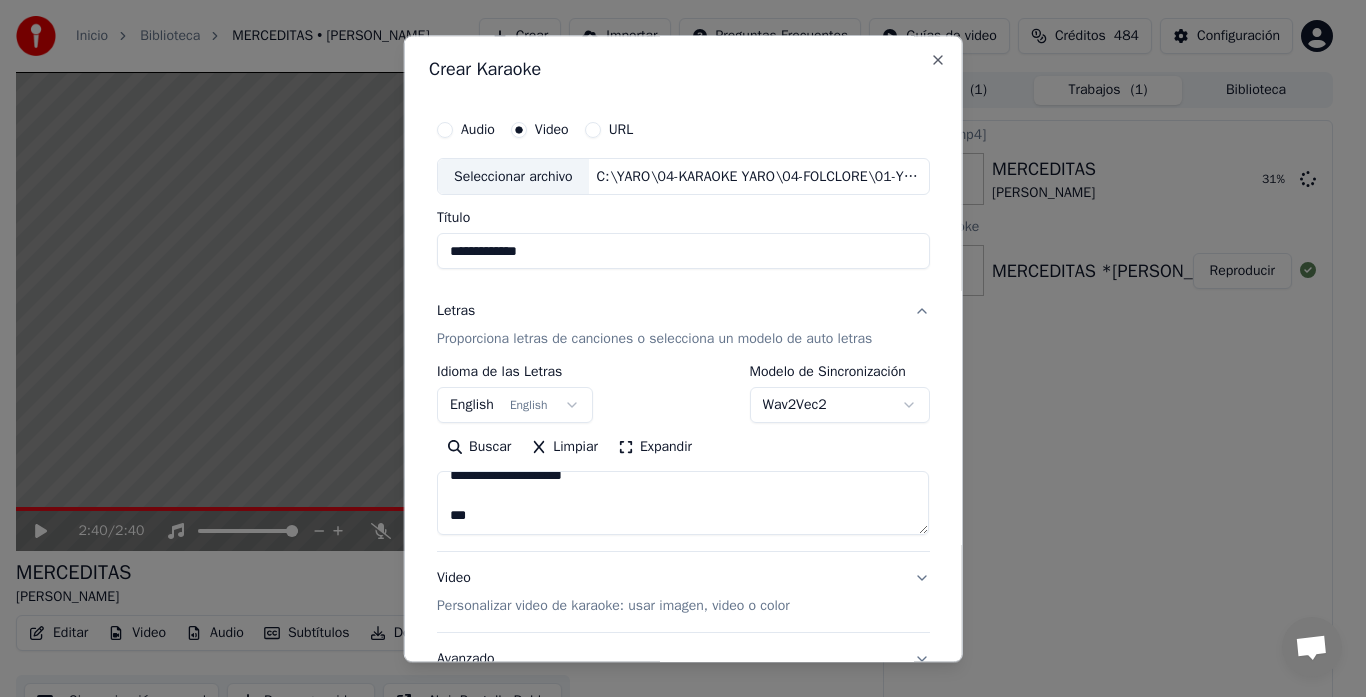 scroll, scrollTop: 74, scrollLeft: 0, axis: vertical 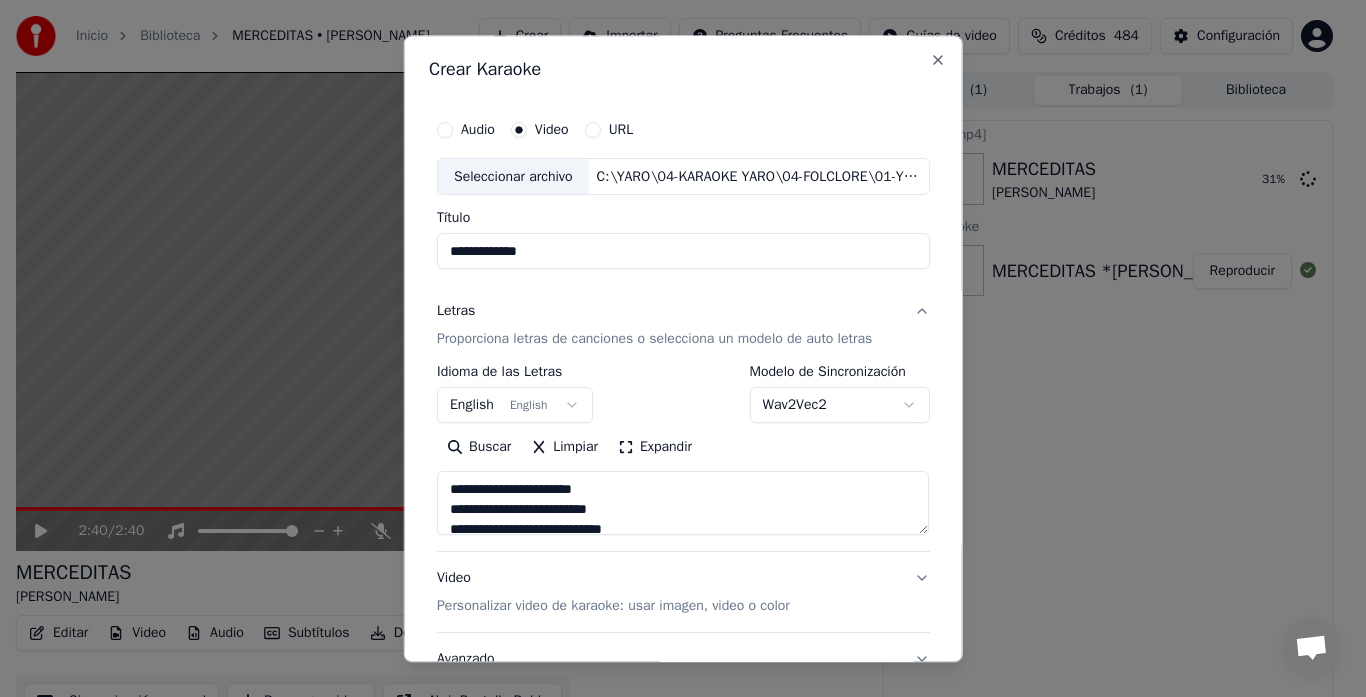 drag, startPoint x: 641, startPoint y: 519, endPoint x: 300, endPoint y: 376, distance: 369.7702 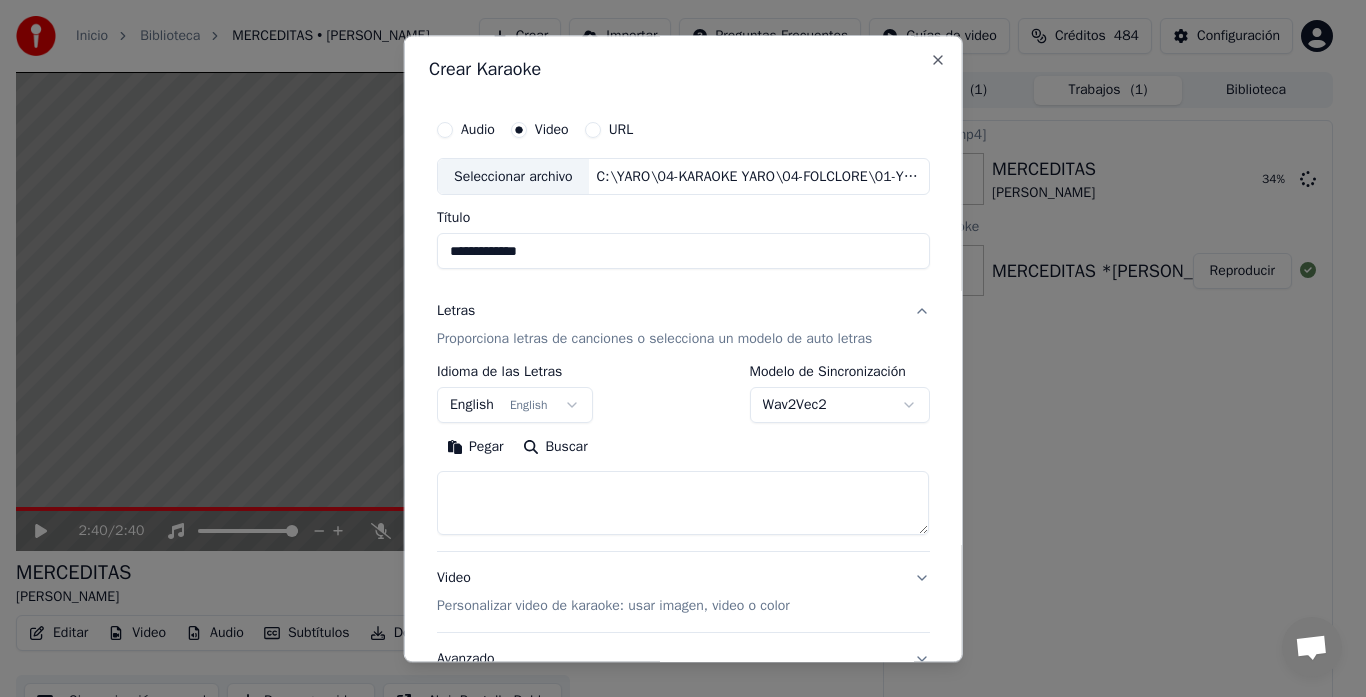 click at bounding box center (683, 504) 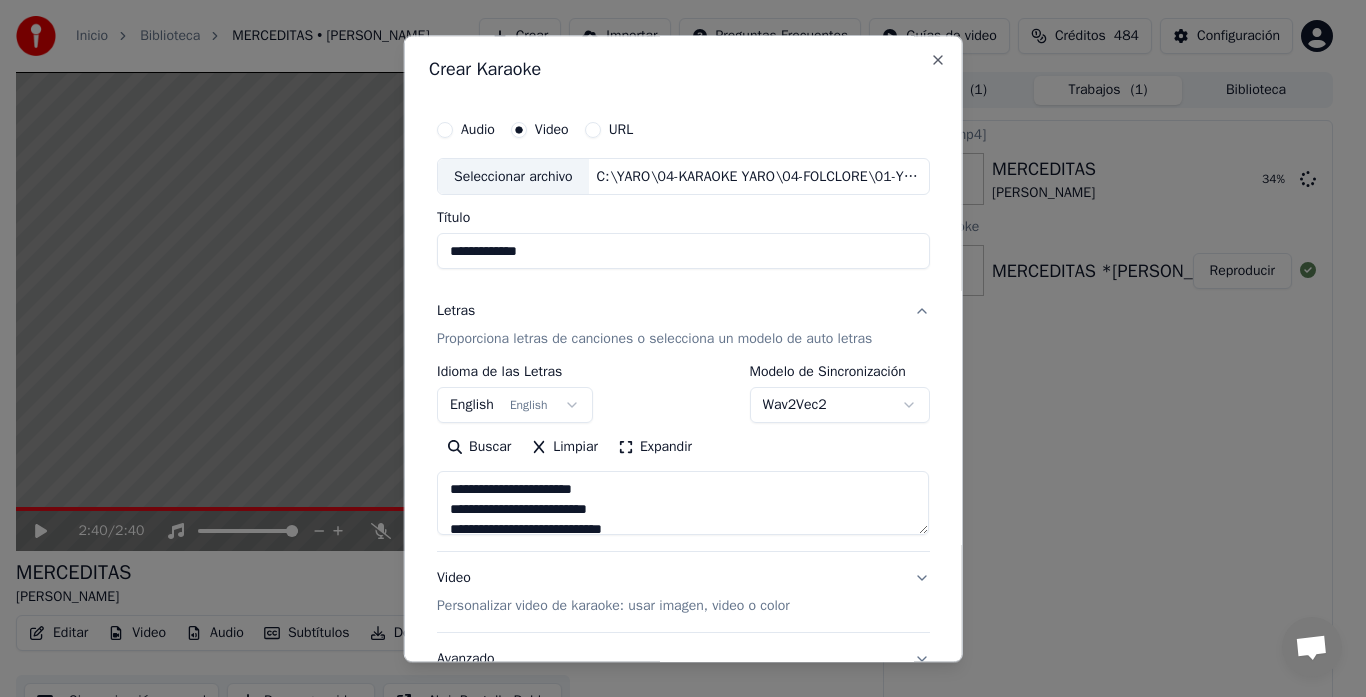 scroll, scrollTop: 145, scrollLeft: 0, axis: vertical 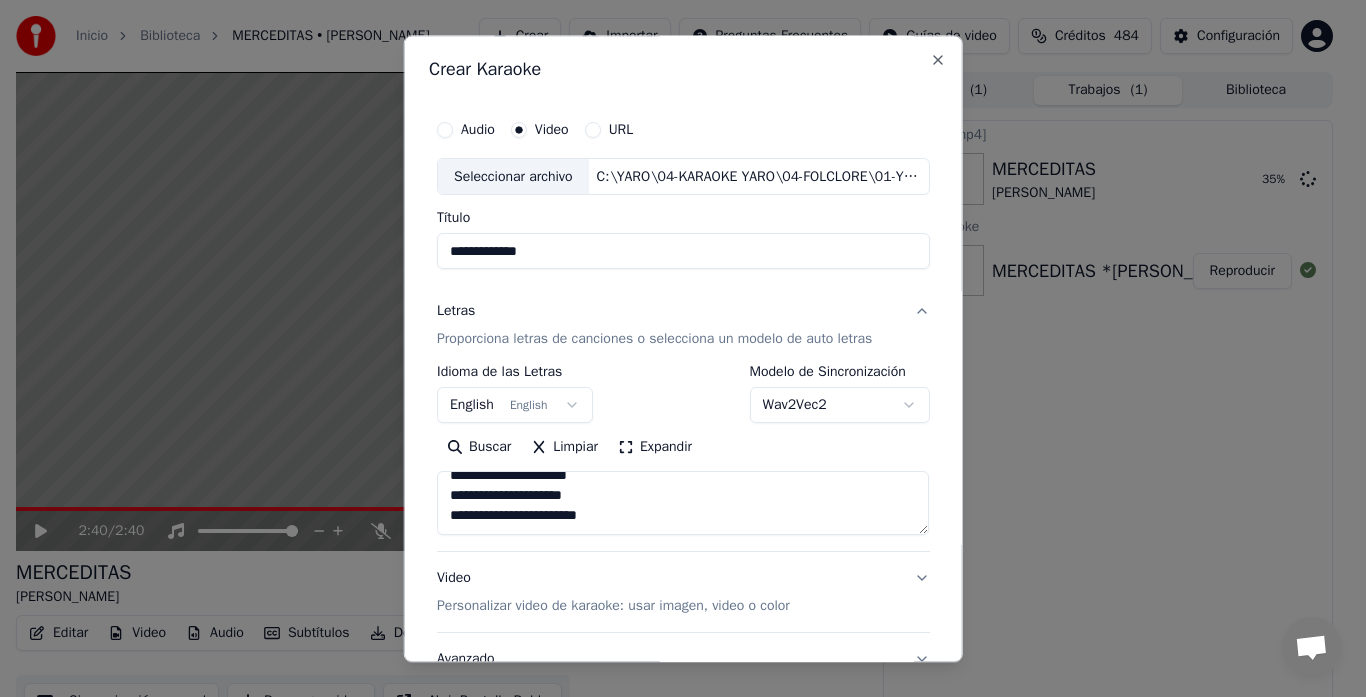 click on "**********" at bounding box center [683, 504] 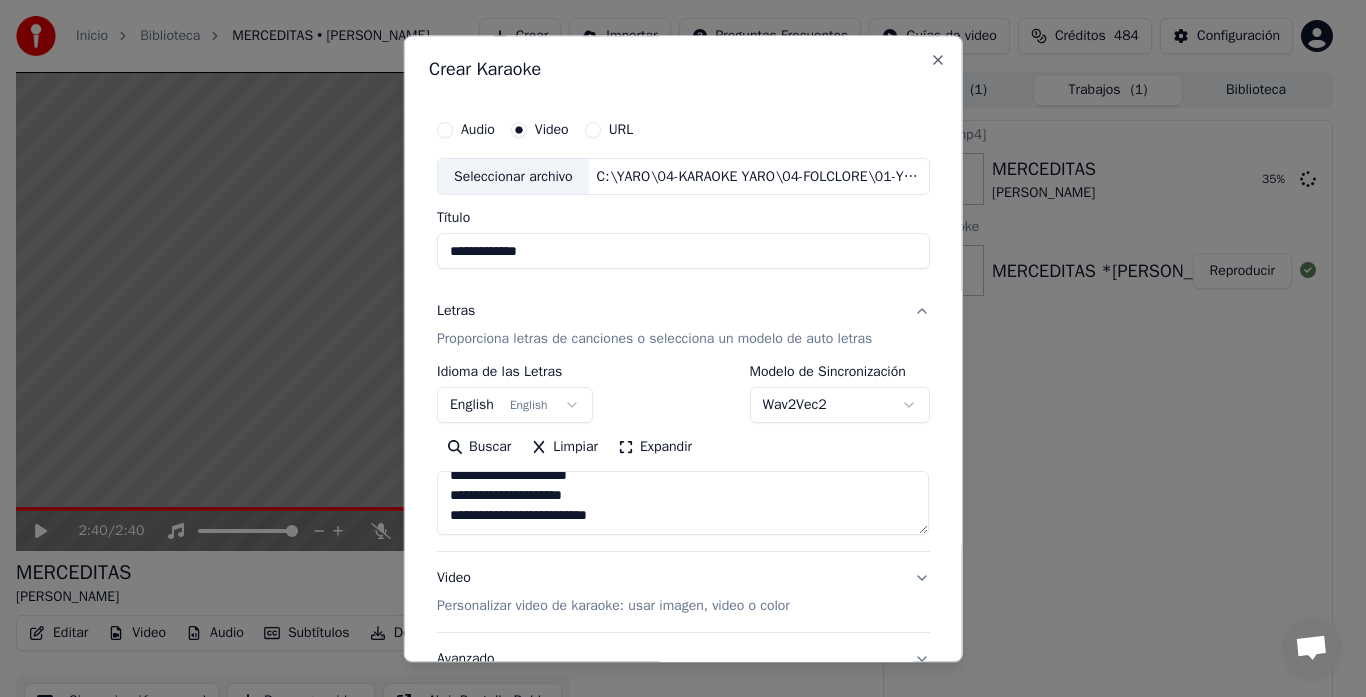 scroll, scrollTop: 165, scrollLeft: 0, axis: vertical 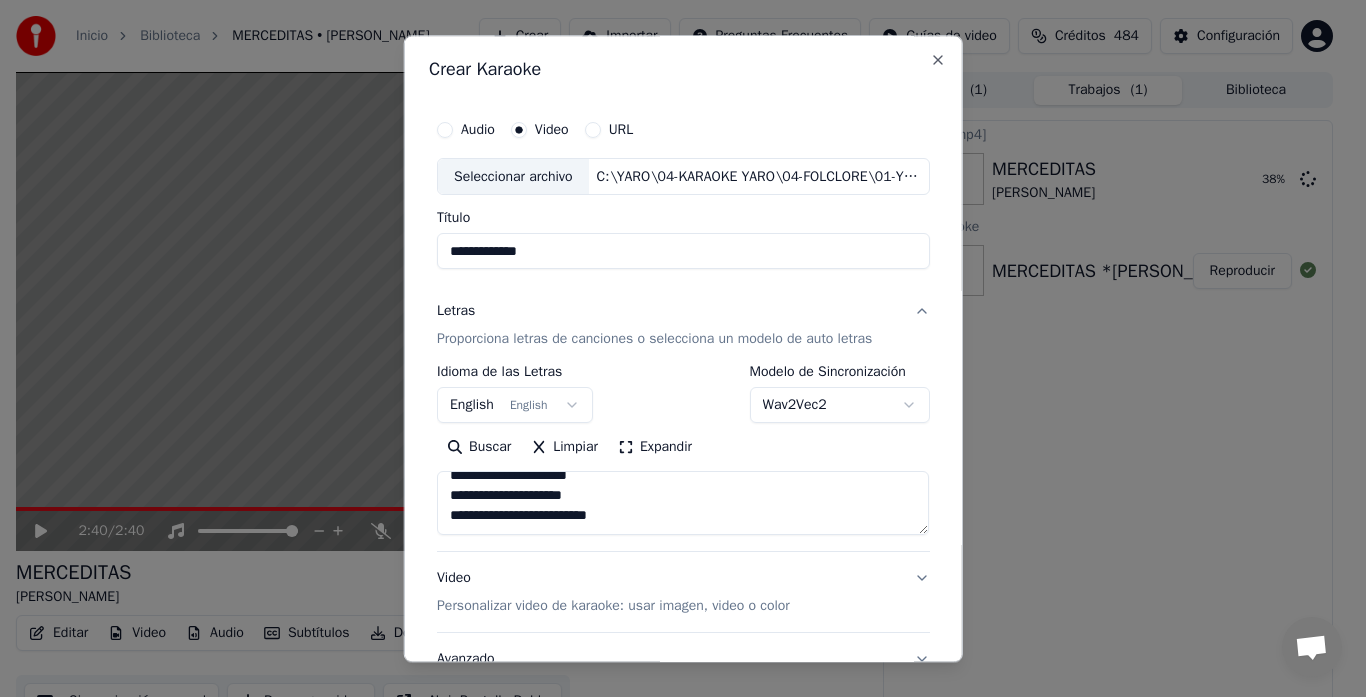 paste on "**********" 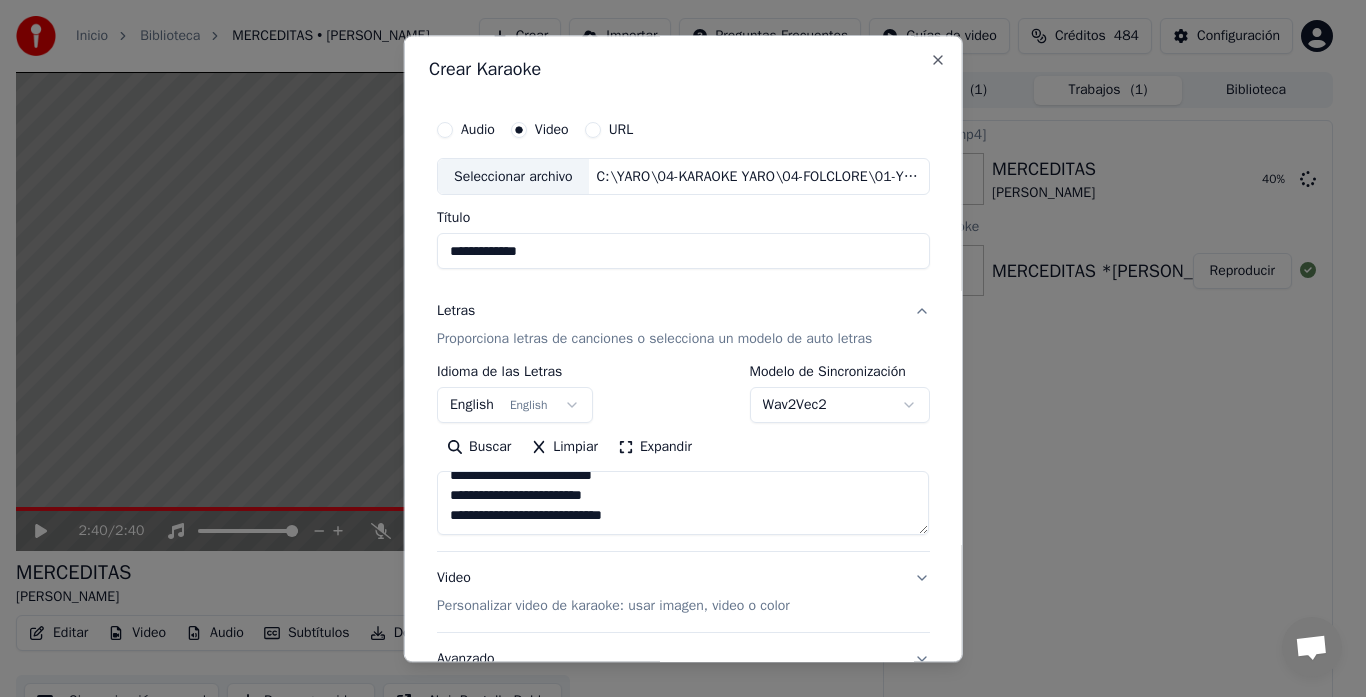 scroll, scrollTop: 305, scrollLeft: 0, axis: vertical 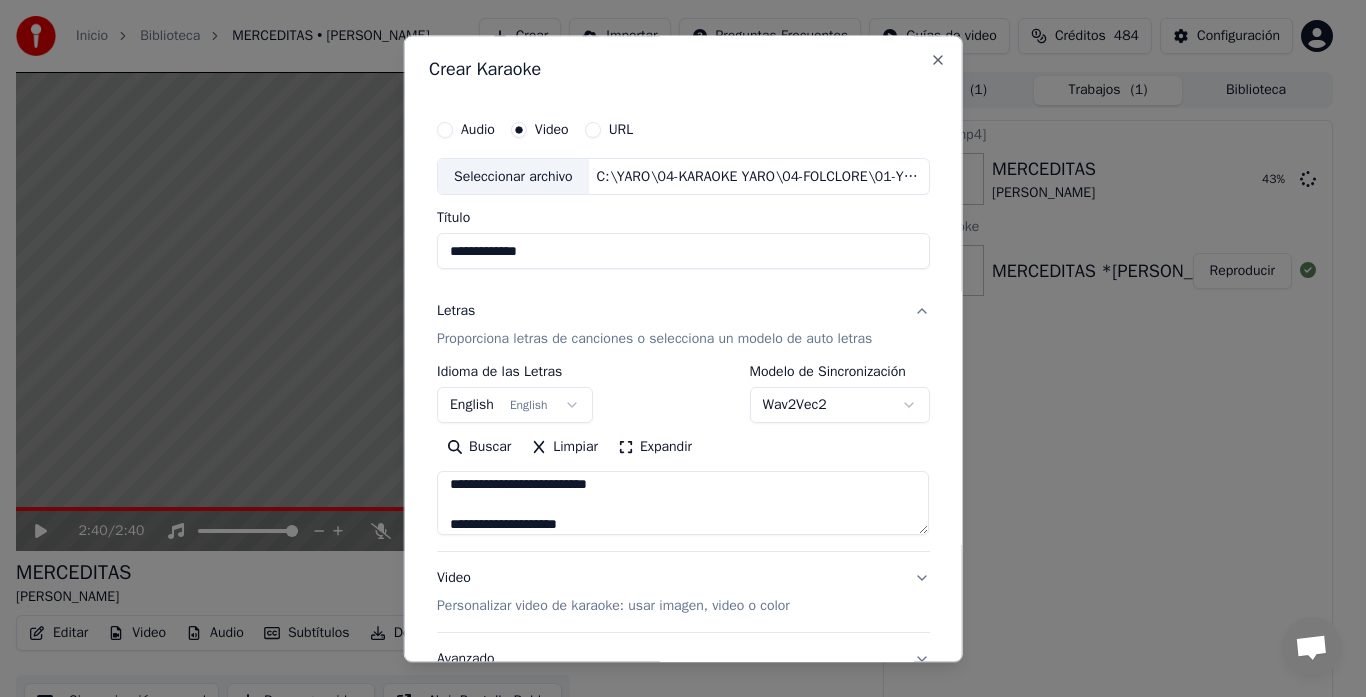 click on "**********" at bounding box center (683, 504) 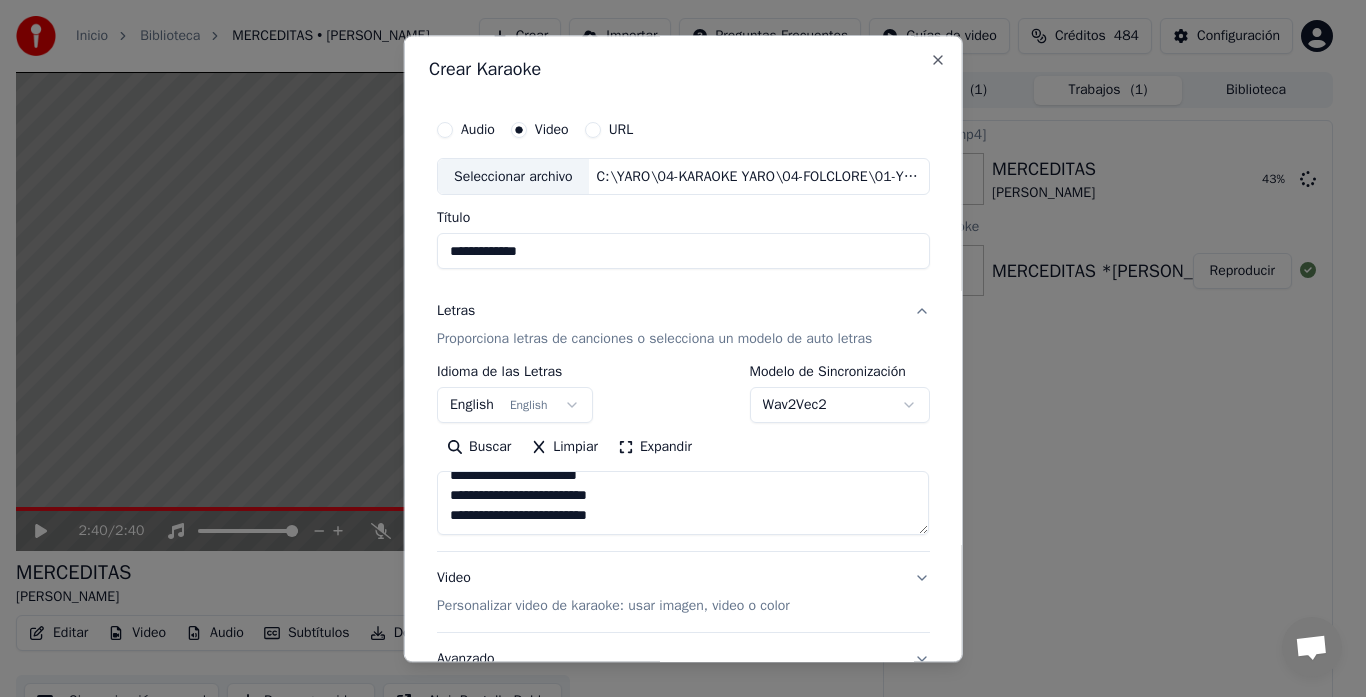 click on "**********" at bounding box center (683, 504) 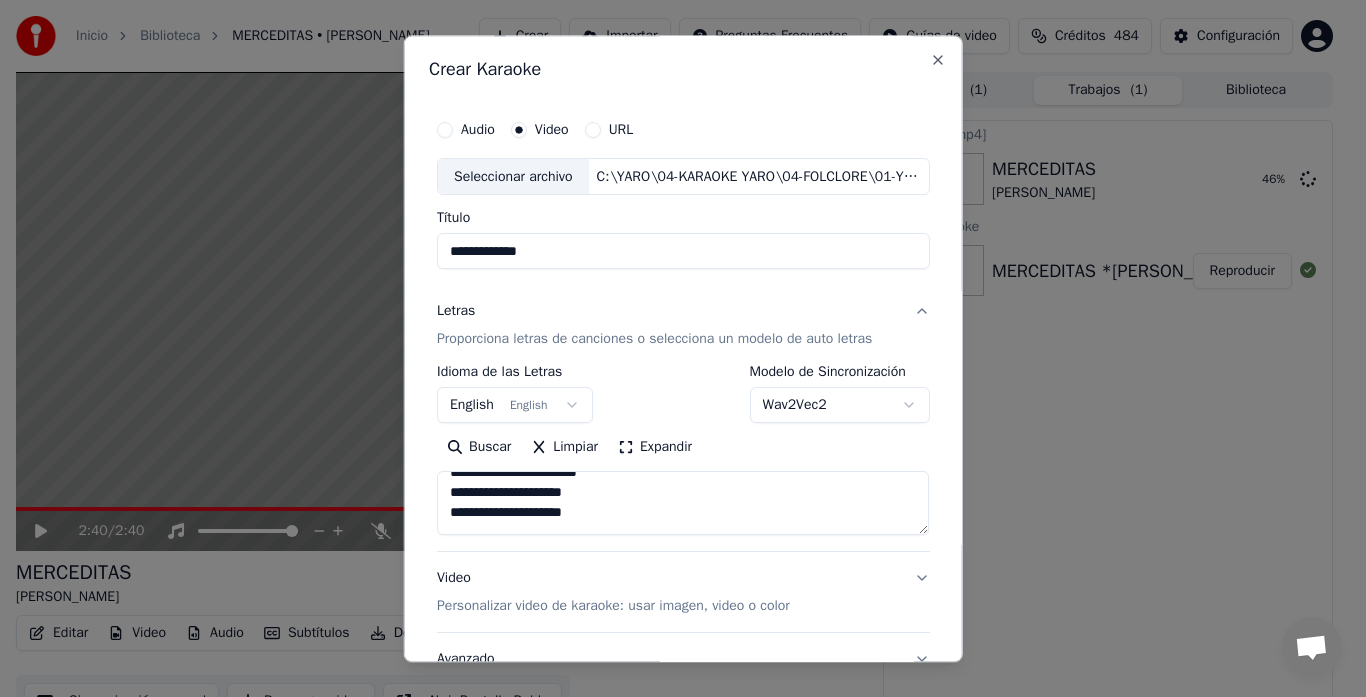 scroll, scrollTop: 385, scrollLeft: 0, axis: vertical 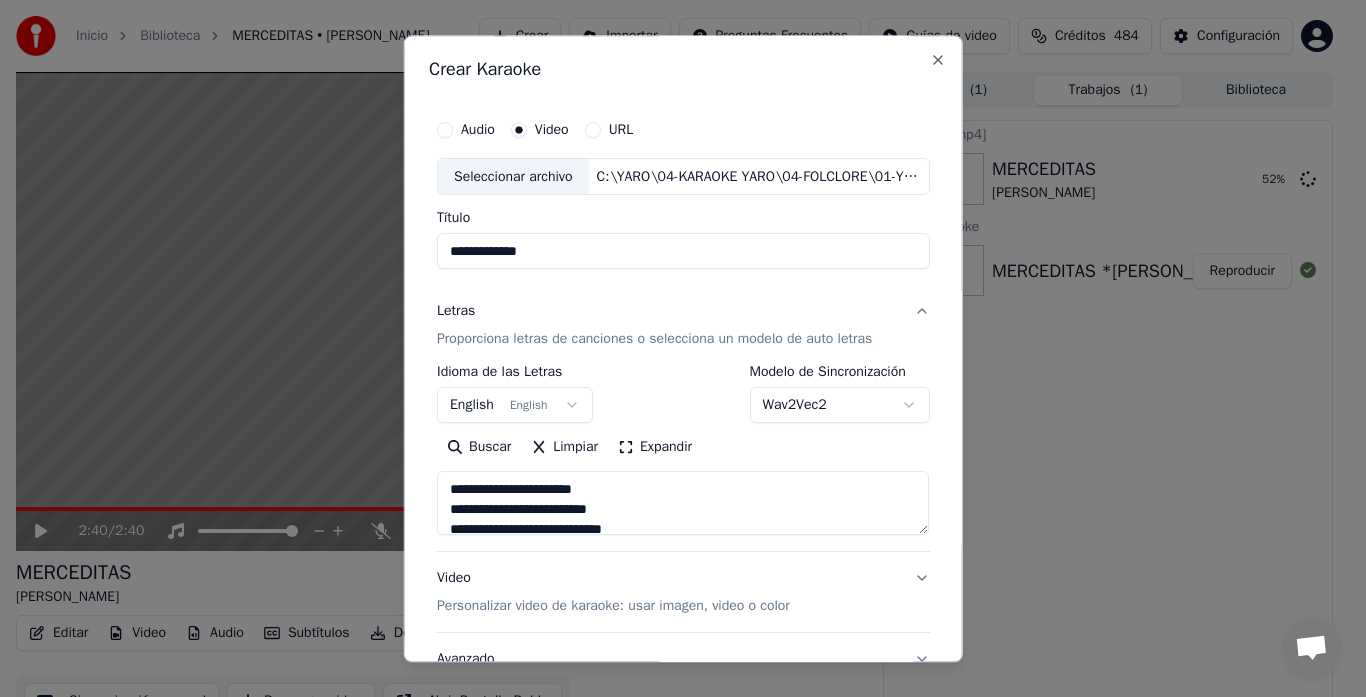 click on "**********" at bounding box center [683, 504] 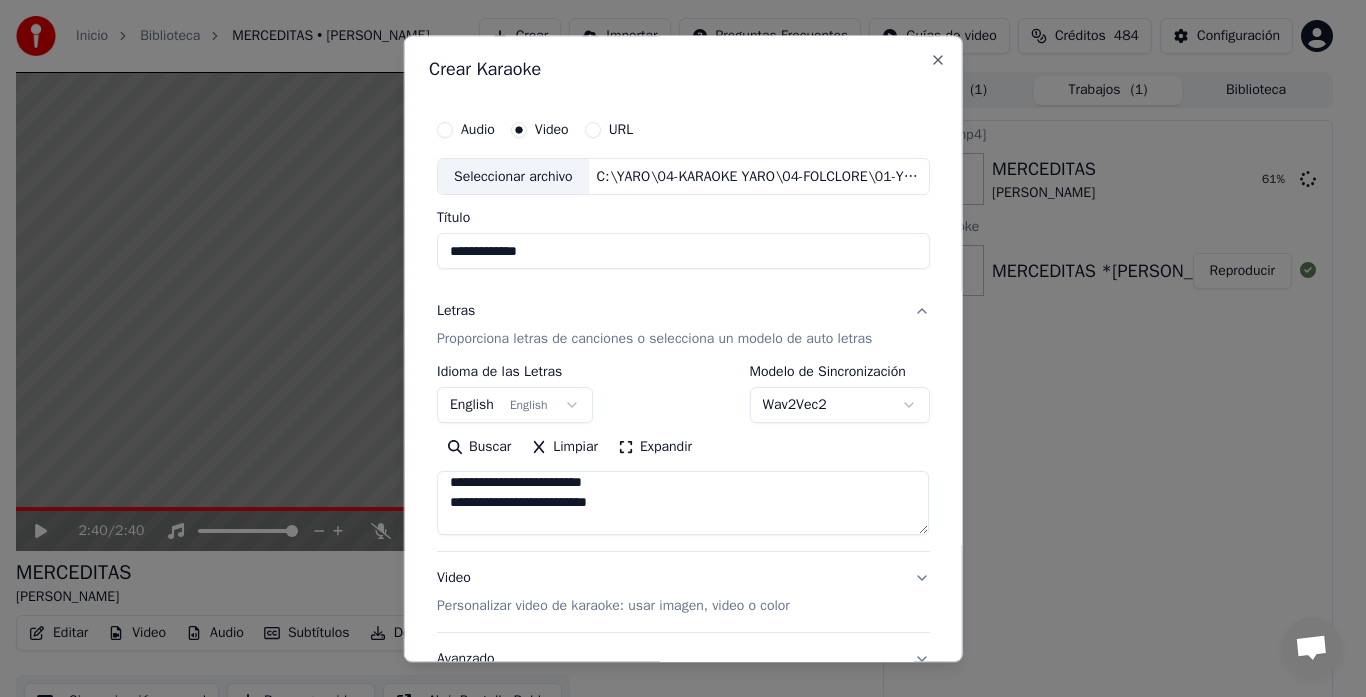 scroll, scrollTop: 280, scrollLeft: 0, axis: vertical 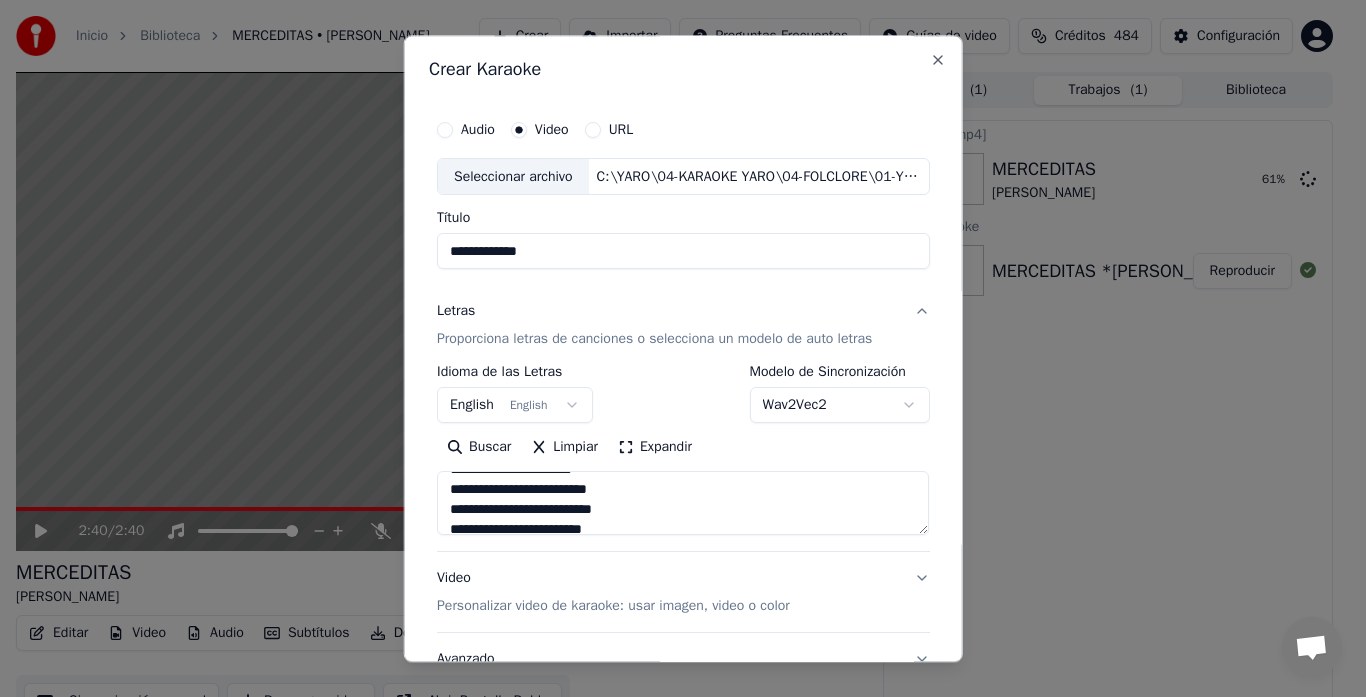 drag, startPoint x: 438, startPoint y: 483, endPoint x: 552, endPoint y: 500, distance: 115.260574 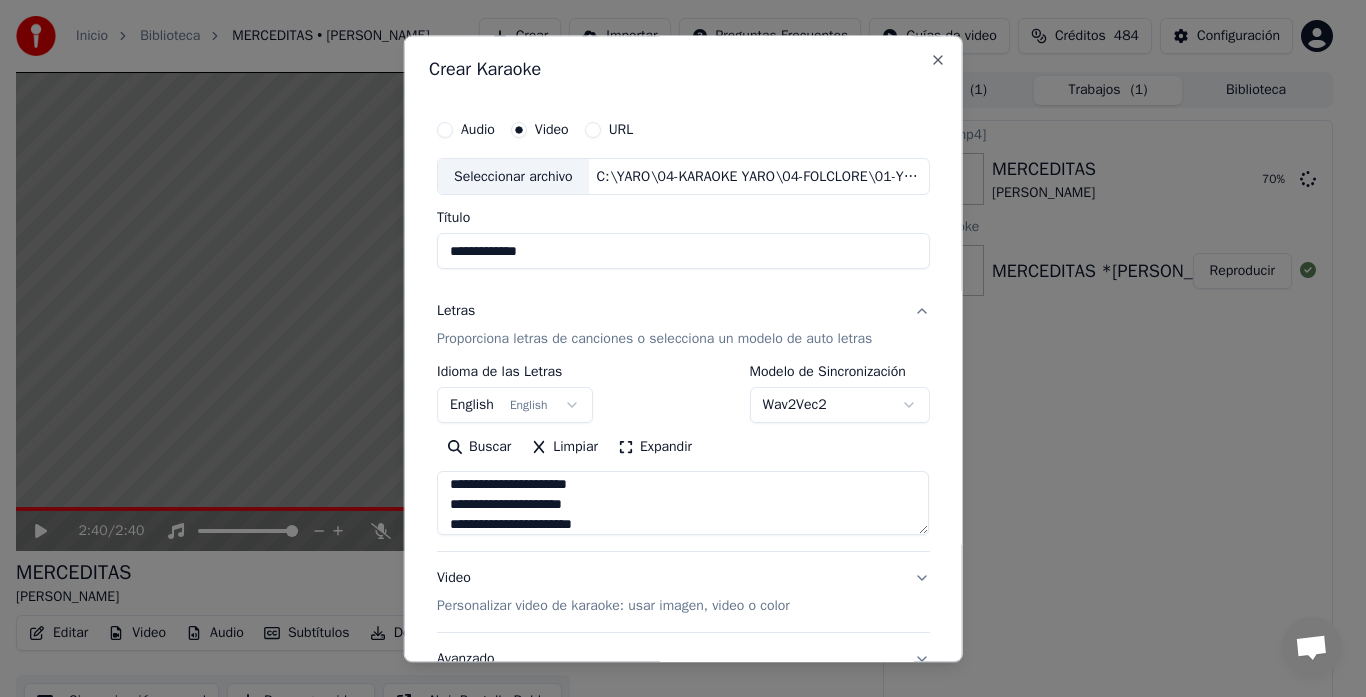 scroll, scrollTop: 185, scrollLeft: 0, axis: vertical 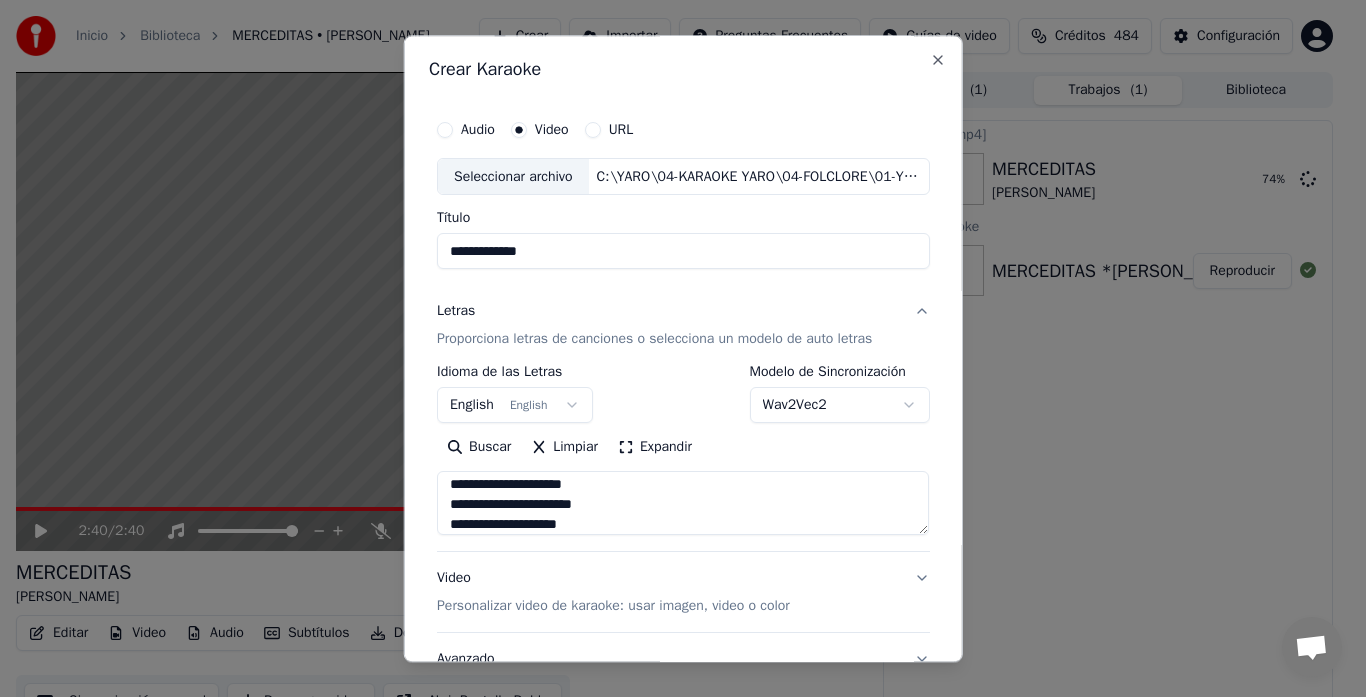 click on "**********" at bounding box center [683, 504] 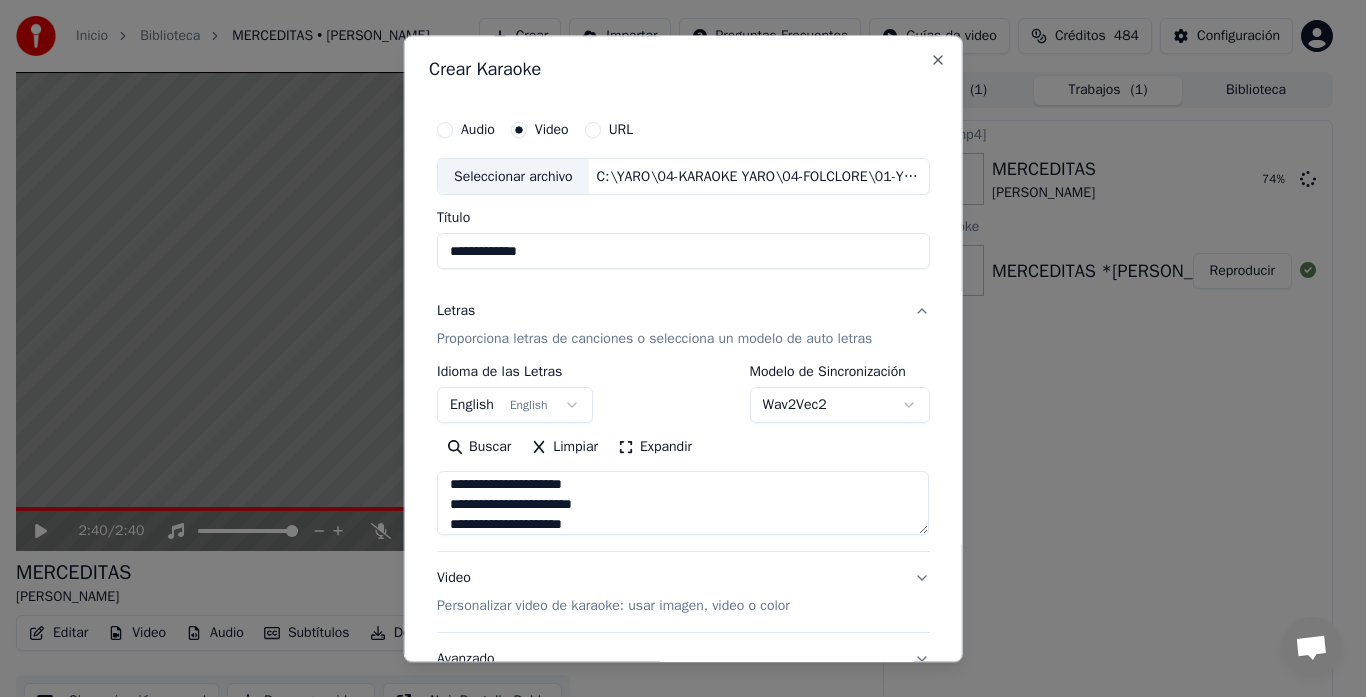 click on "**********" at bounding box center (683, 504) 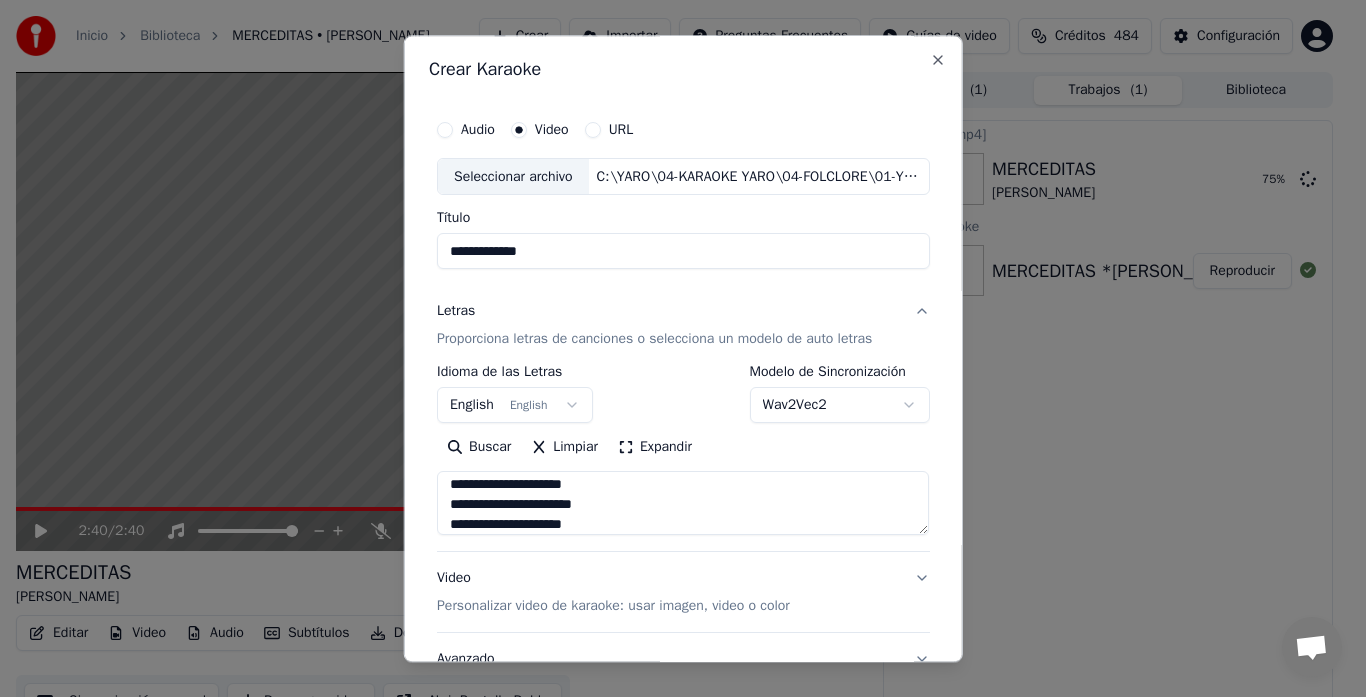 scroll, scrollTop: 205, scrollLeft: 0, axis: vertical 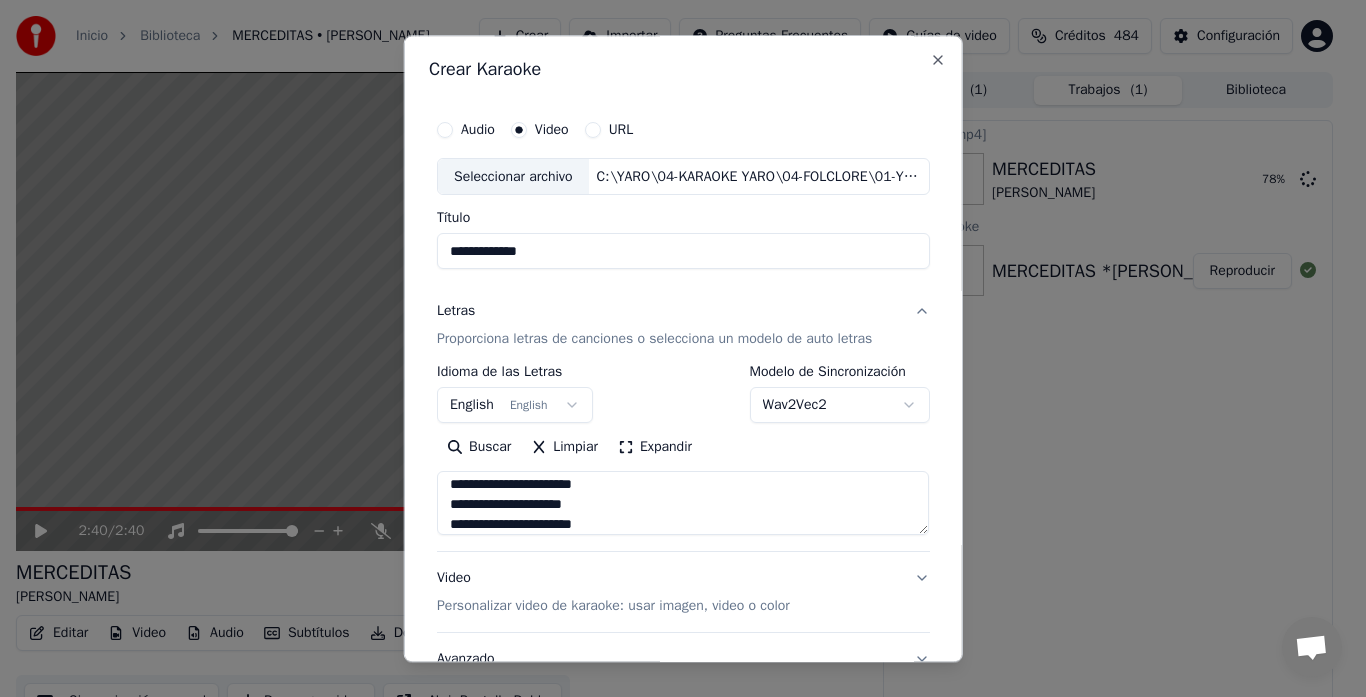 click on "**********" at bounding box center [683, 504] 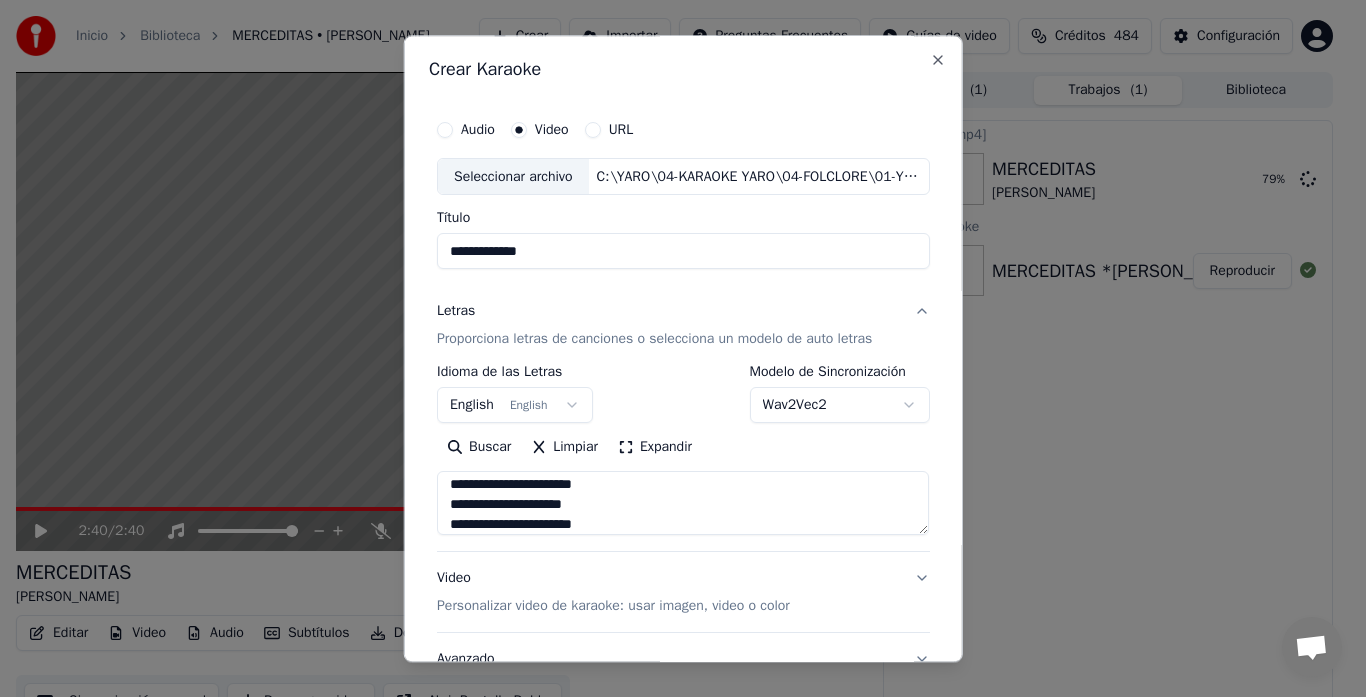 scroll, scrollTop: 245, scrollLeft: 0, axis: vertical 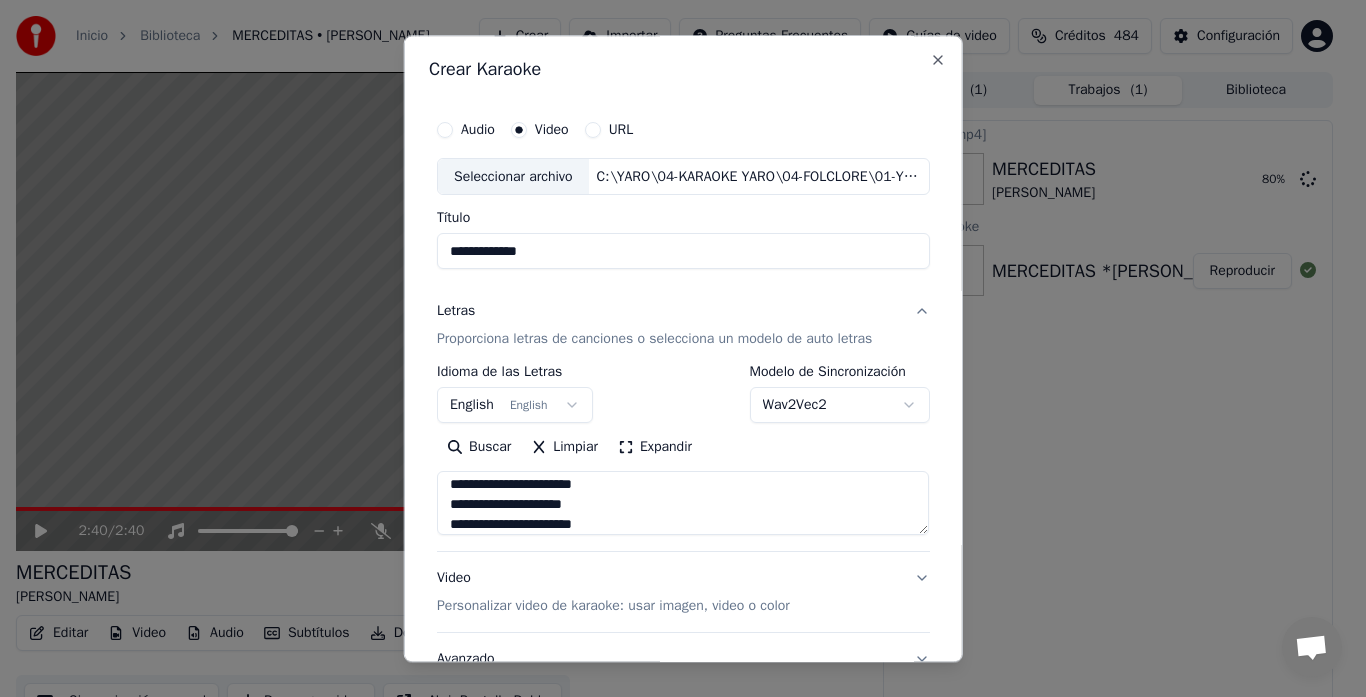click on "**********" at bounding box center [683, 504] 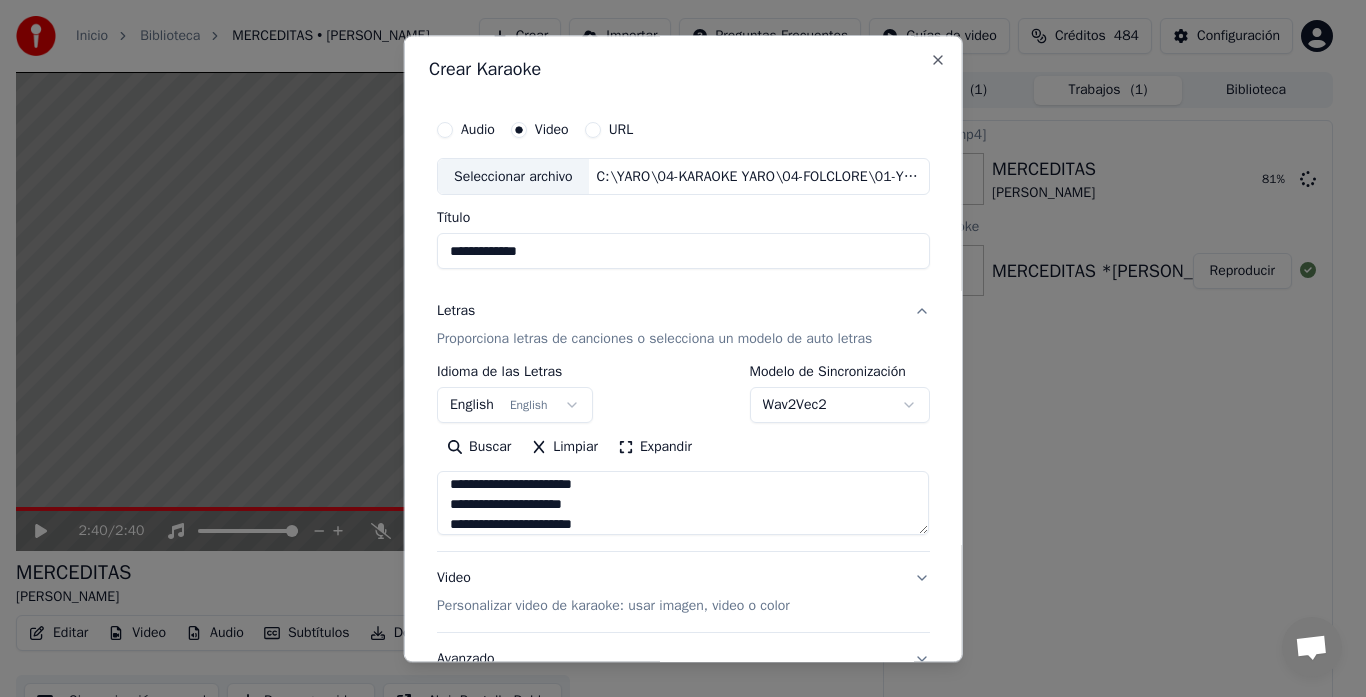 scroll, scrollTop: 225, scrollLeft: 0, axis: vertical 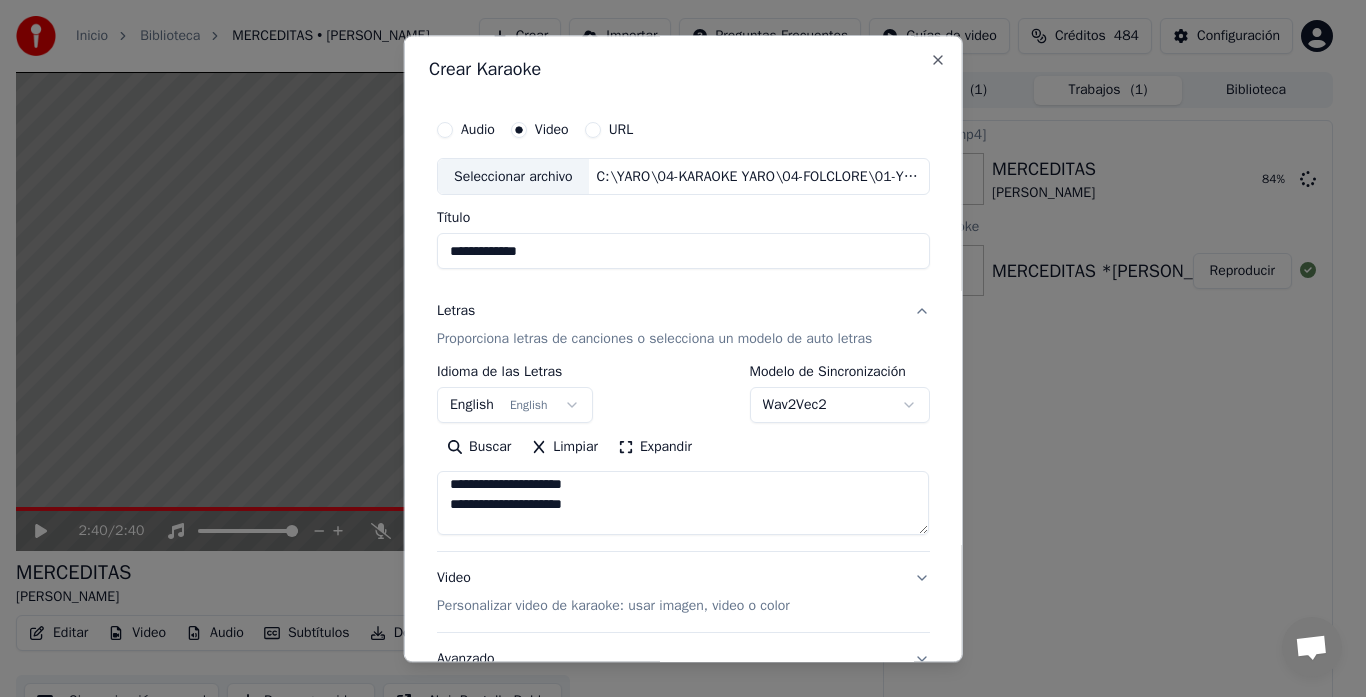 click on "**********" at bounding box center [683, 504] 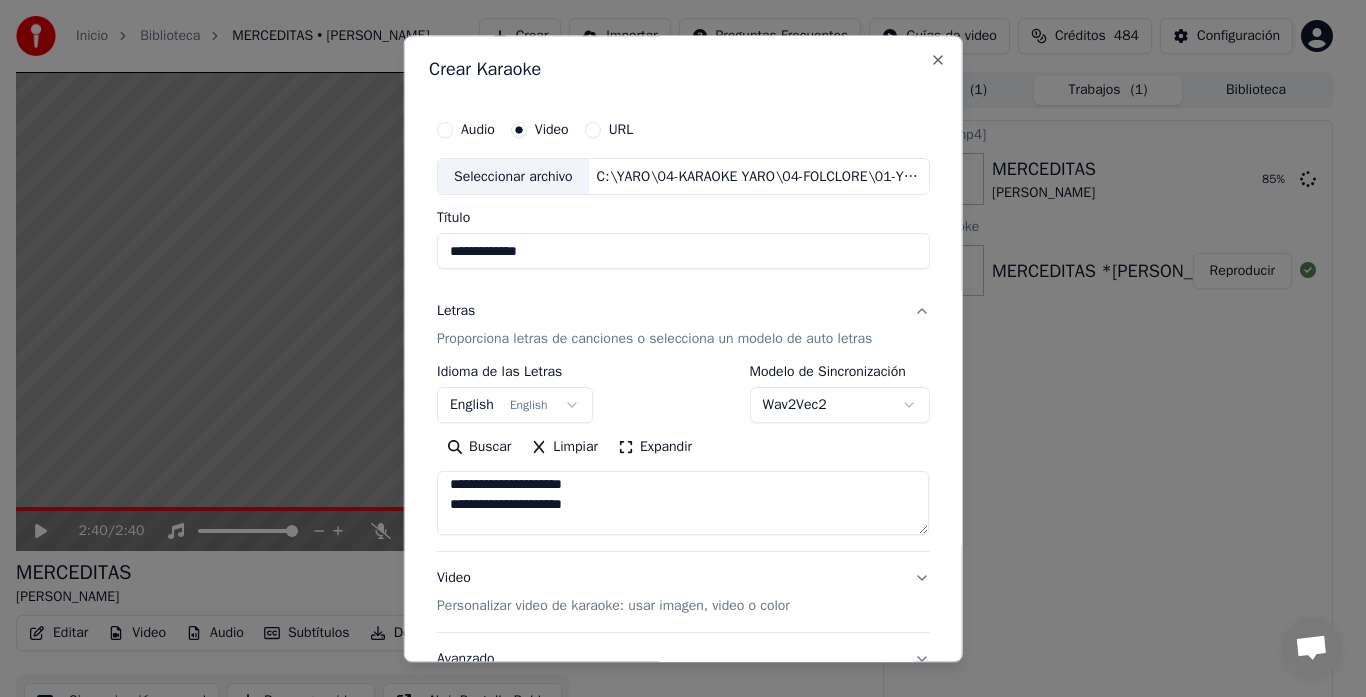scroll, scrollTop: 507, scrollLeft: 0, axis: vertical 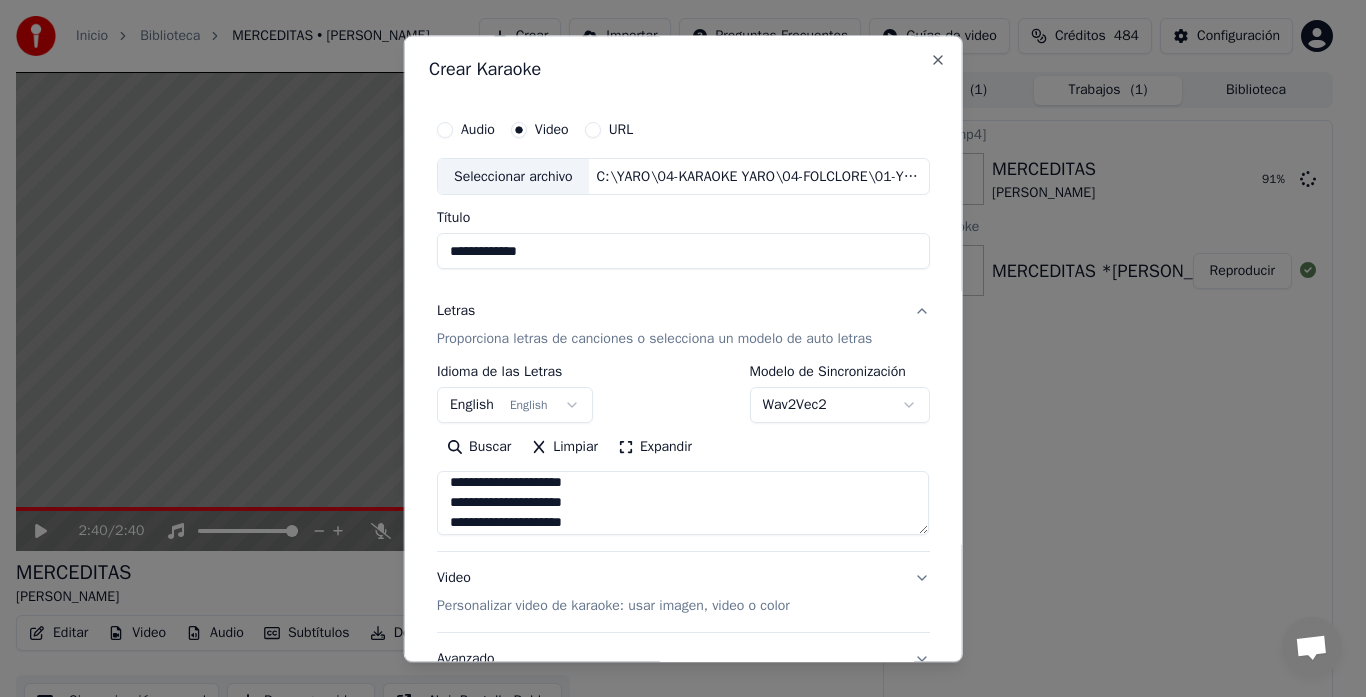 click on "**********" at bounding box center [683, 504] 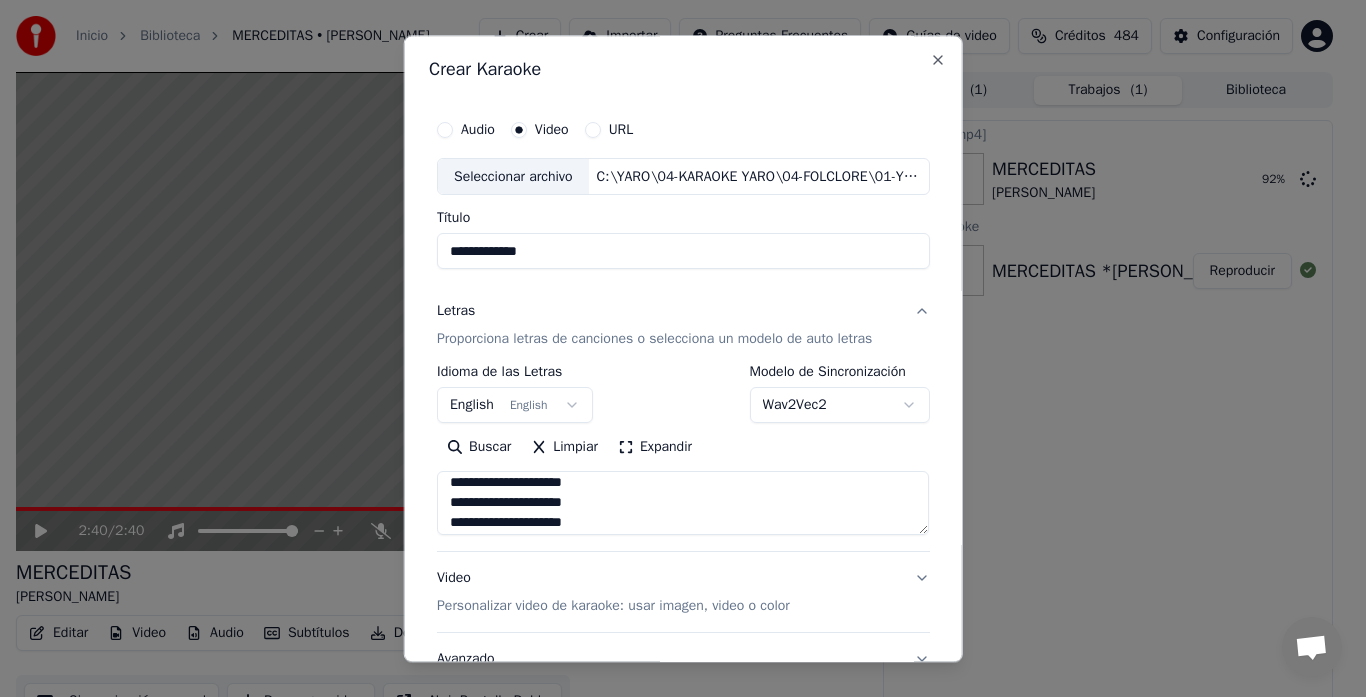 click on "**********" at bounding box center (683, 504) 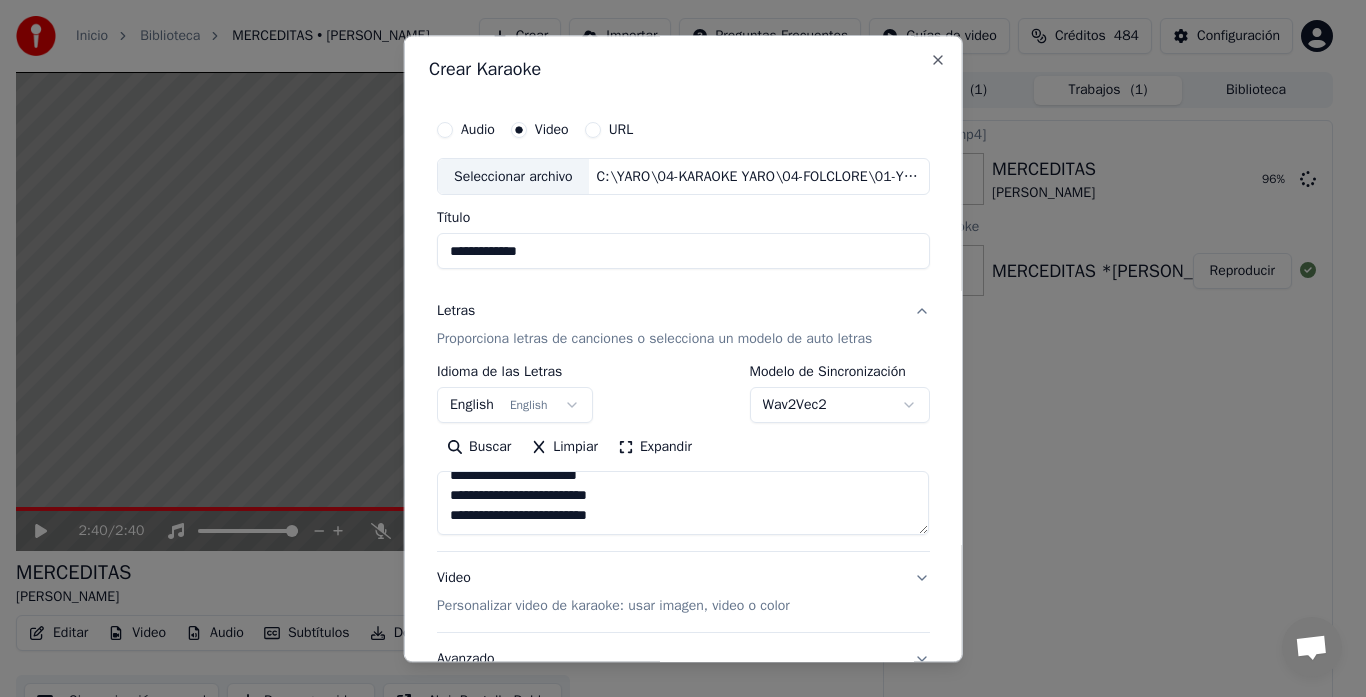 scroll, scrollTop: 605, scrollLeft: 0, axis: vertical 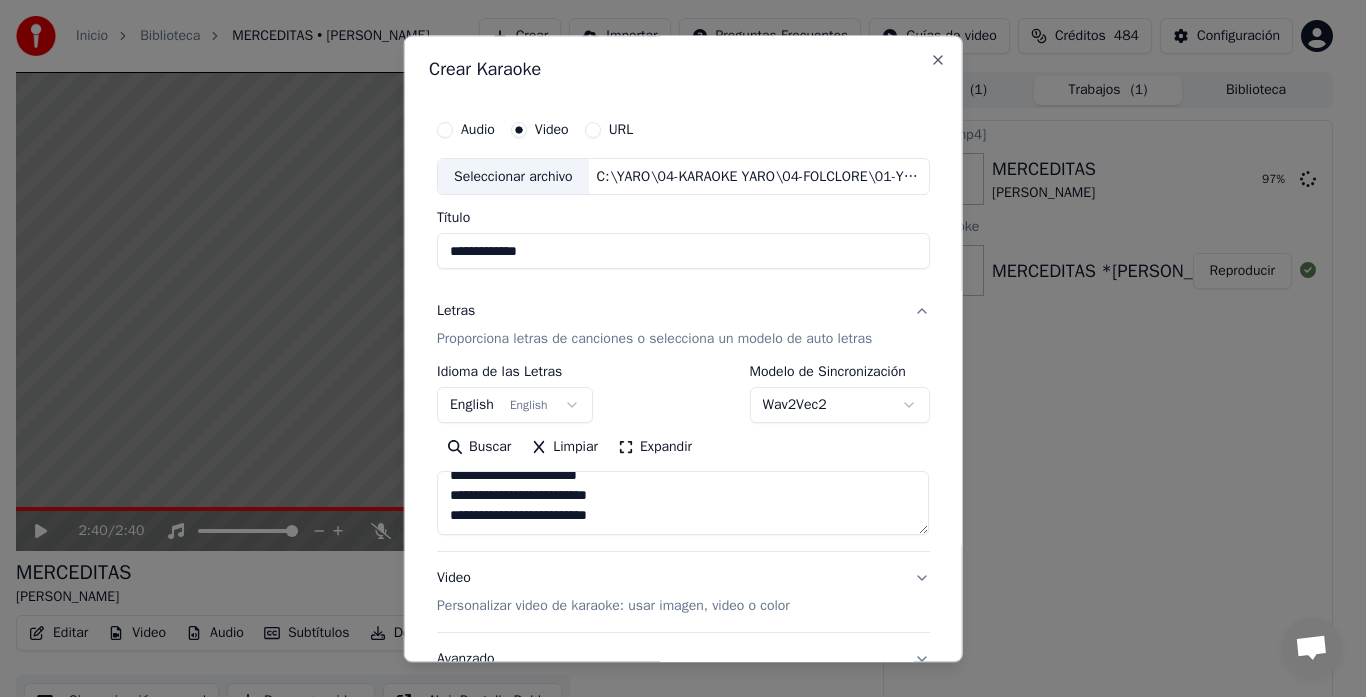 click on "**********" at bounding box center [683, 504] 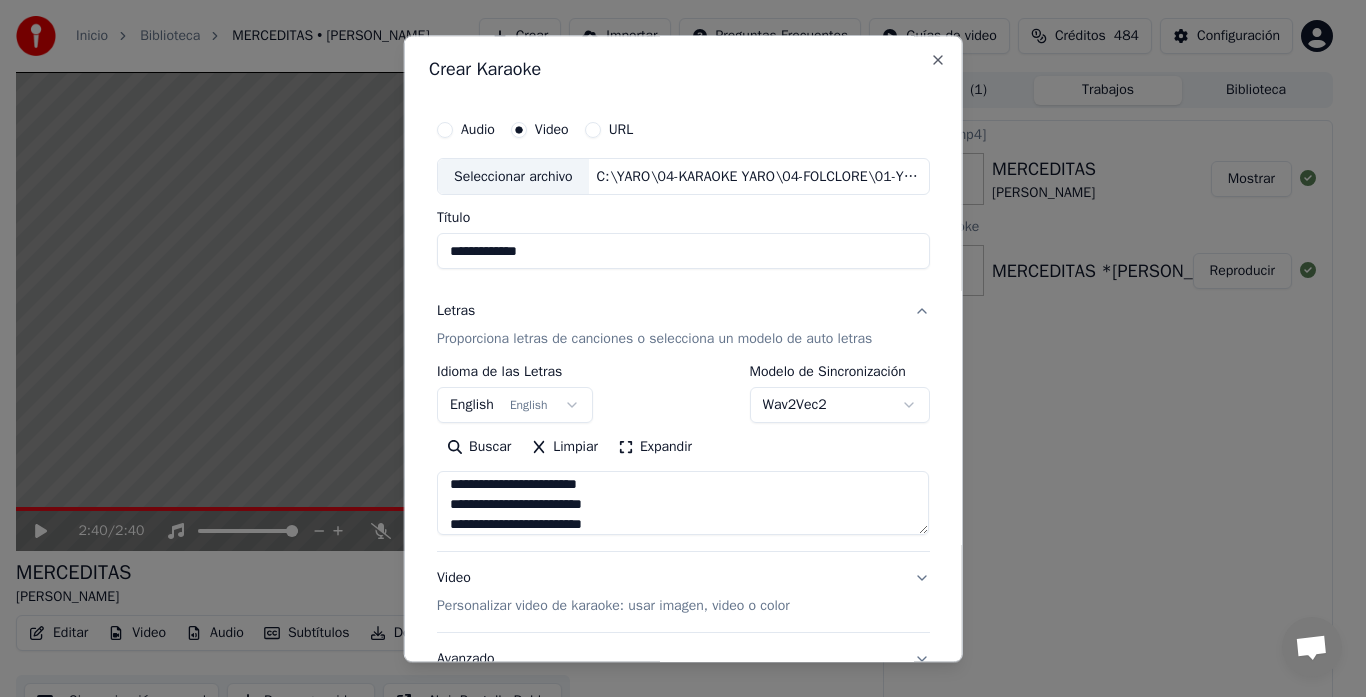 scroll, scrollTop: 665, scrollLeft: 0, axis: vertical 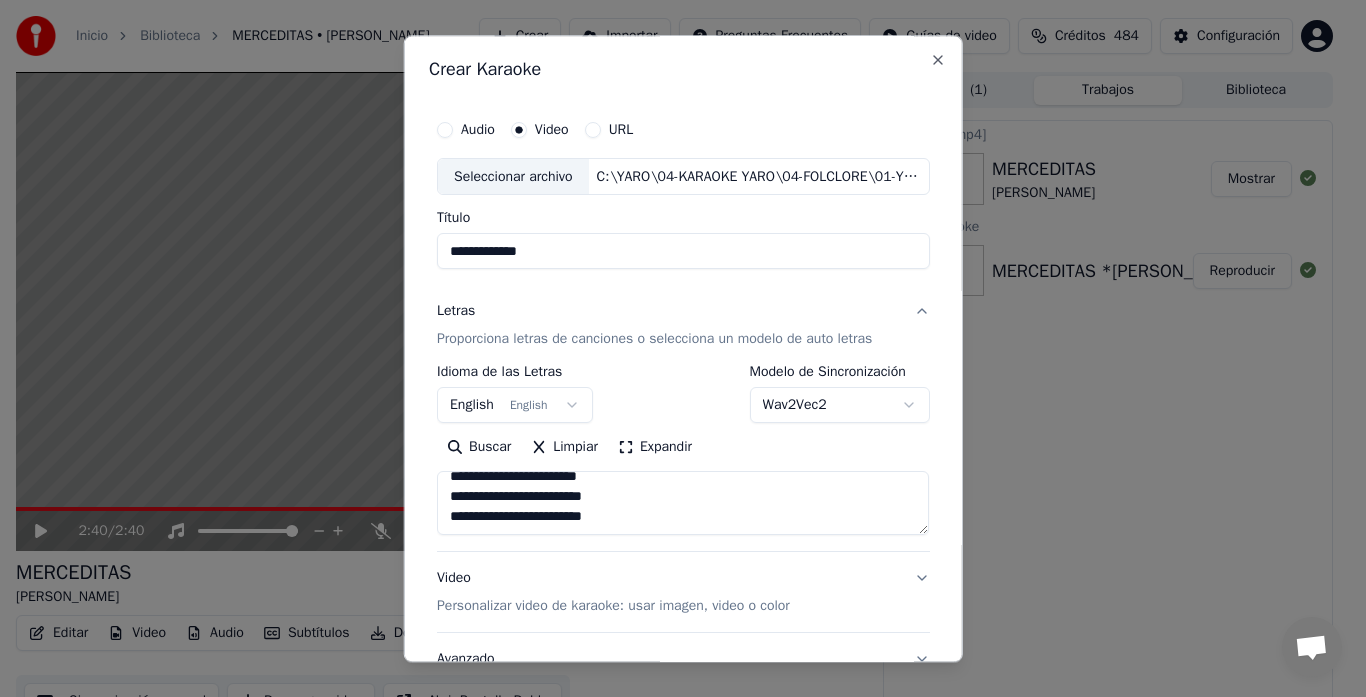 type on "**********" 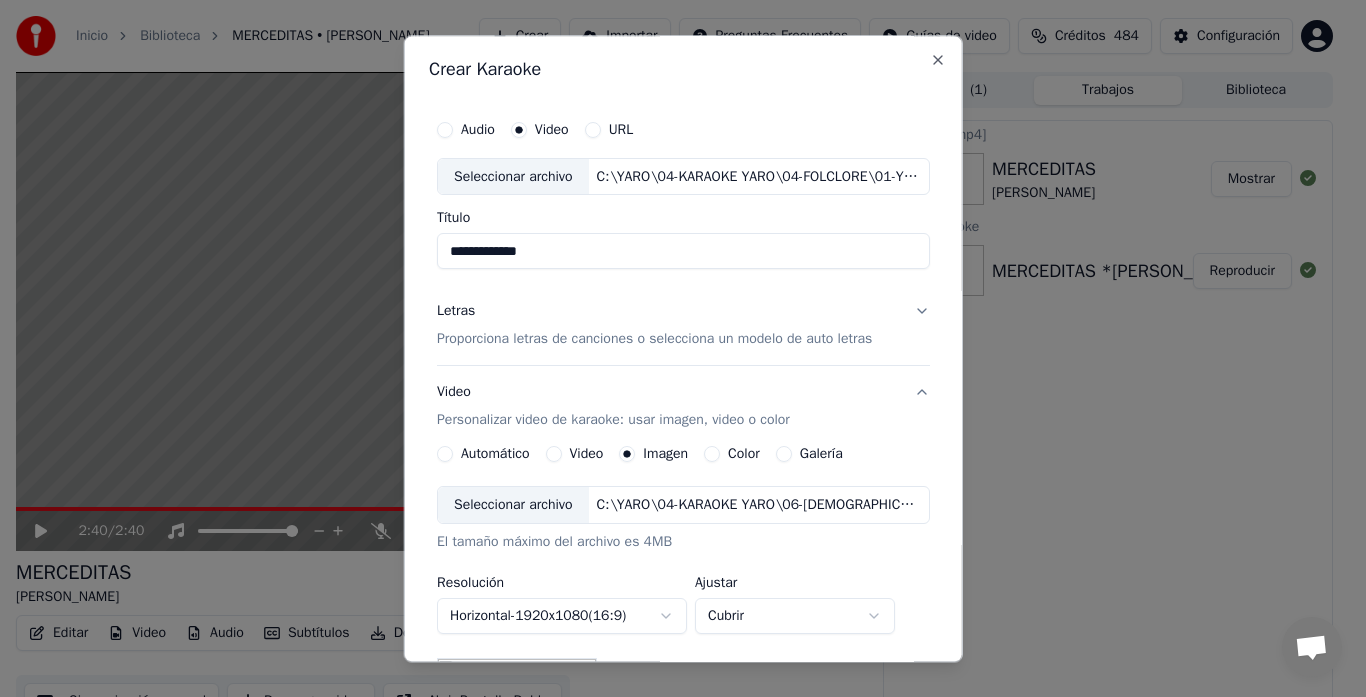 click on "Seleccionar archivo" at bounding box center (513, 506) 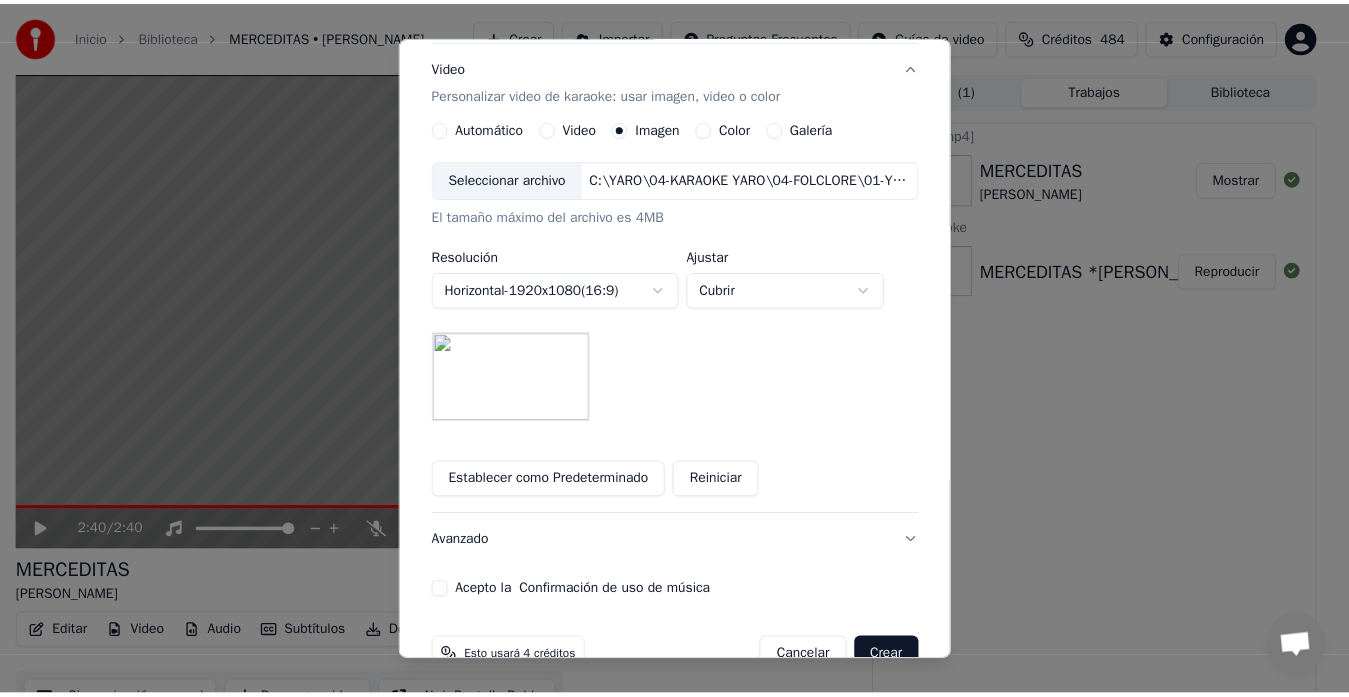 scroll, scrollTop: 372, scrollLeft: 0, axis: vertical 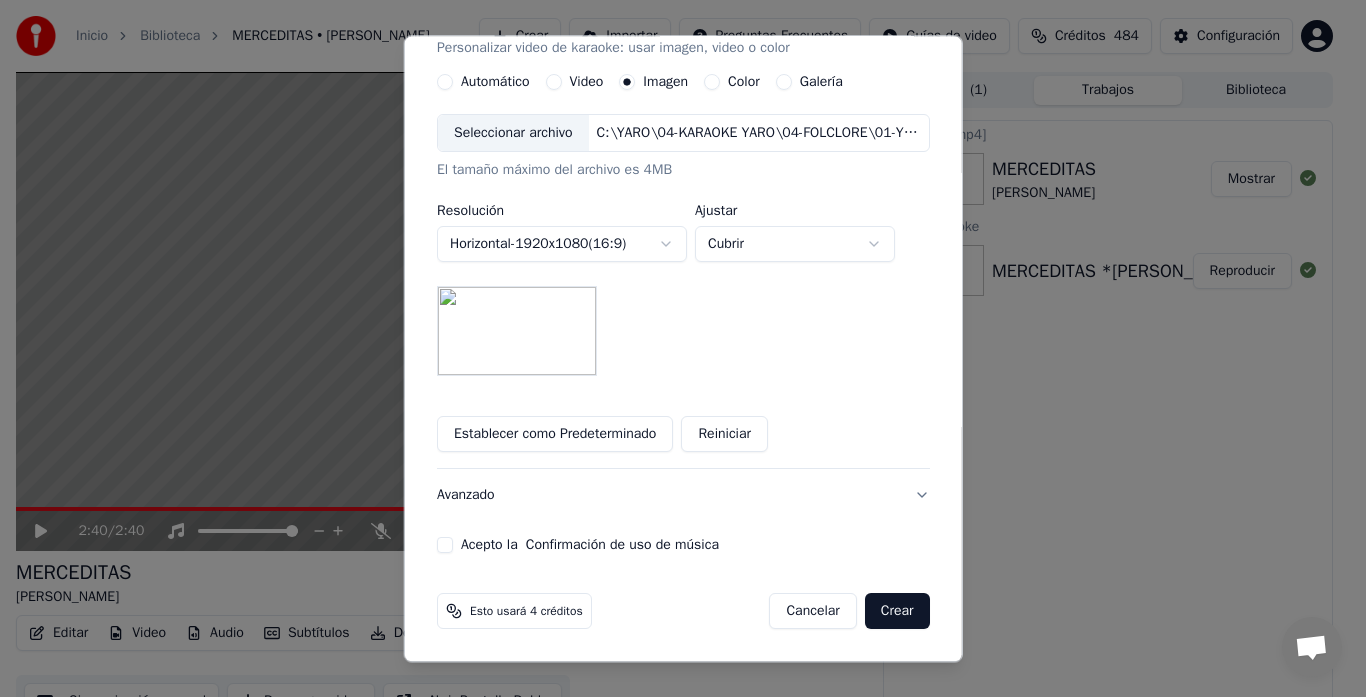 click on "Acepto la   Confirmación de uso de música" at bounding box center (445, 546) 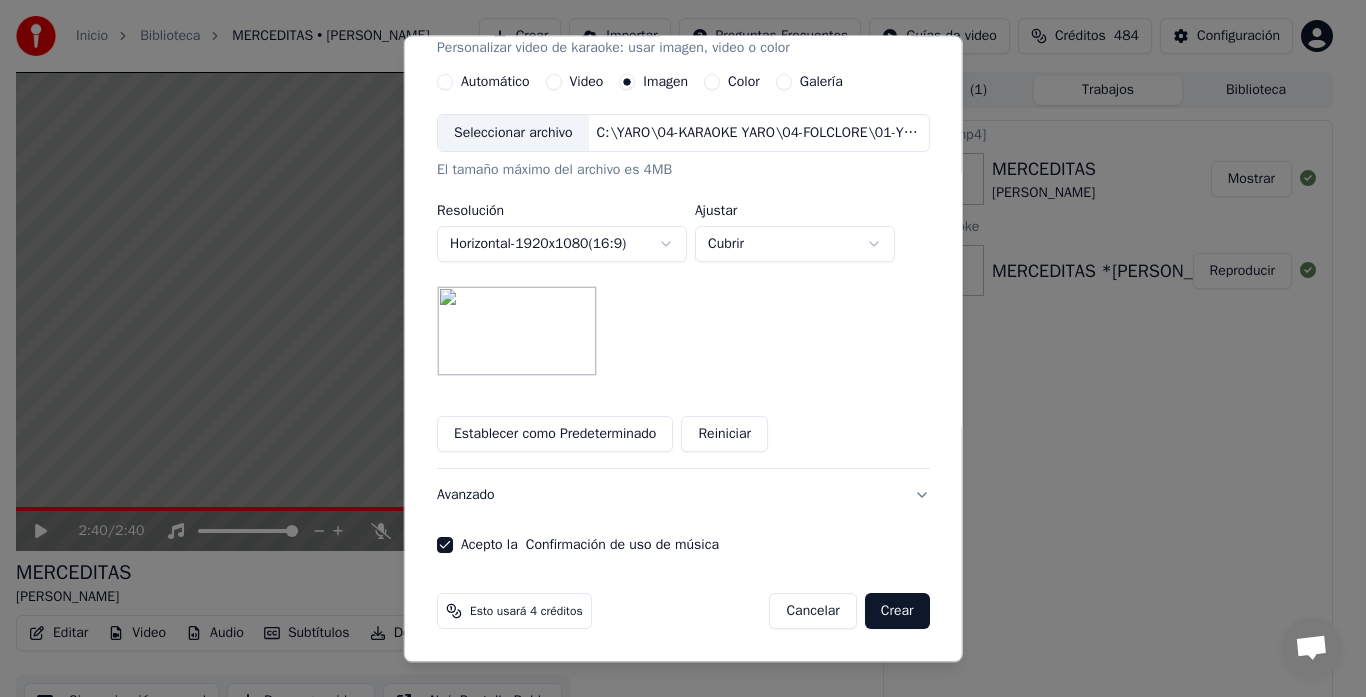 click on "Crear" at bounding box center [897, 612] 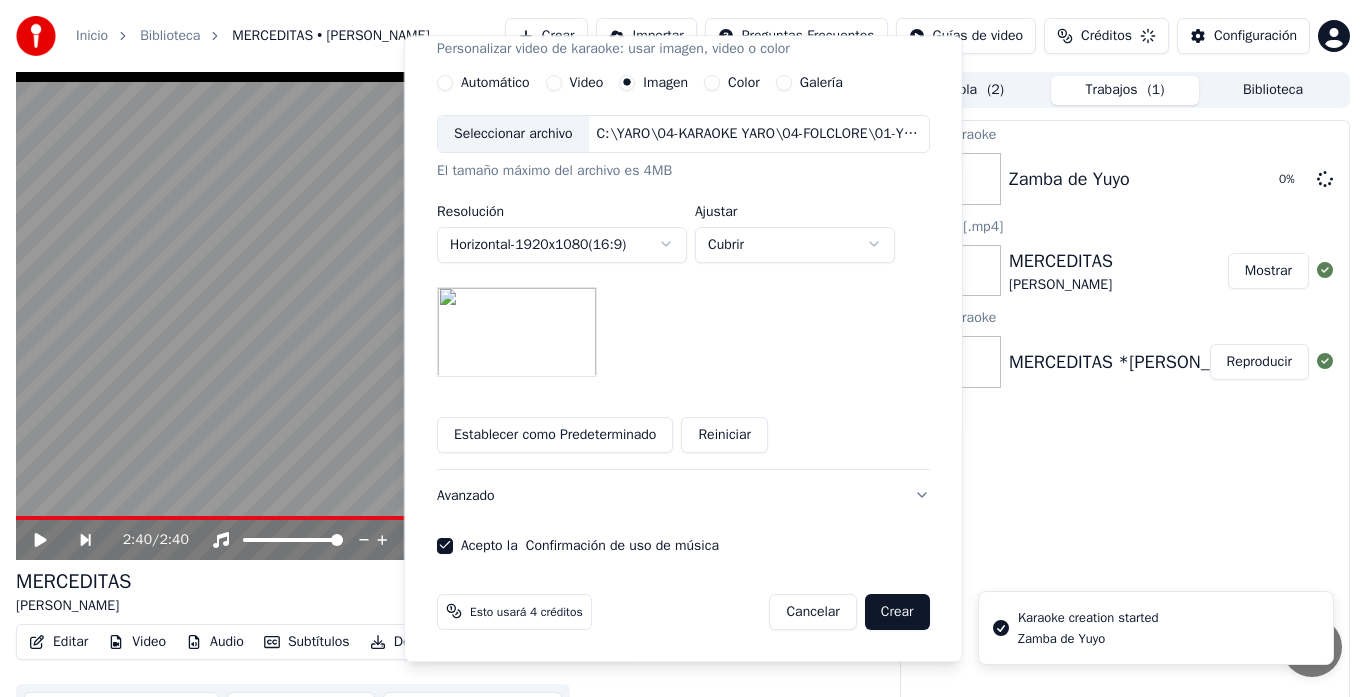 type 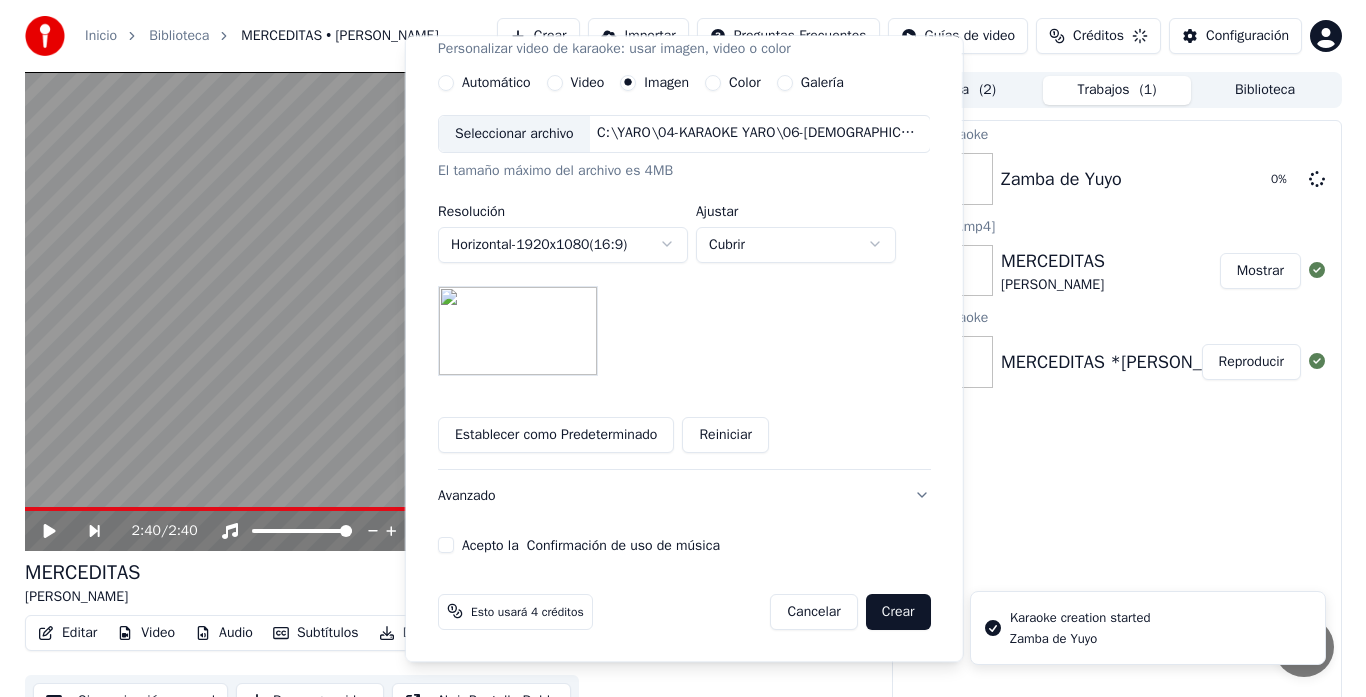 scroll, scrollTop: 0, scrollLeft: 0, axis: both 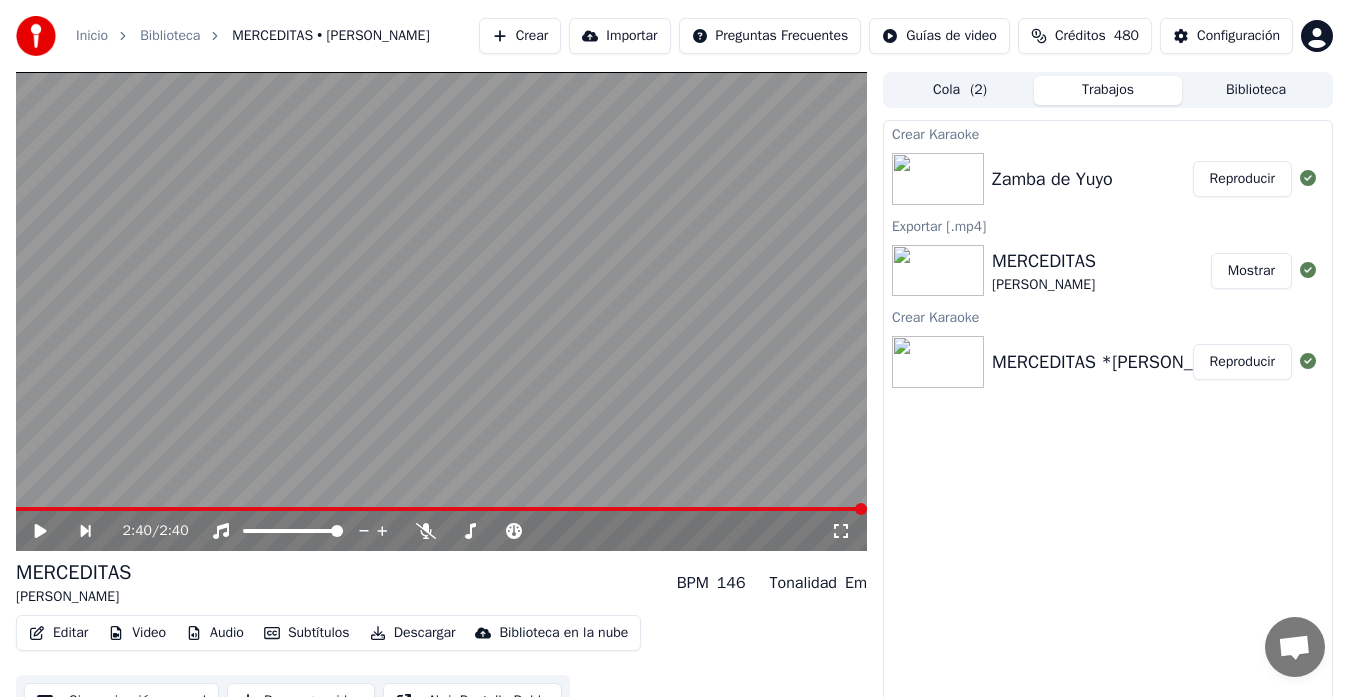 click on "Reproducir" at bounding box center [1242, 179] 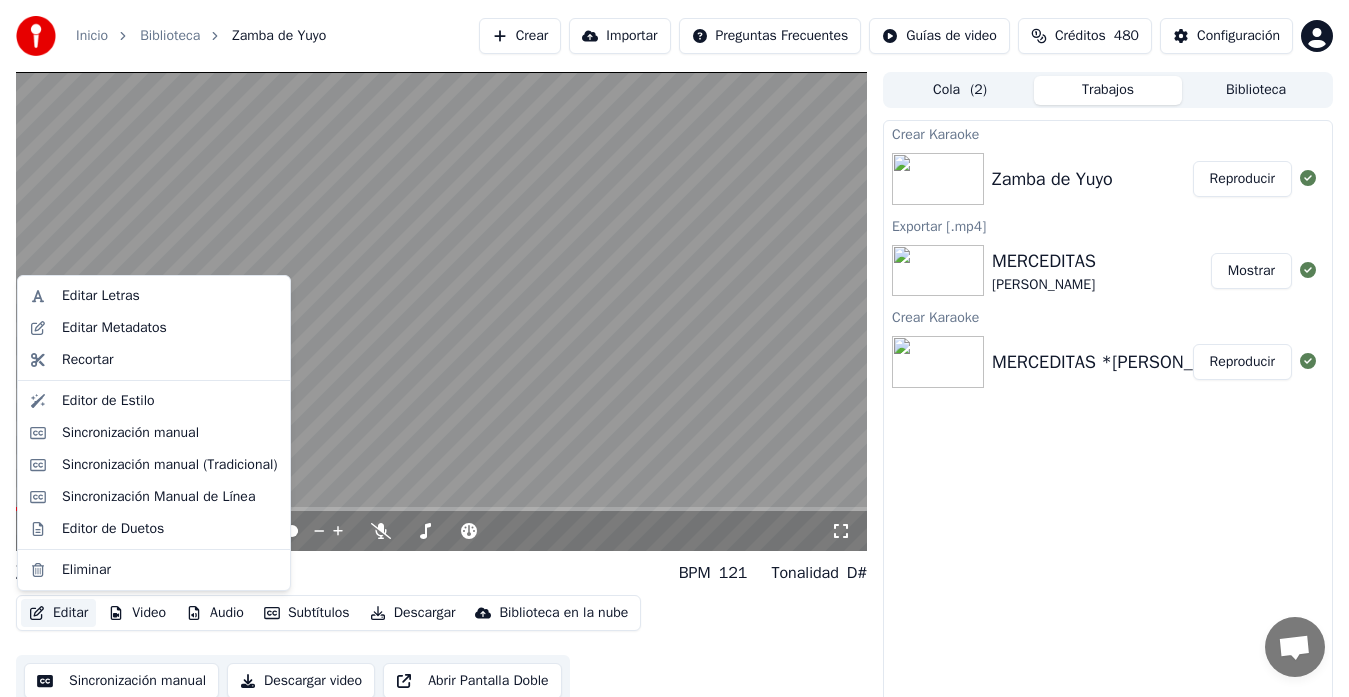 click on "Editar" at bounding box center (58, 613) 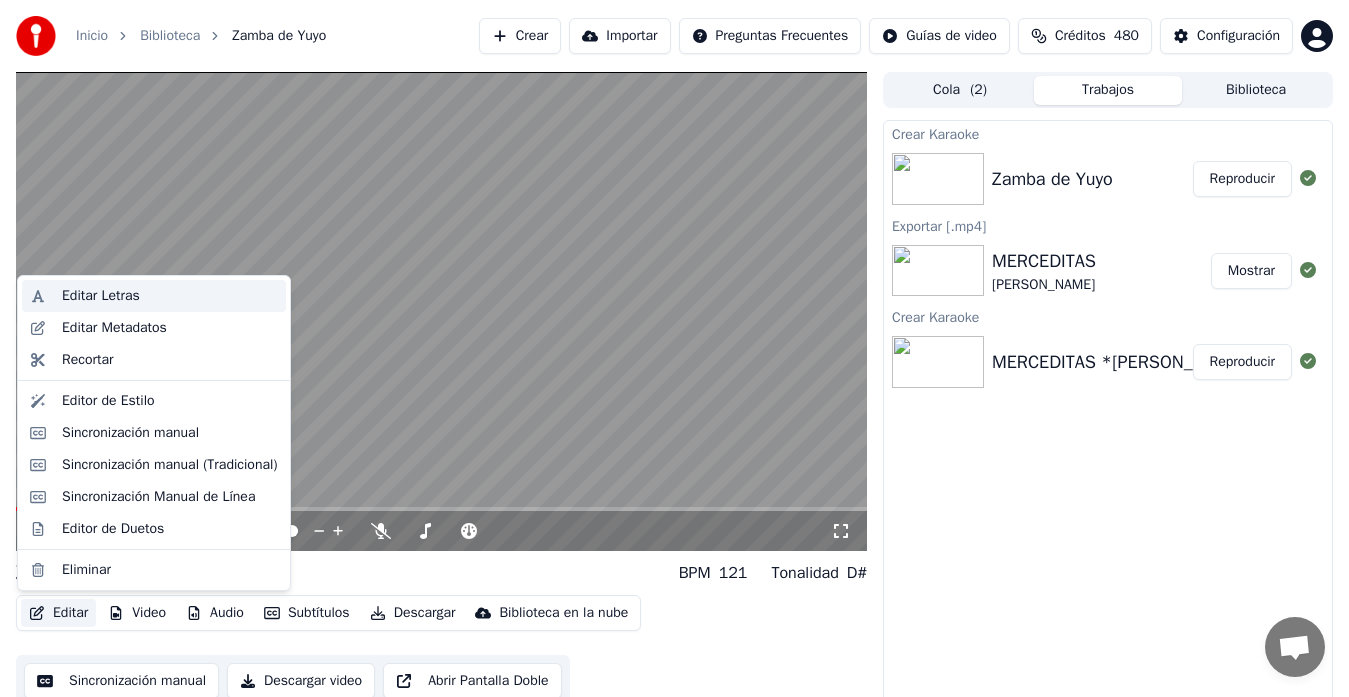 click on "Editar Letras" at bounding box center [101, 296] 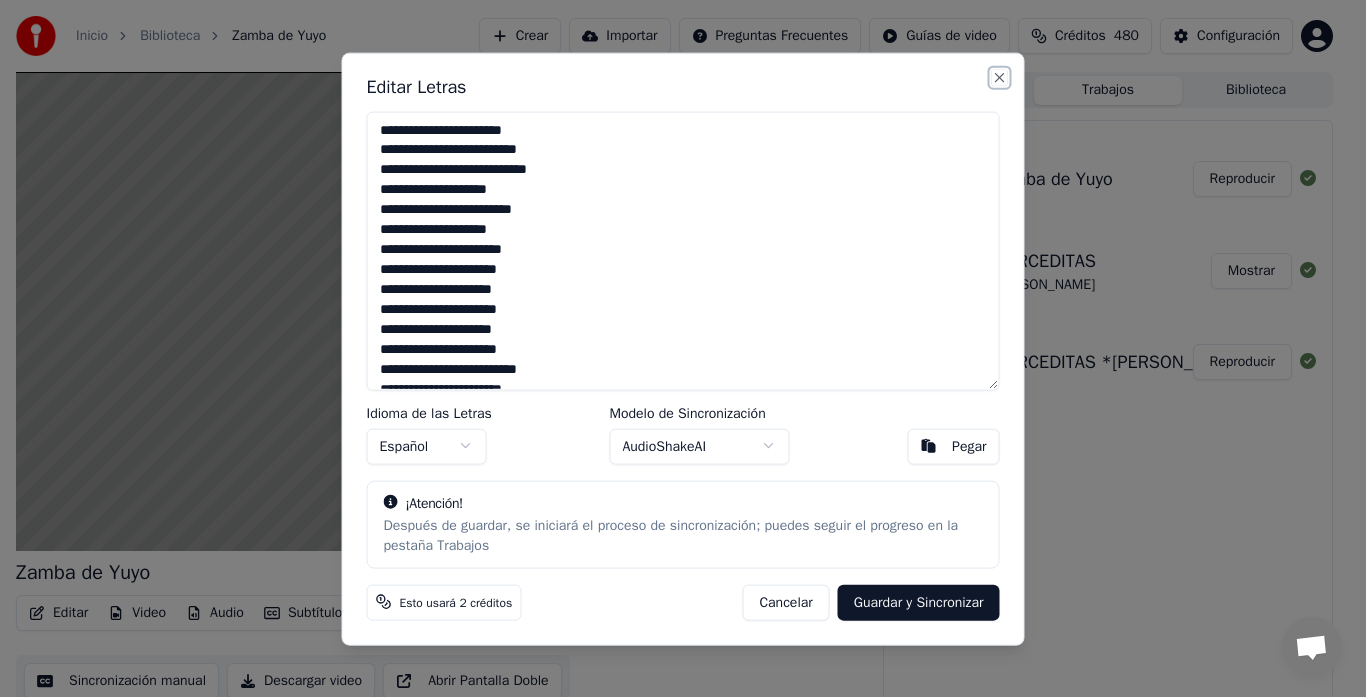 click on "Close" at bounding box center [1000, 77] 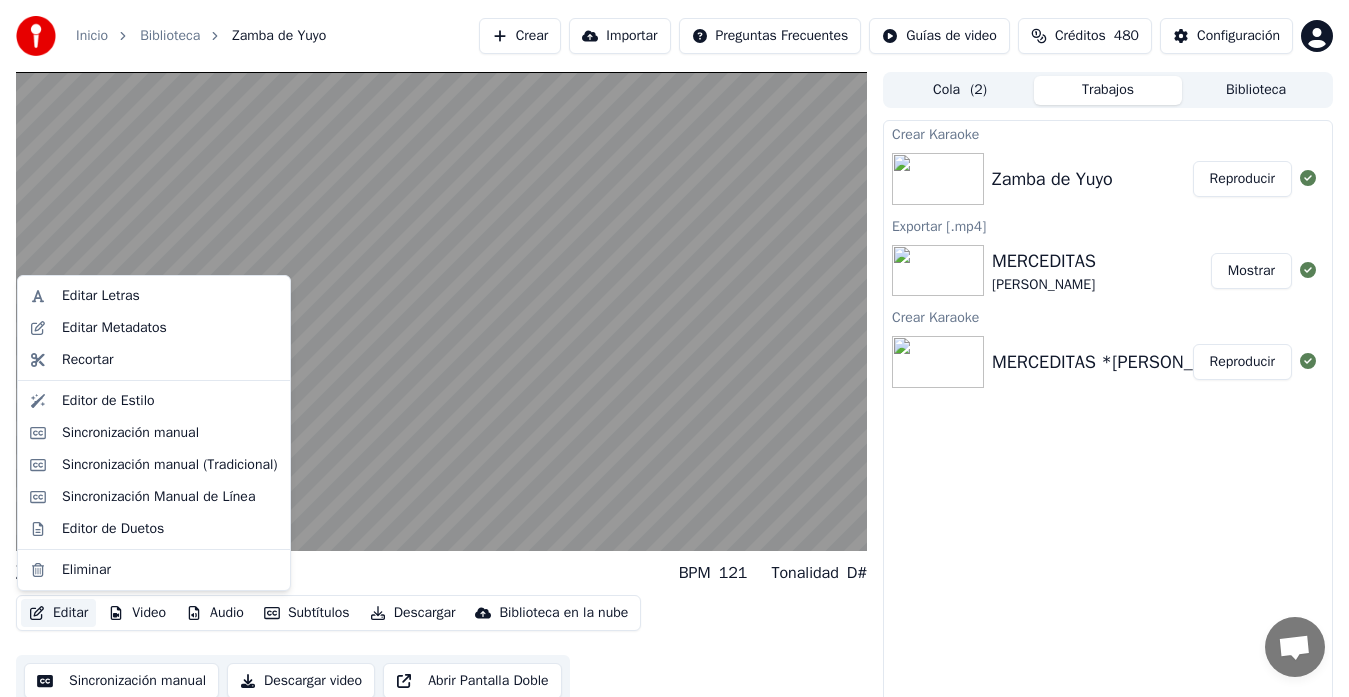 click on "Editar" at bounding box center [58, 613] 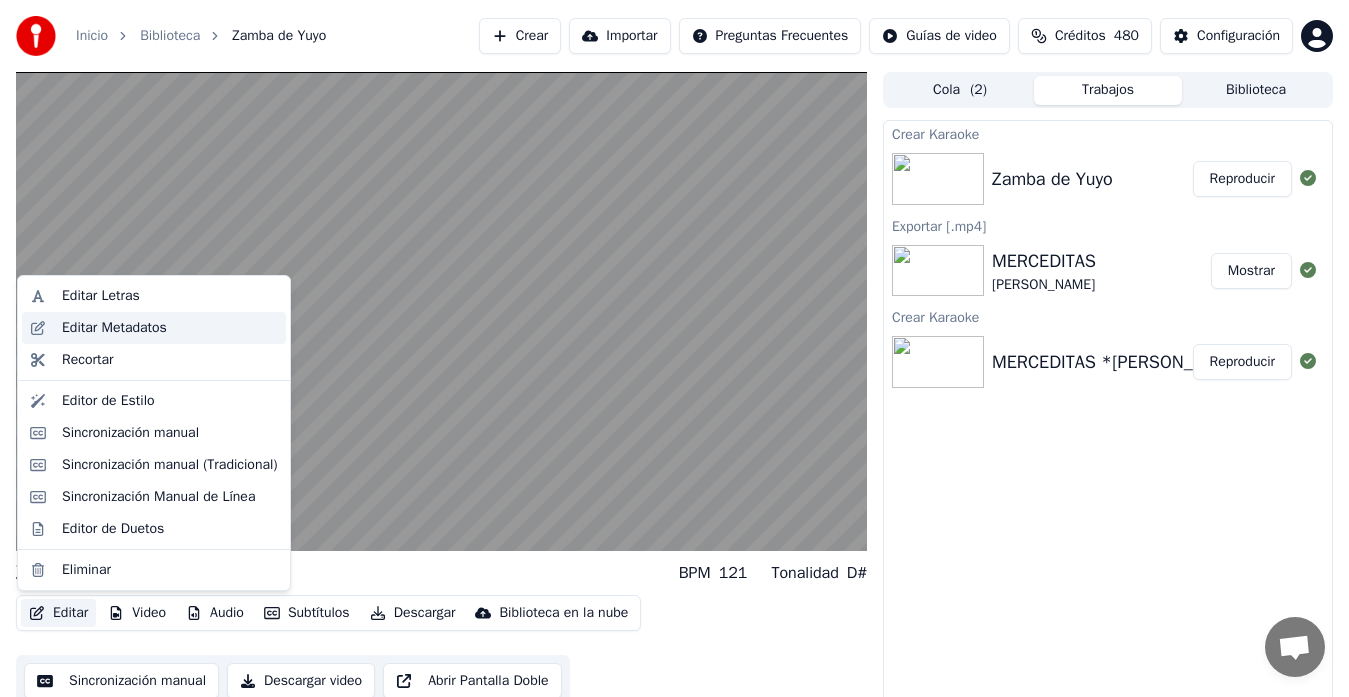 click on "Editar Metadatos" at bounding box center [114, 328] 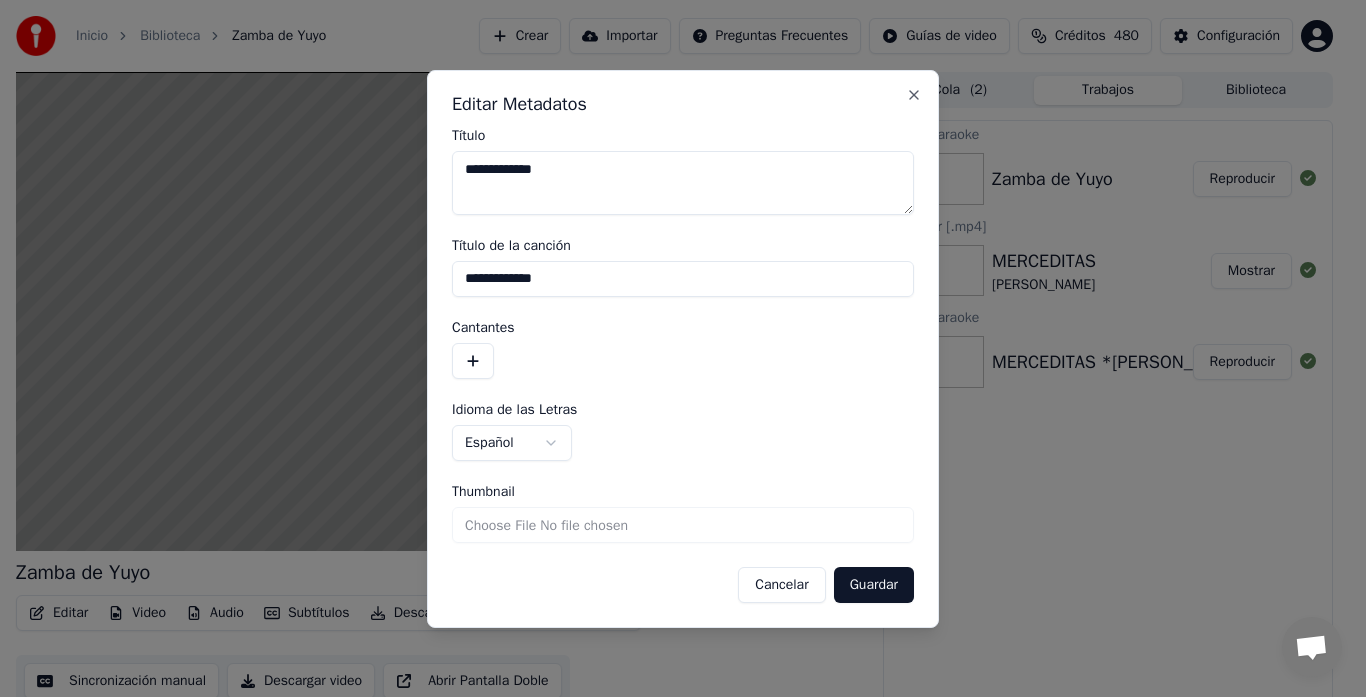 drag, startPoint x: 570, startPoint y: 169, endPoint x: 398, endPoint y: 172, distance: 172.02615 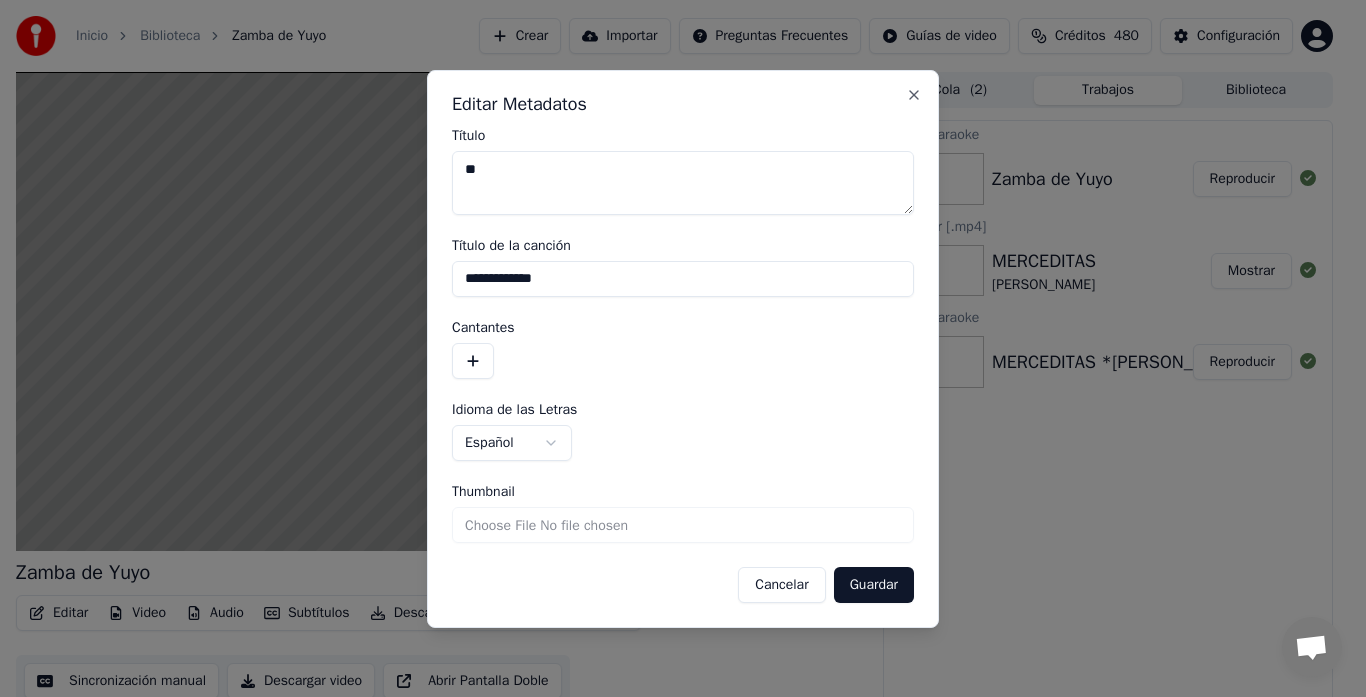 type on "*" 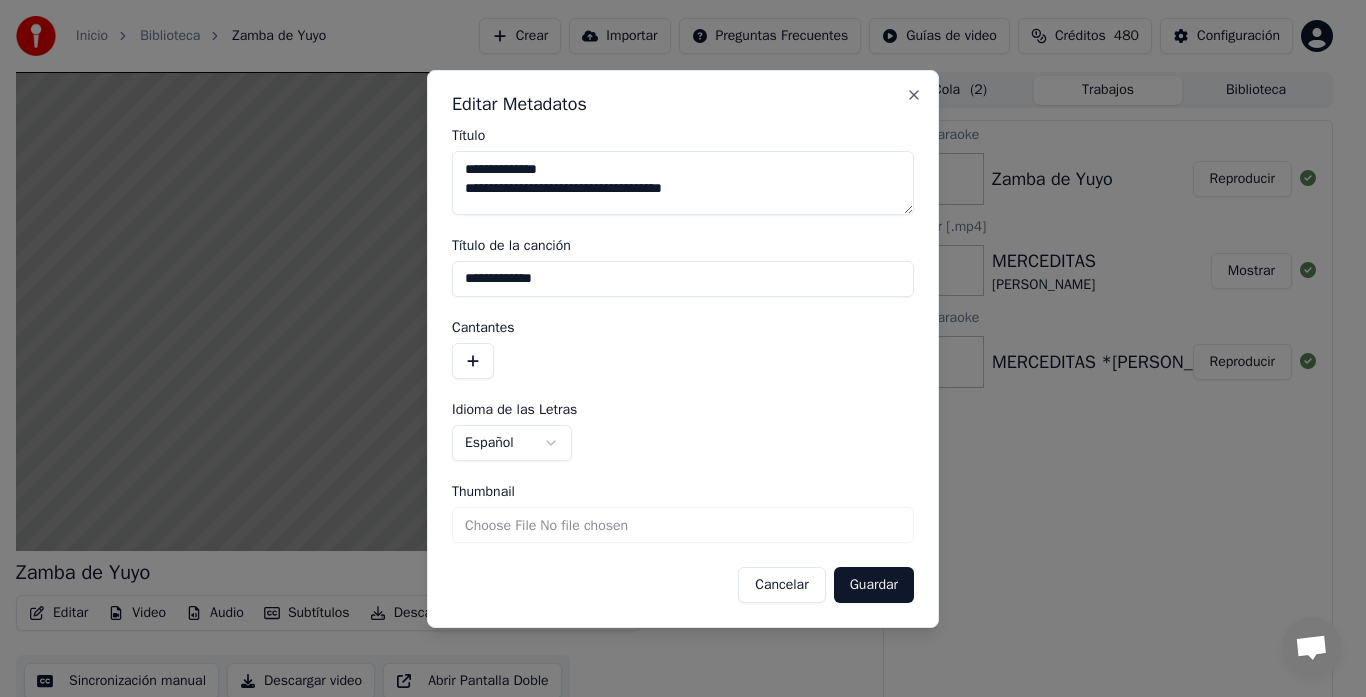 type on "**********" 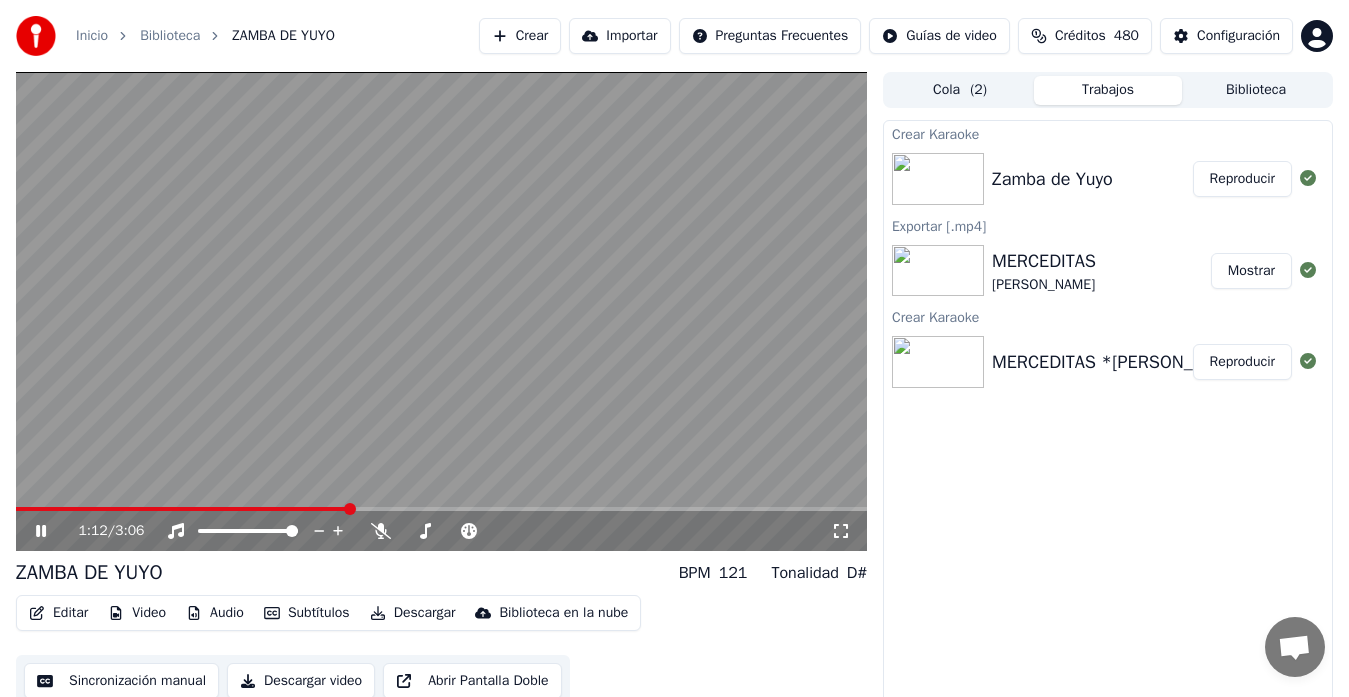 click at bounding box center [182, 509] 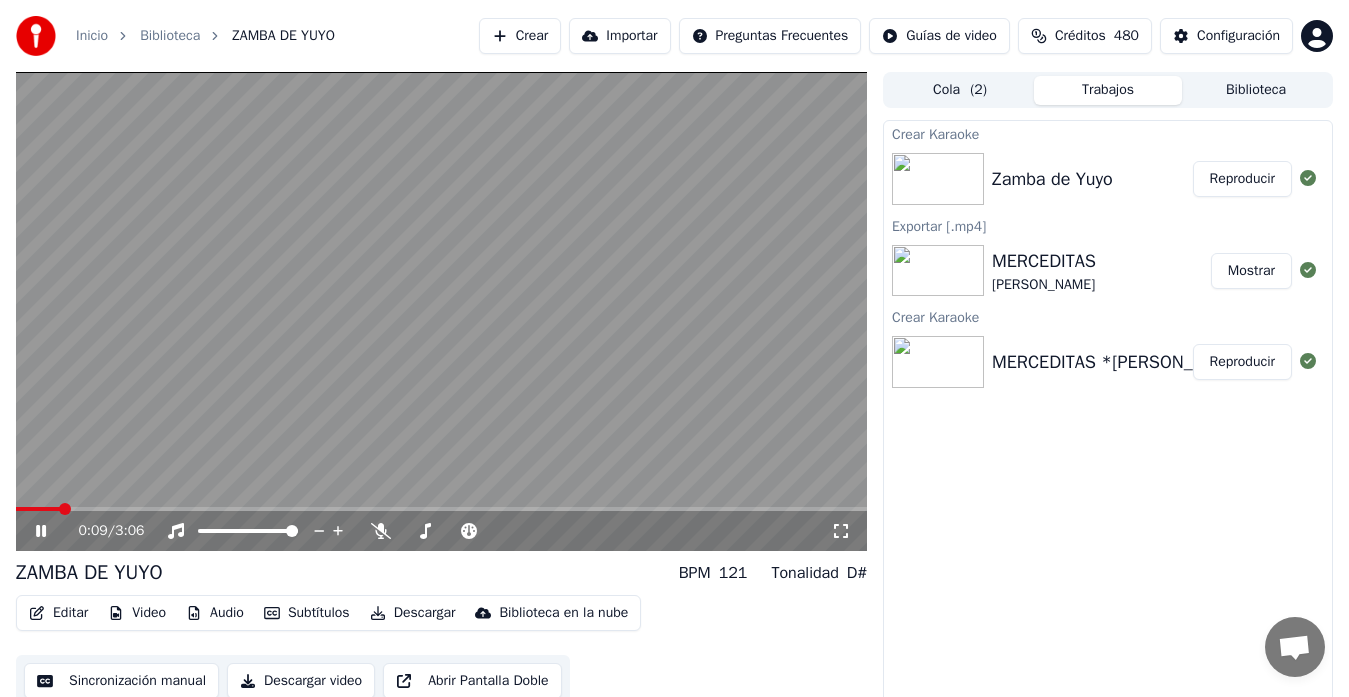 click on "Editar" at bounding box center (58, 613) 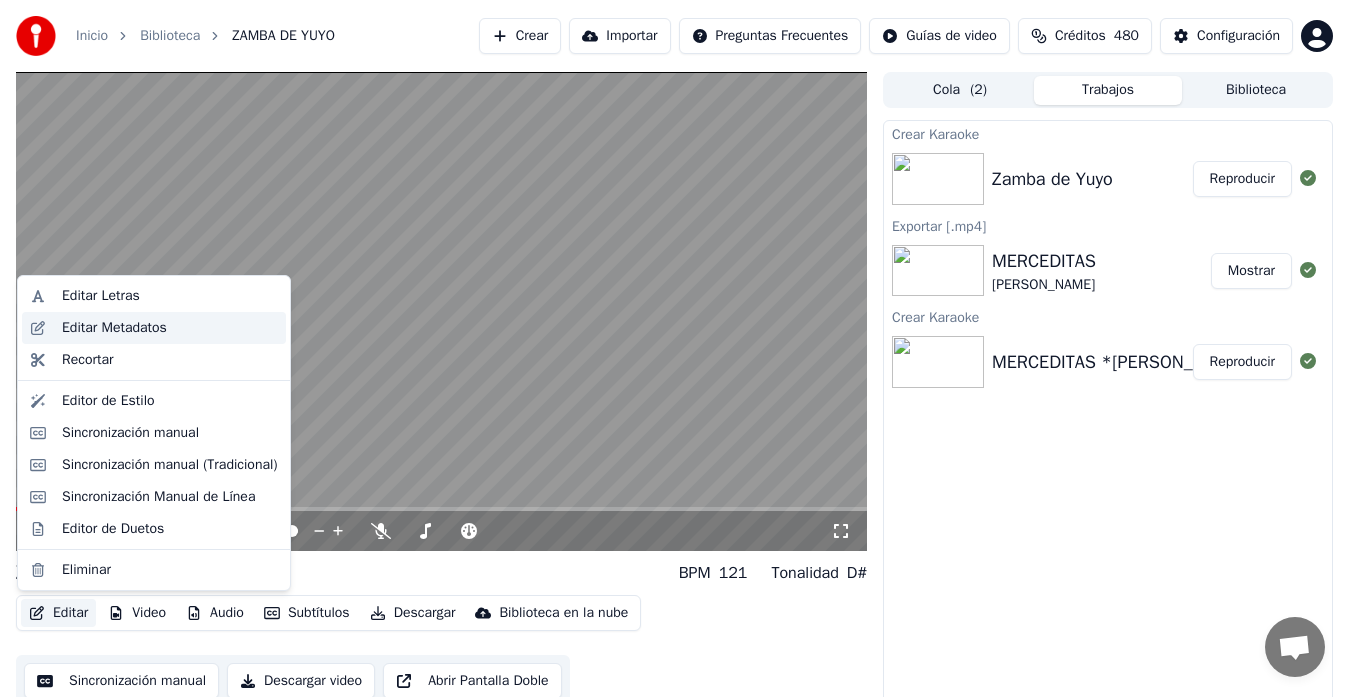 click on "Editar Metadatos" at bounding box center (114, 328) 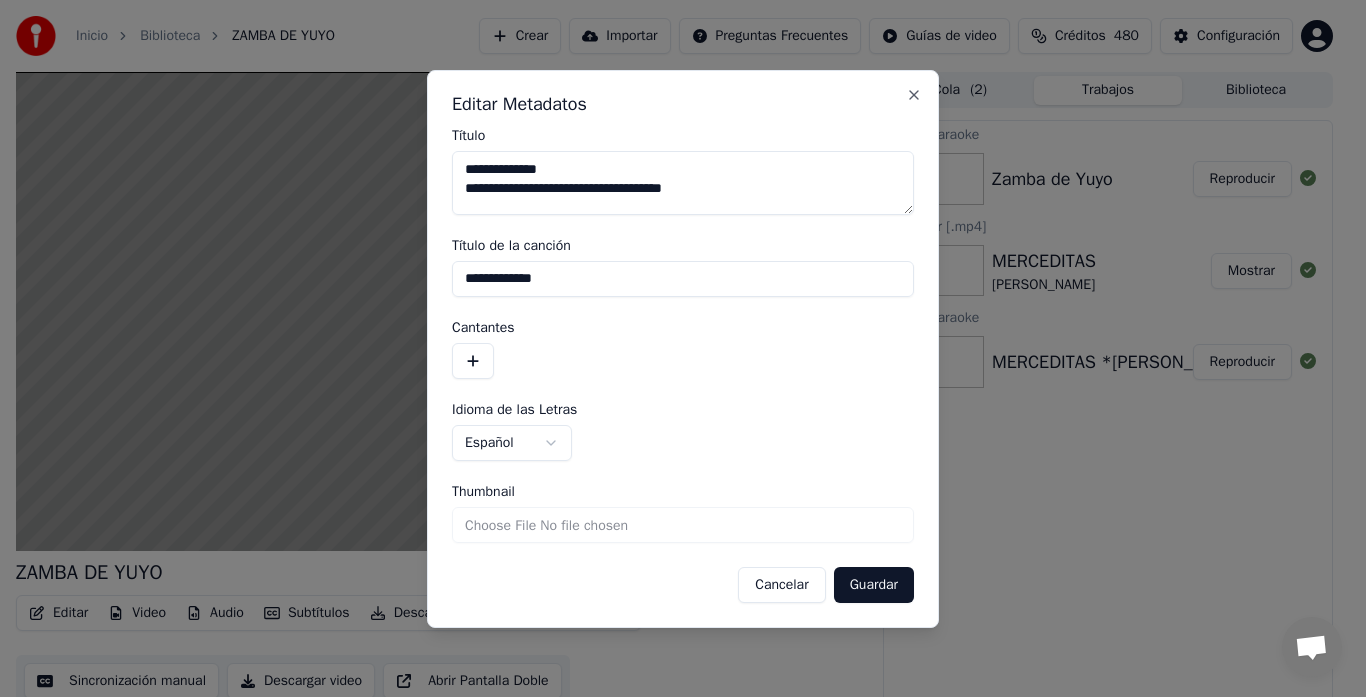 click on "**********" at bounding box center (683, 279) 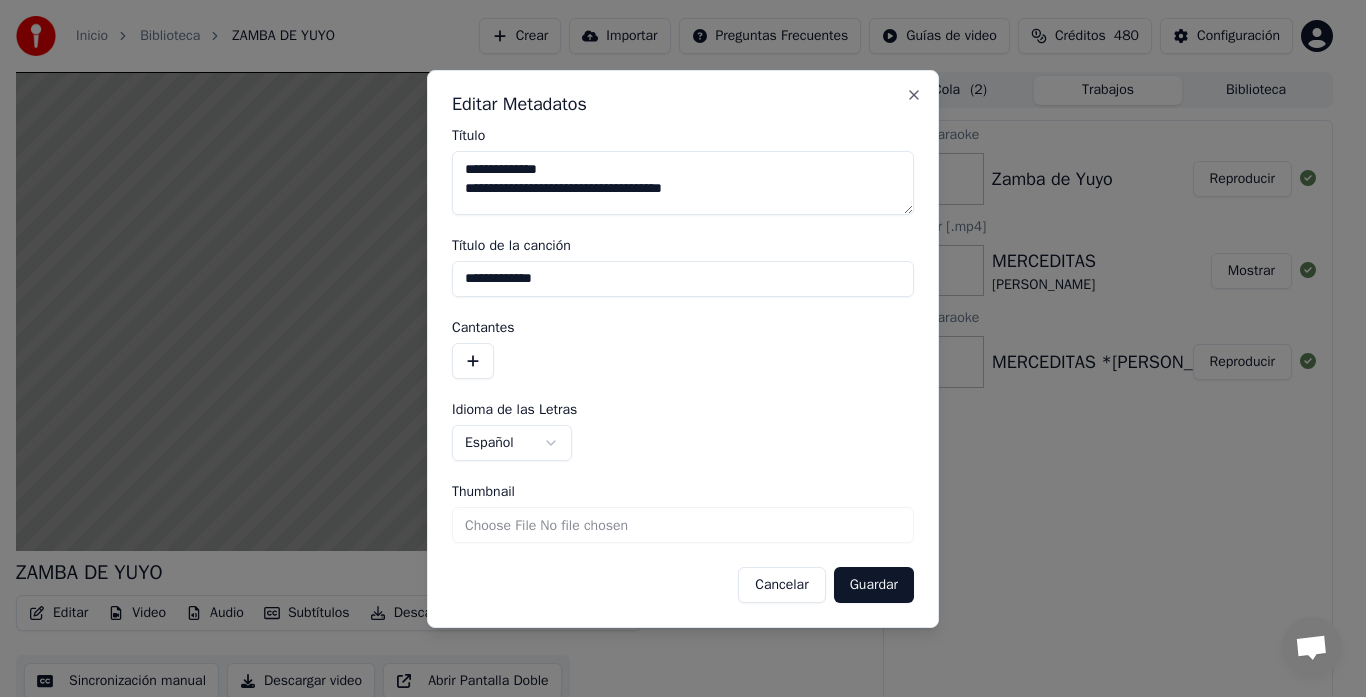 click on "Guardar" at bounding box center (874, 585) 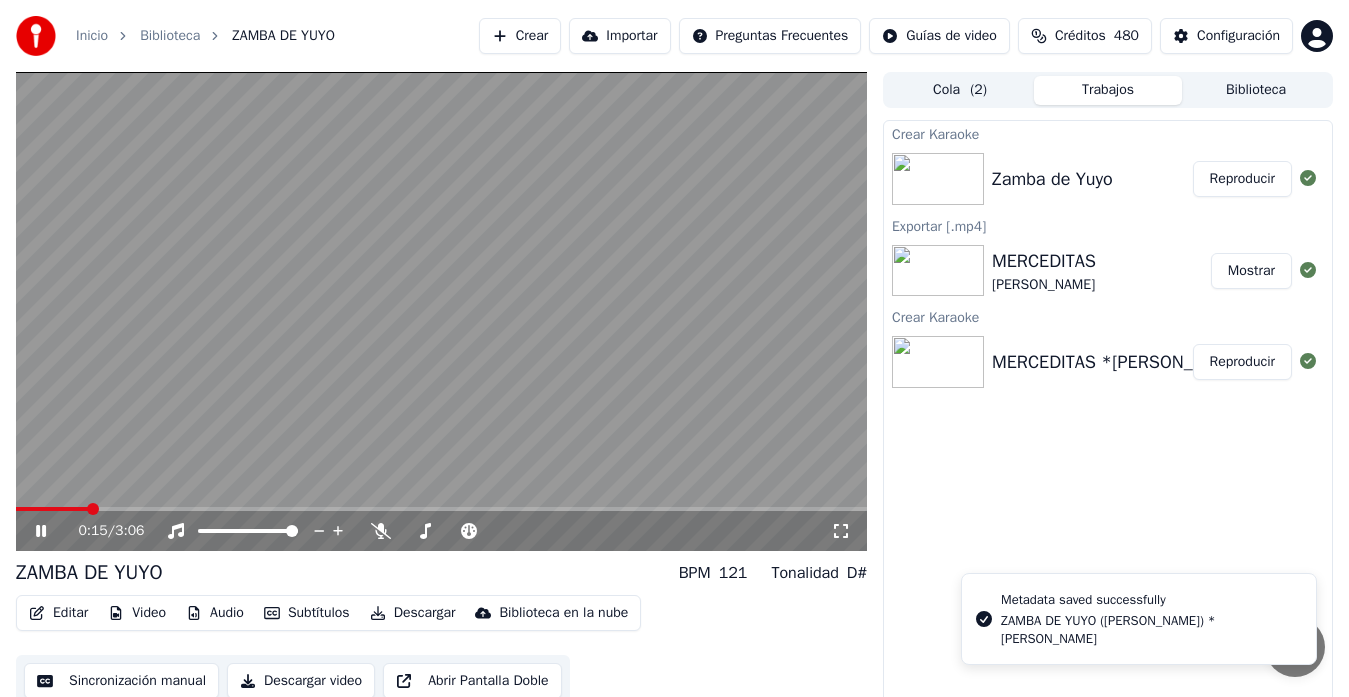 click on "Editar" at bounding box center [58, 613] 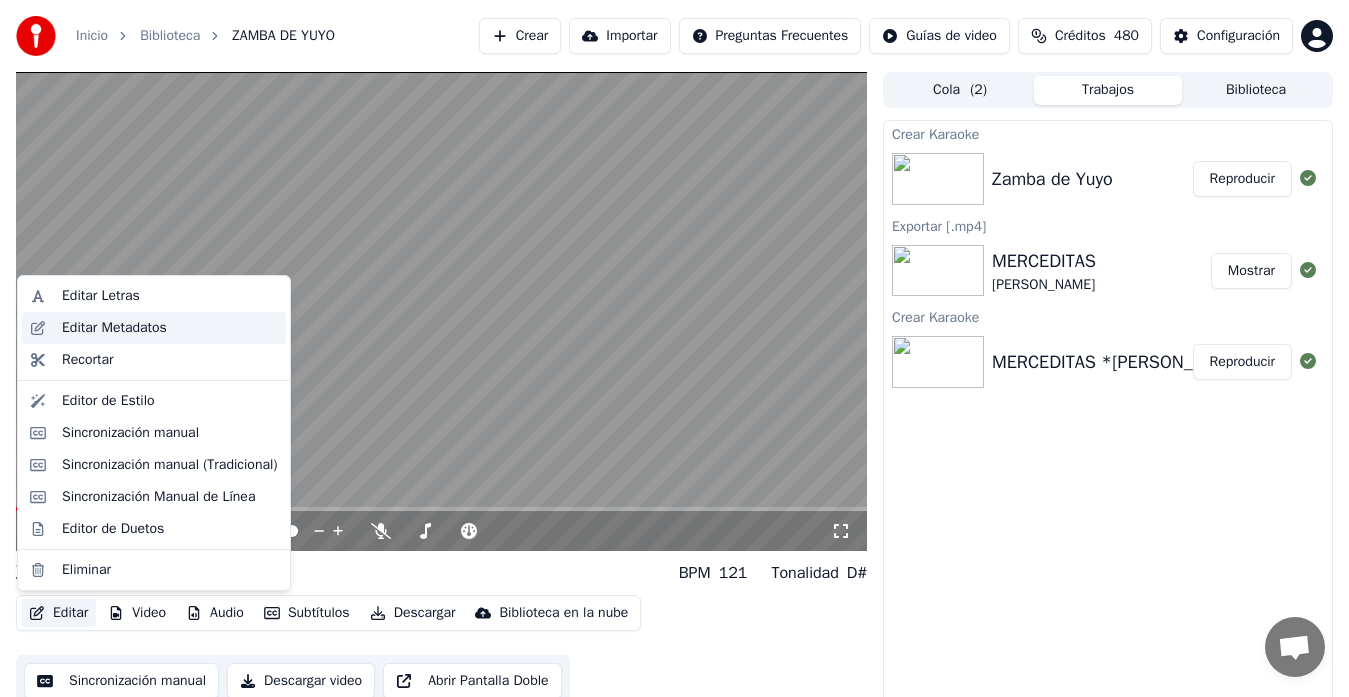 click on "Editar Metadatos" at bounding box center [114, 328] 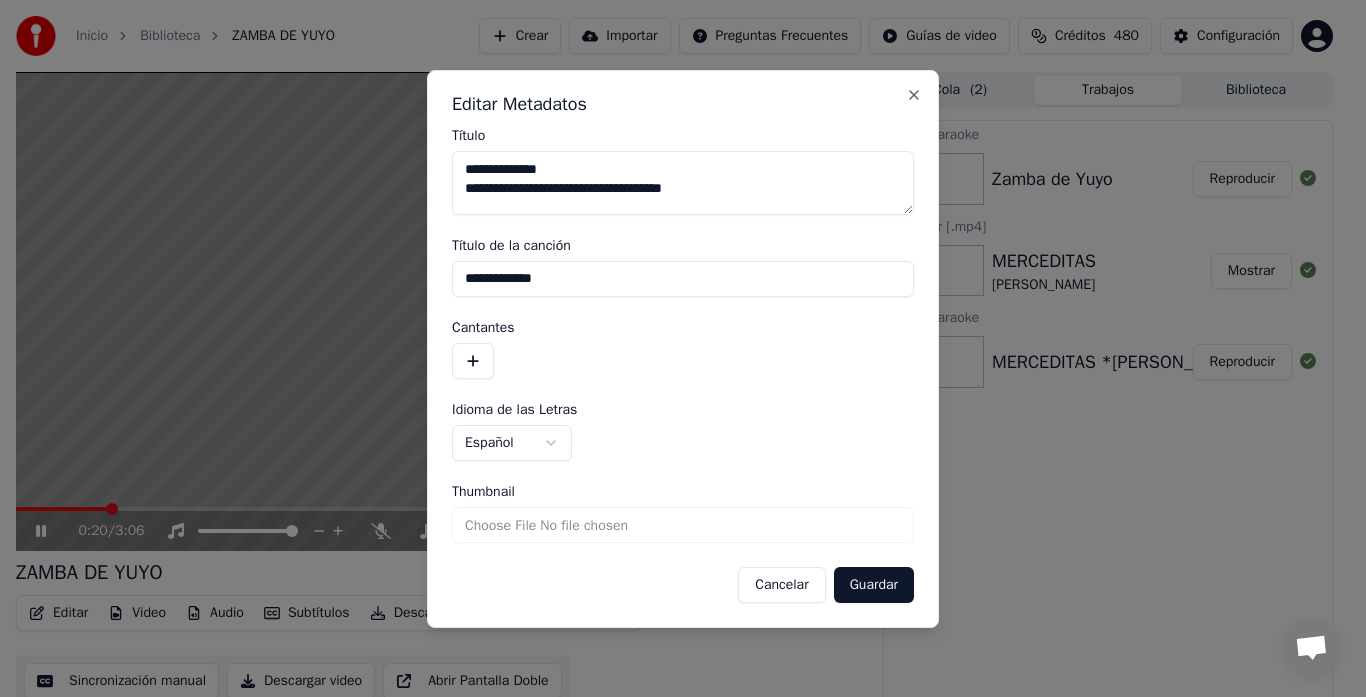 click on "**********" at bounding box center (683, 279) 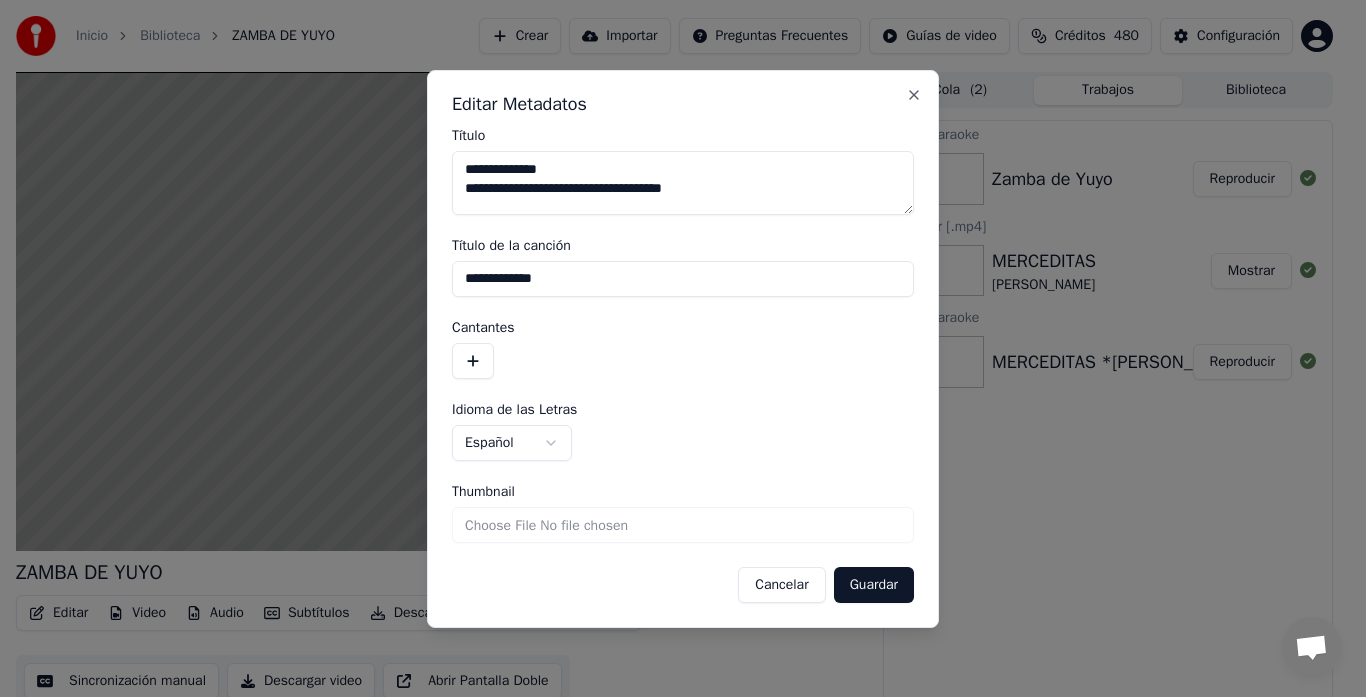 click on "Guardar" at bounding box center (874, 585) 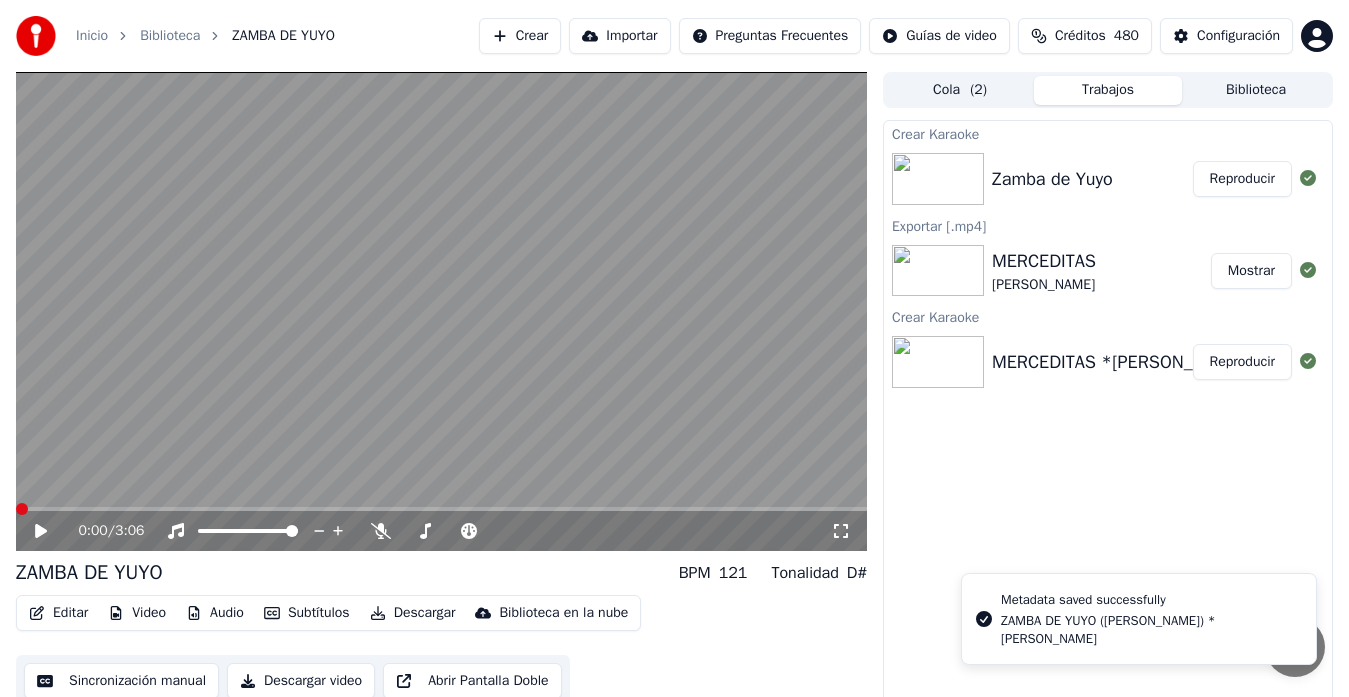 click on "Editar" at bounding box center [58, 613] 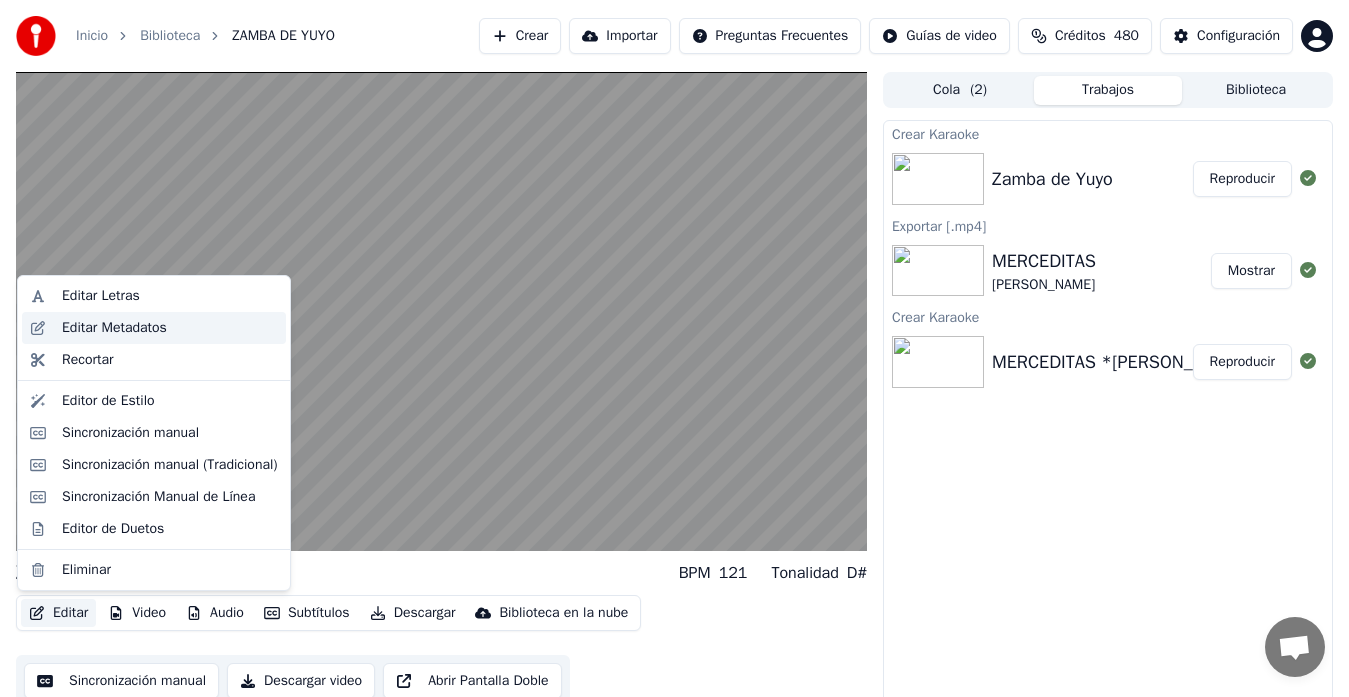 click on "Editar Metadatos" at bounding box center (114, 328) 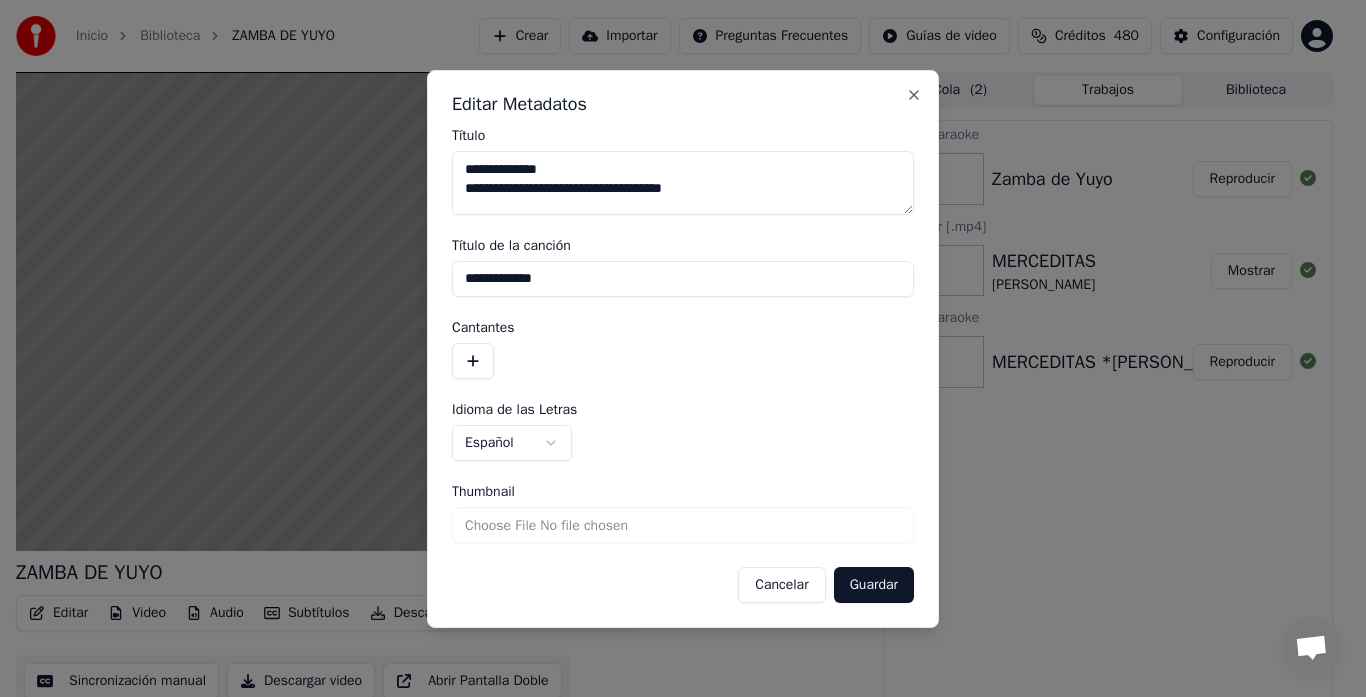 click on "**********" at bounding box center [683, 279] 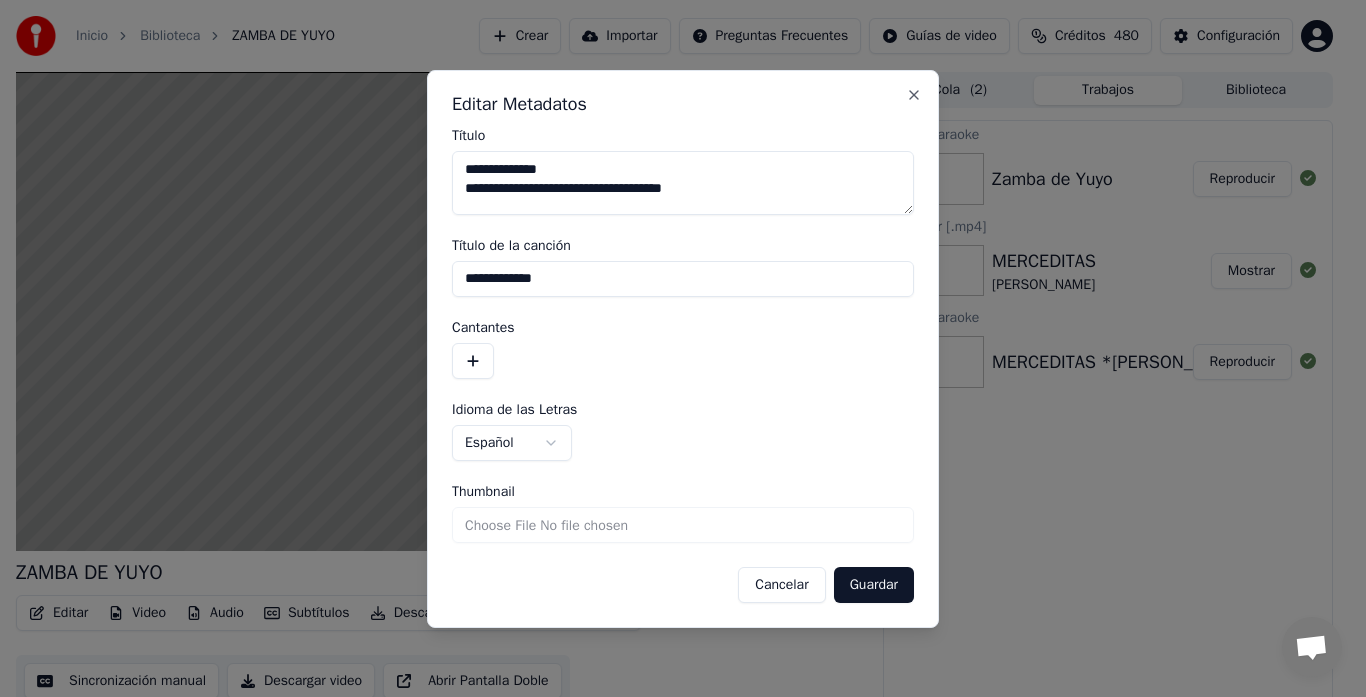 drag, startPoint x: 471, startPoint y: 170, endPoint x: 739, endPoint y: 195, distance: 269.1635 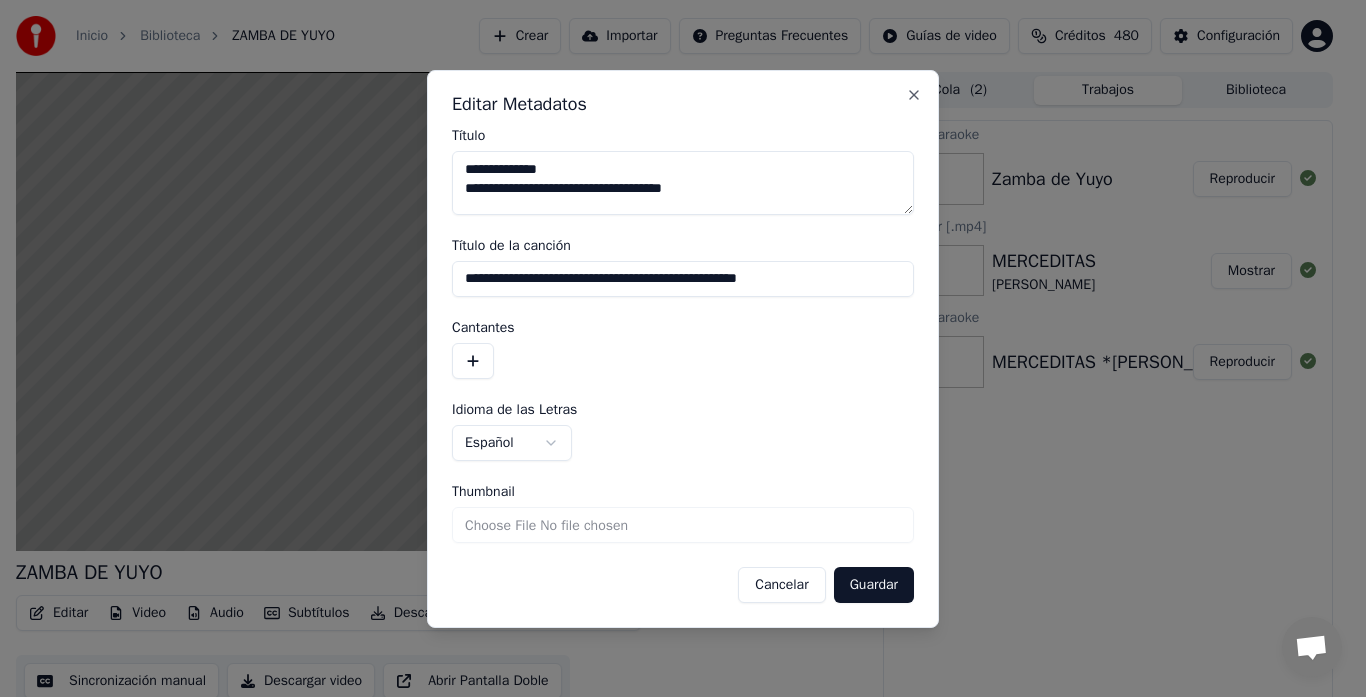 type on "**********" 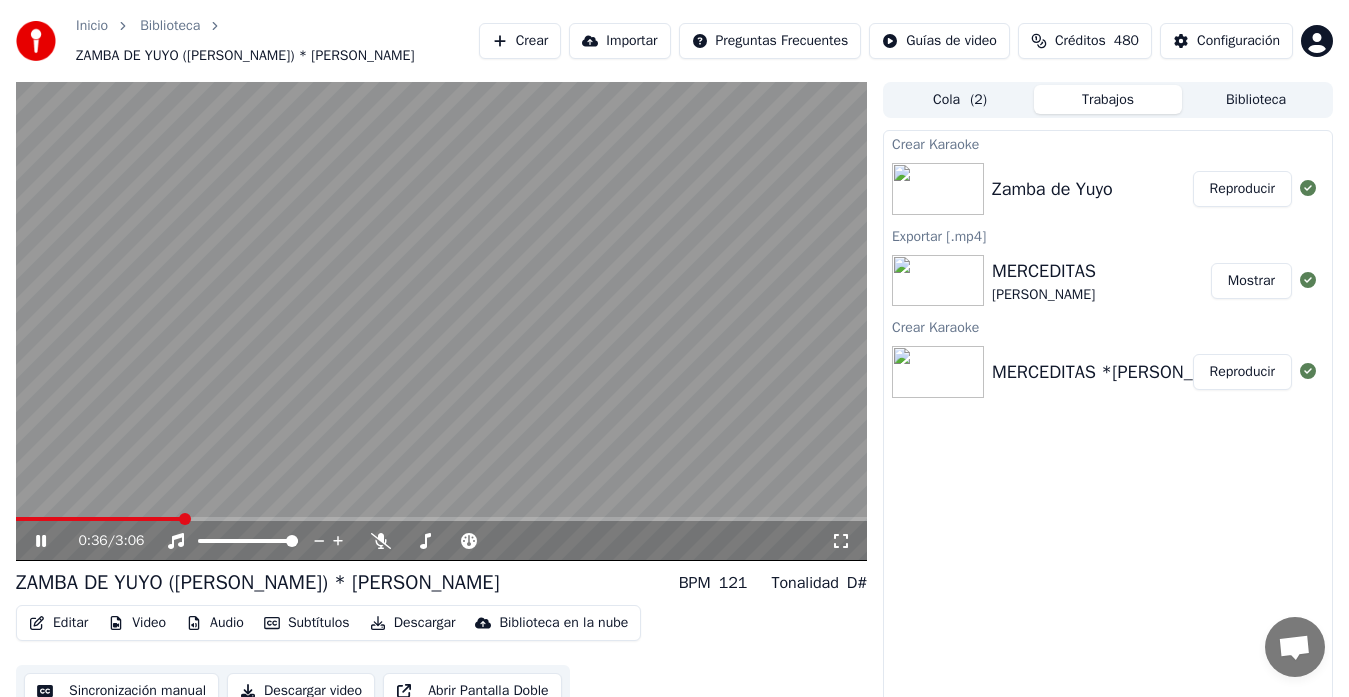 click at bounding box center (98, 519) 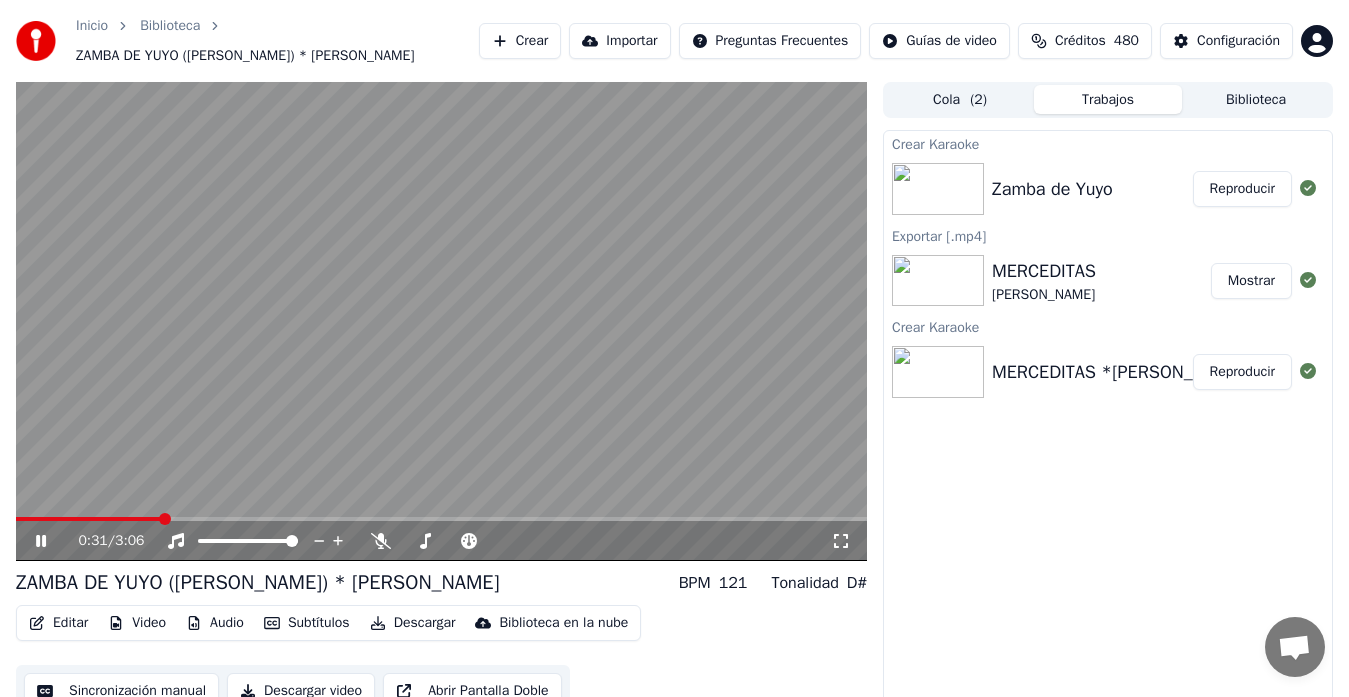 click at bounding box center (88, 519) 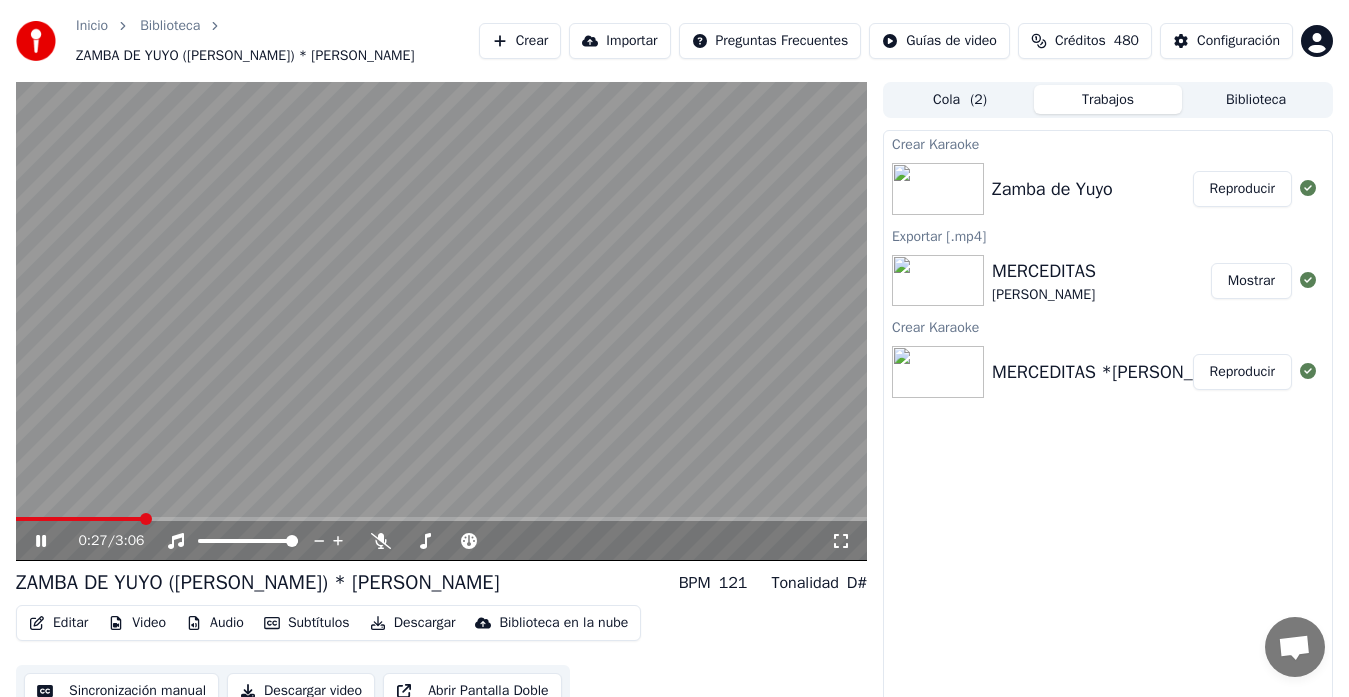 click on "Editar" at bounding box center [58, 623] 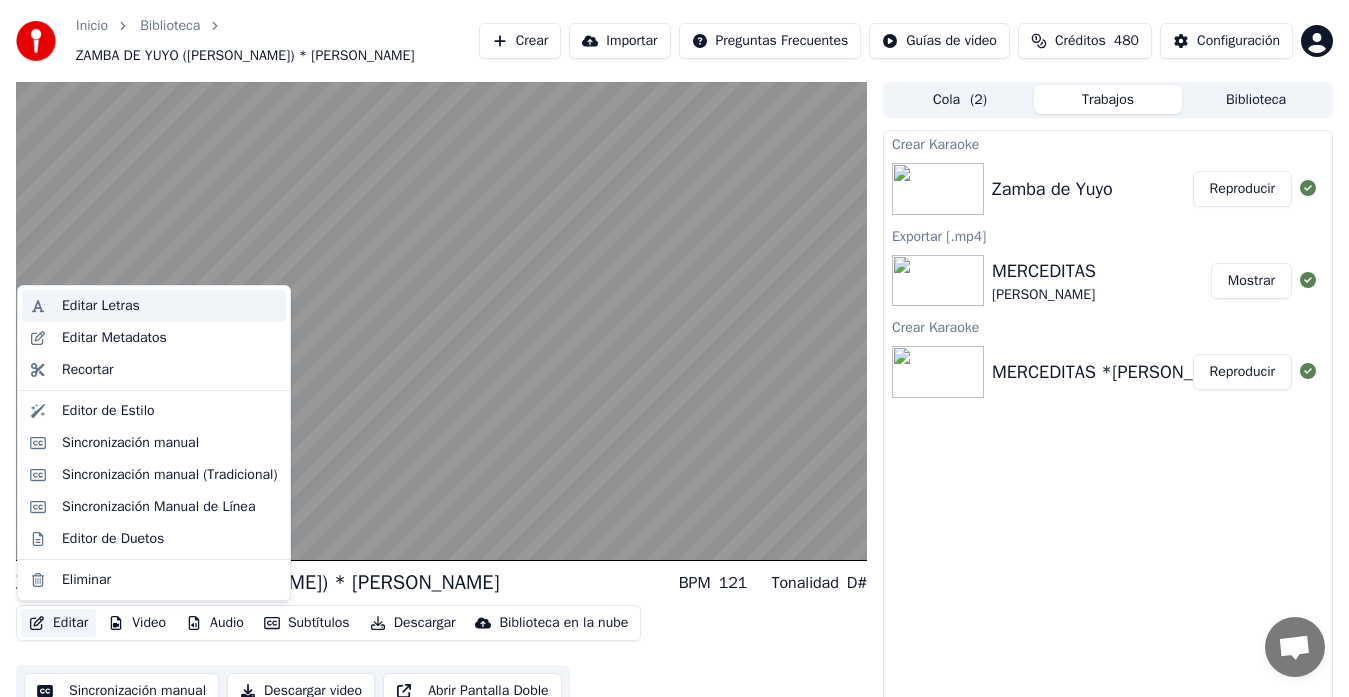 click on "Editar Letras" at bounding box center (101, 306) 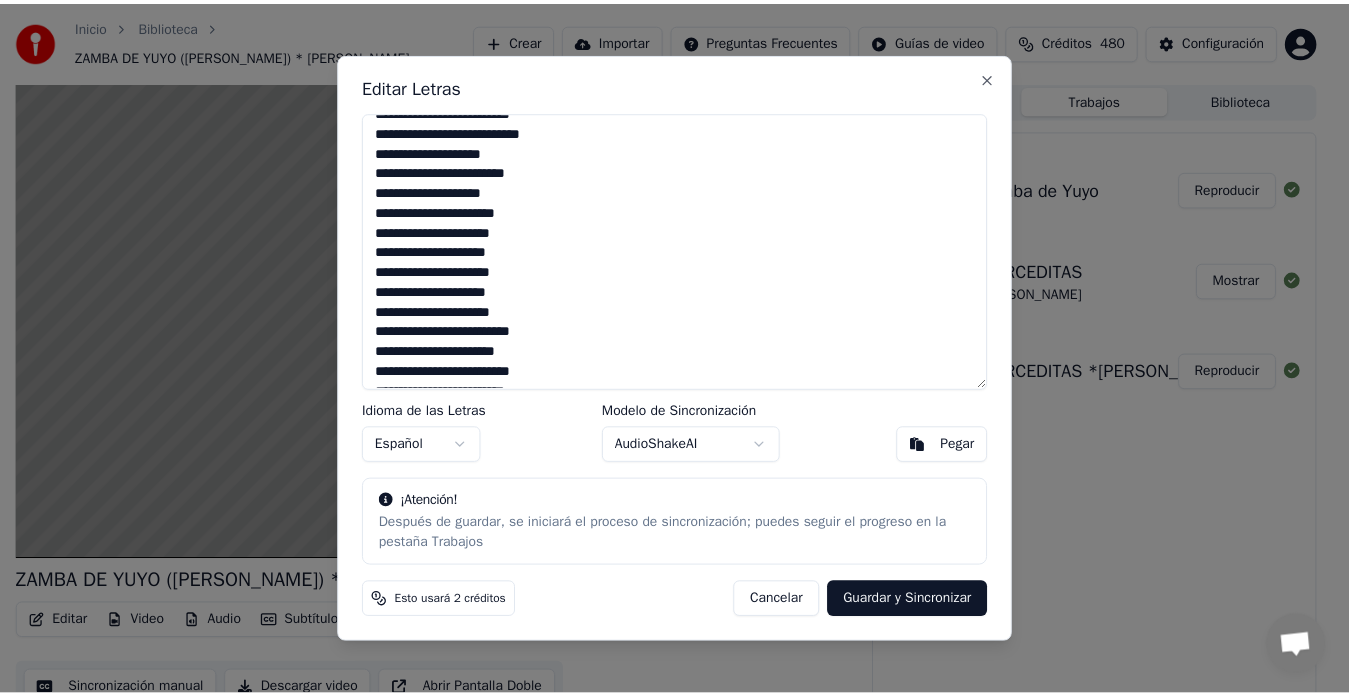scroll, scrollTop: 0, scrollLeft: 0, axis: both 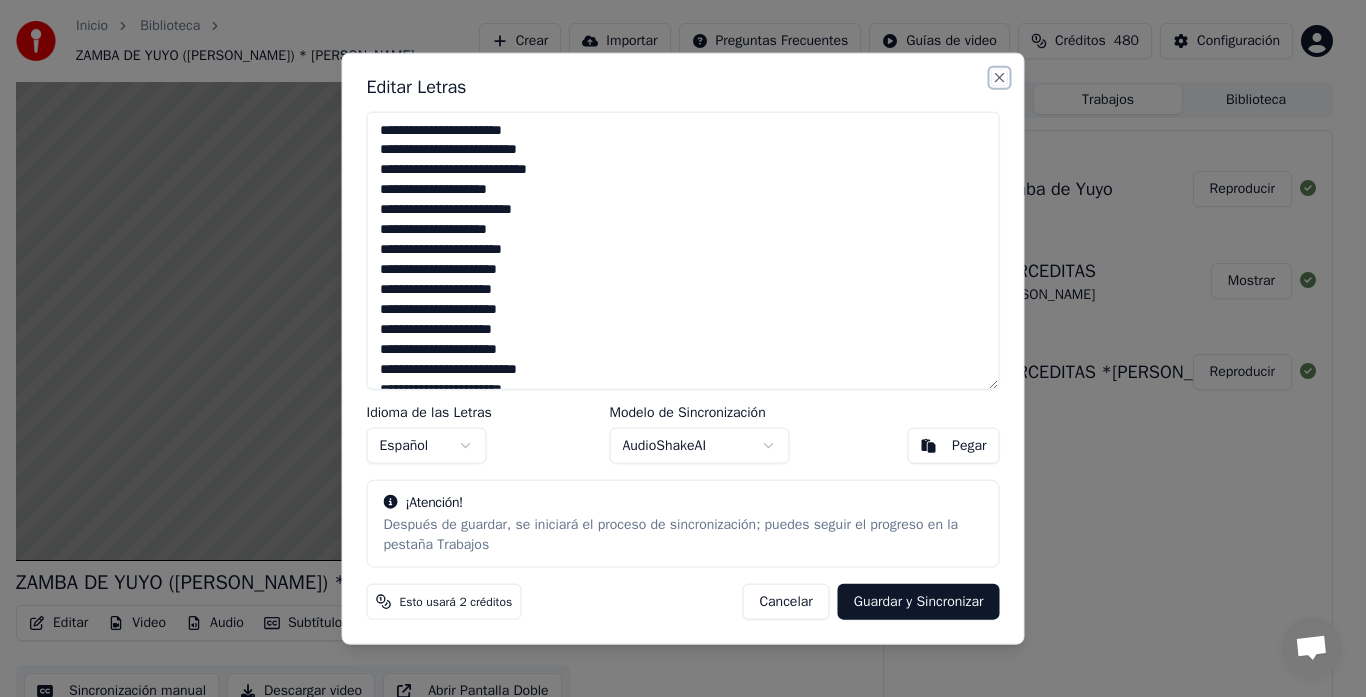 click on "Close" at bounding box center [1000, 77] 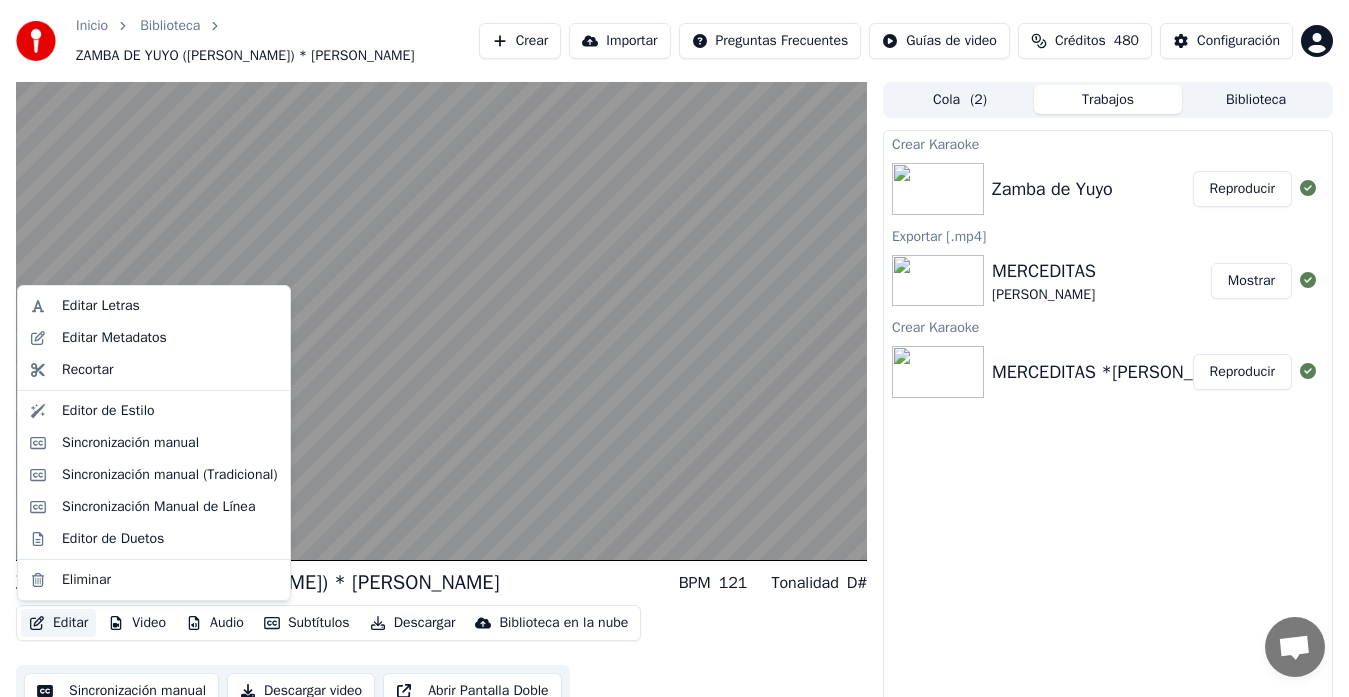 click on "Editar" at bounding box center (58, 623) 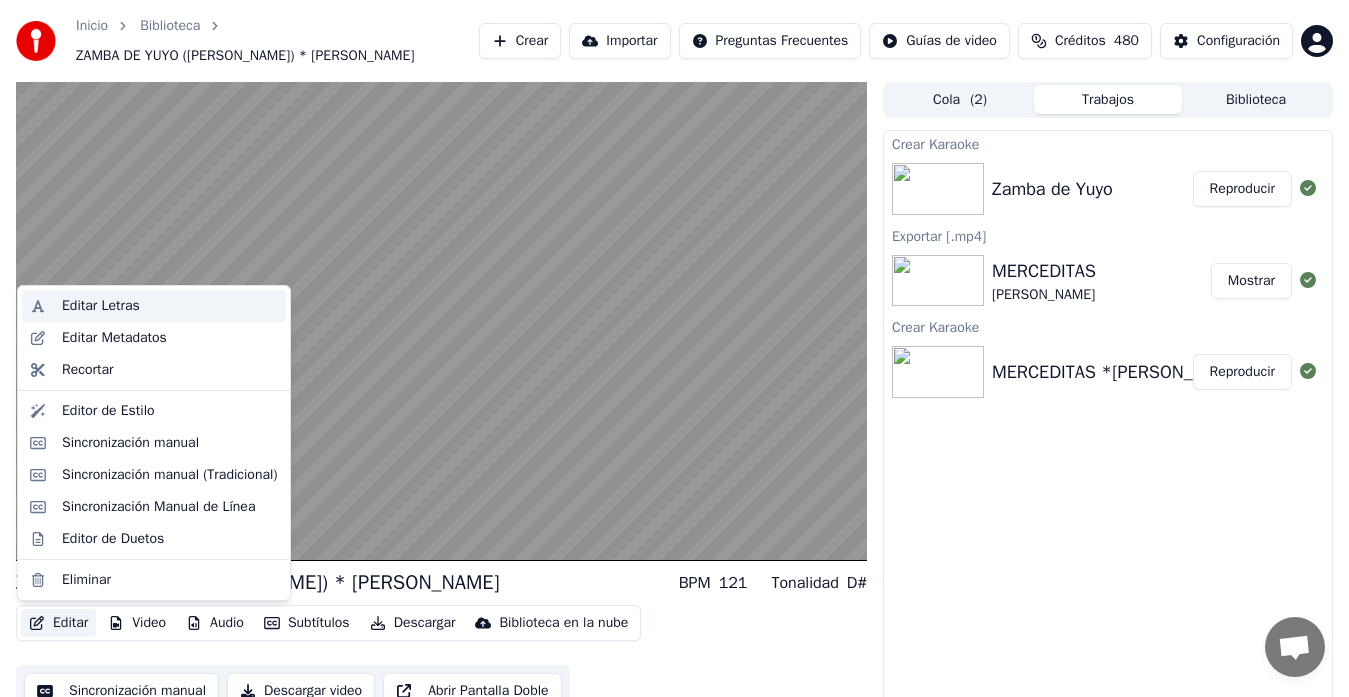 click on "Editar Letras" at bounding box center [101, 306] 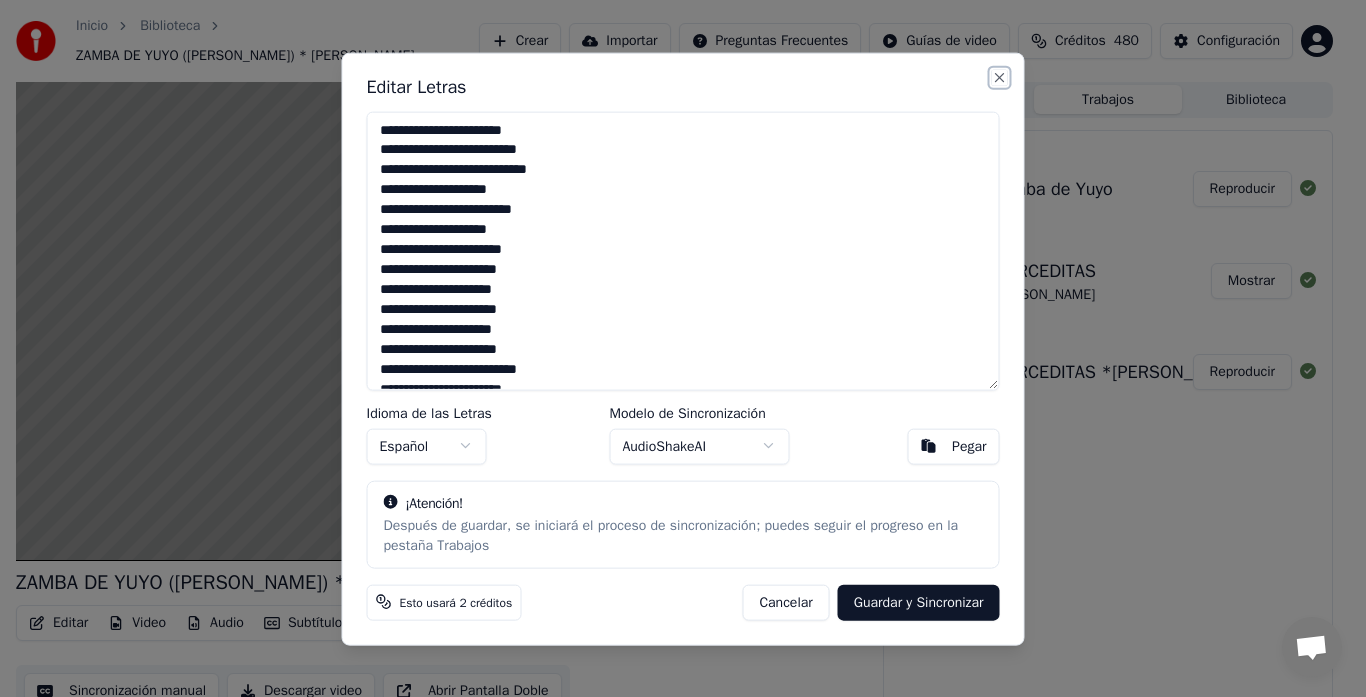 click on "Close" at bounding box center [1000, 77] 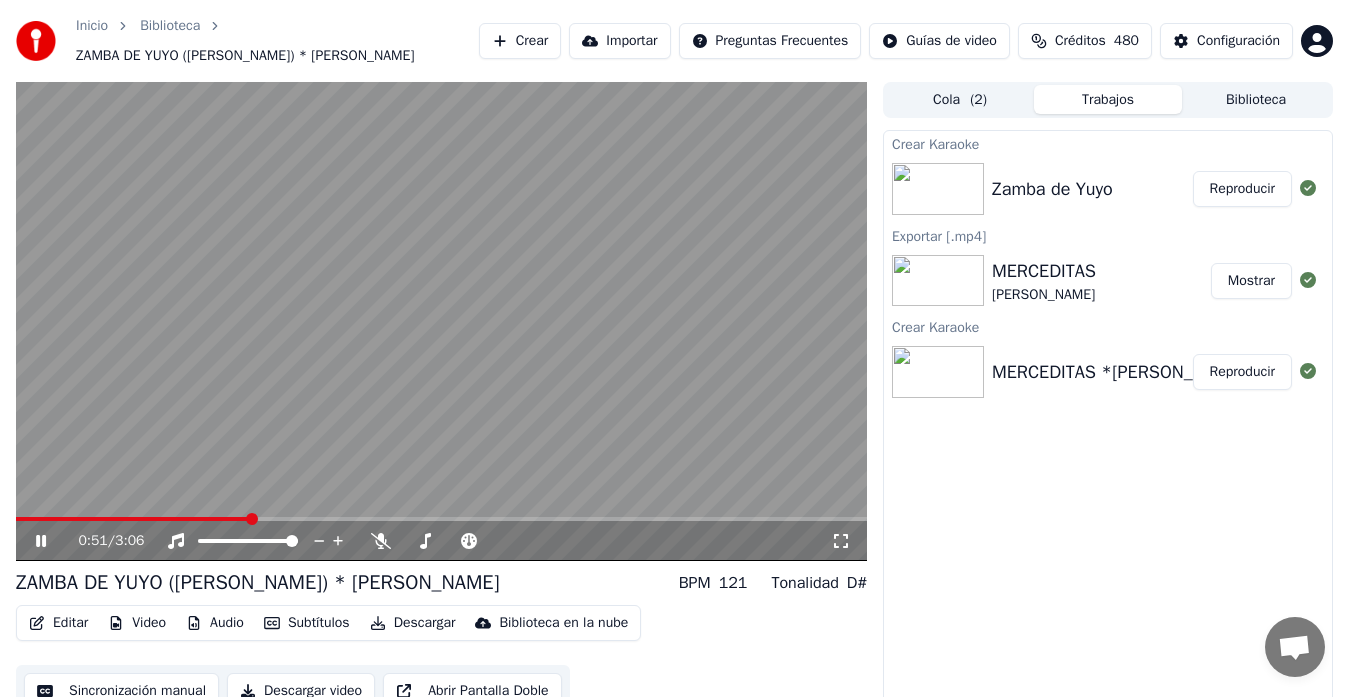 click on "Editar" at bounding box center [58, 623] 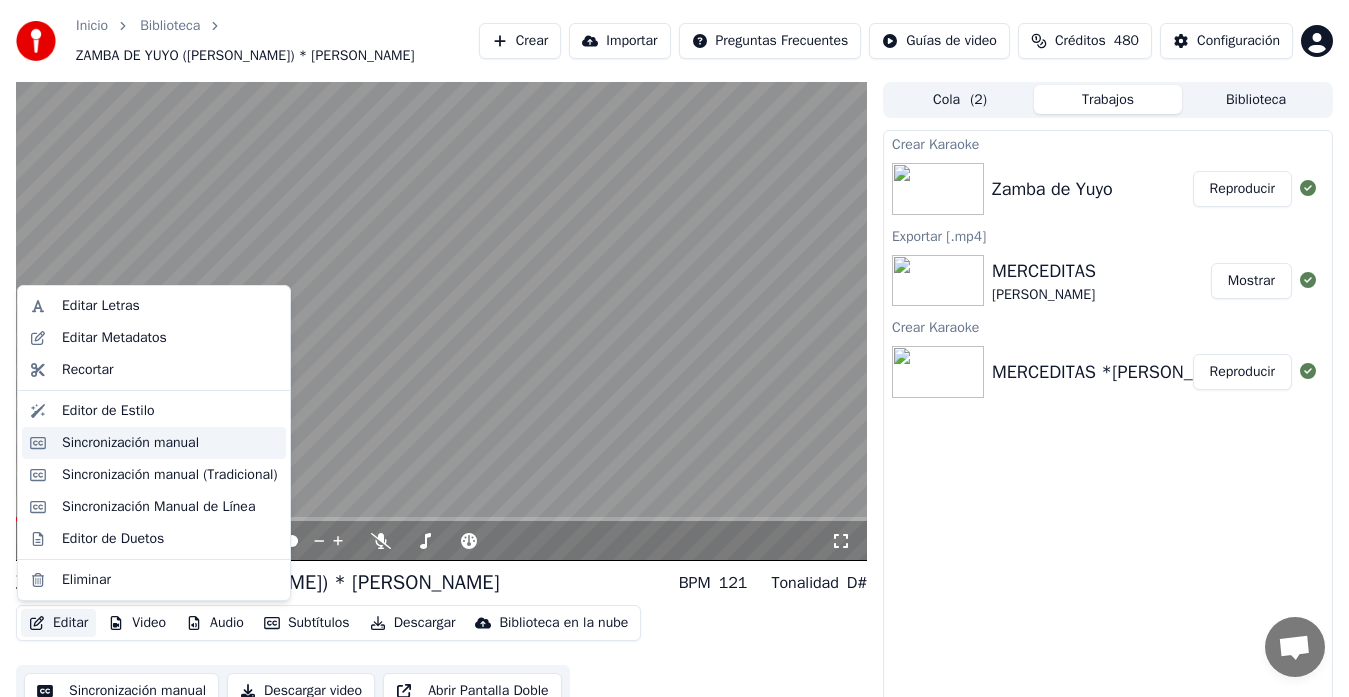 click on "Sincronización manual" at bounding box center [130, 443] 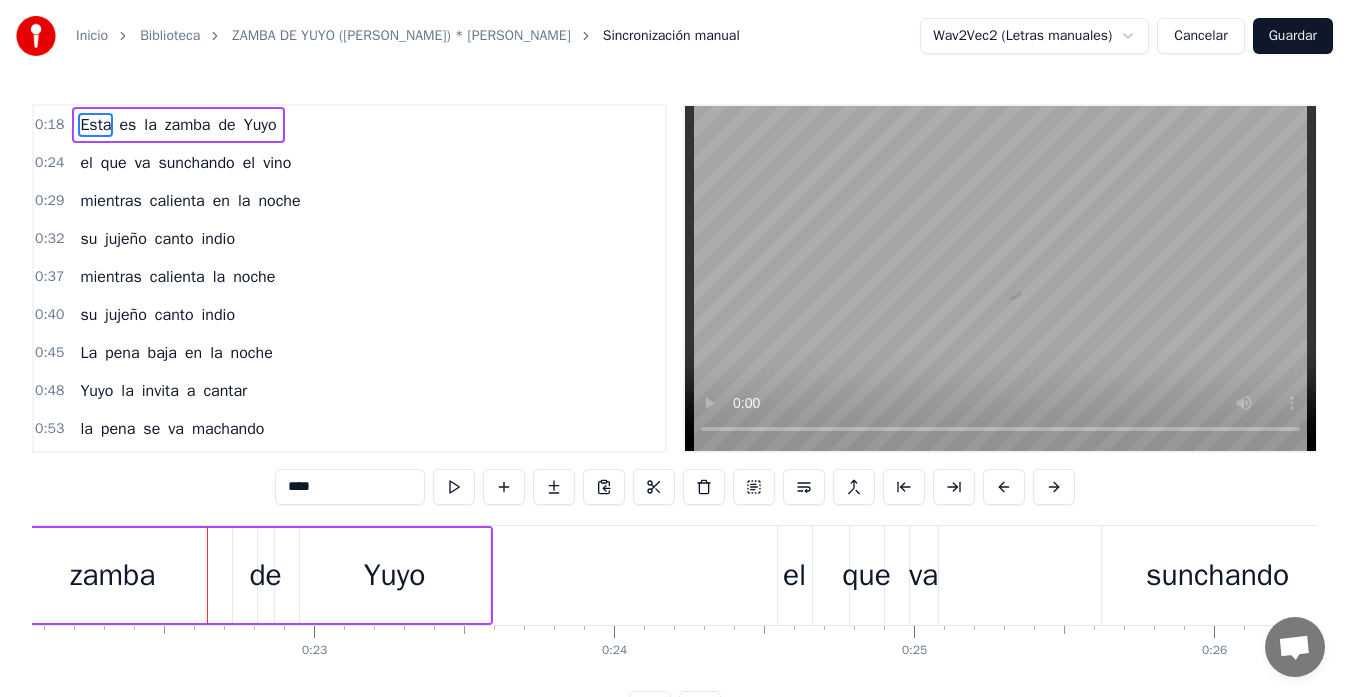 scroll, scrollTop: 0, scrollLeft: 6693, axis: horizontal 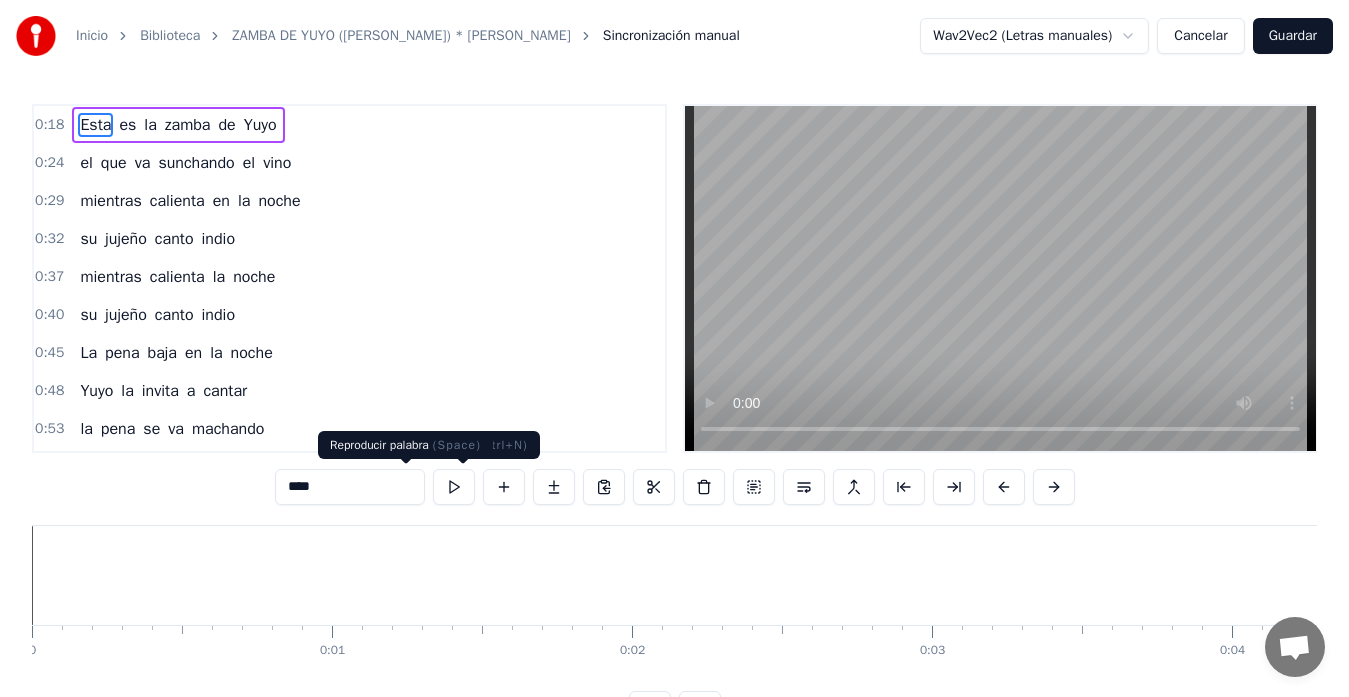 click at bounding box center [454, 487] 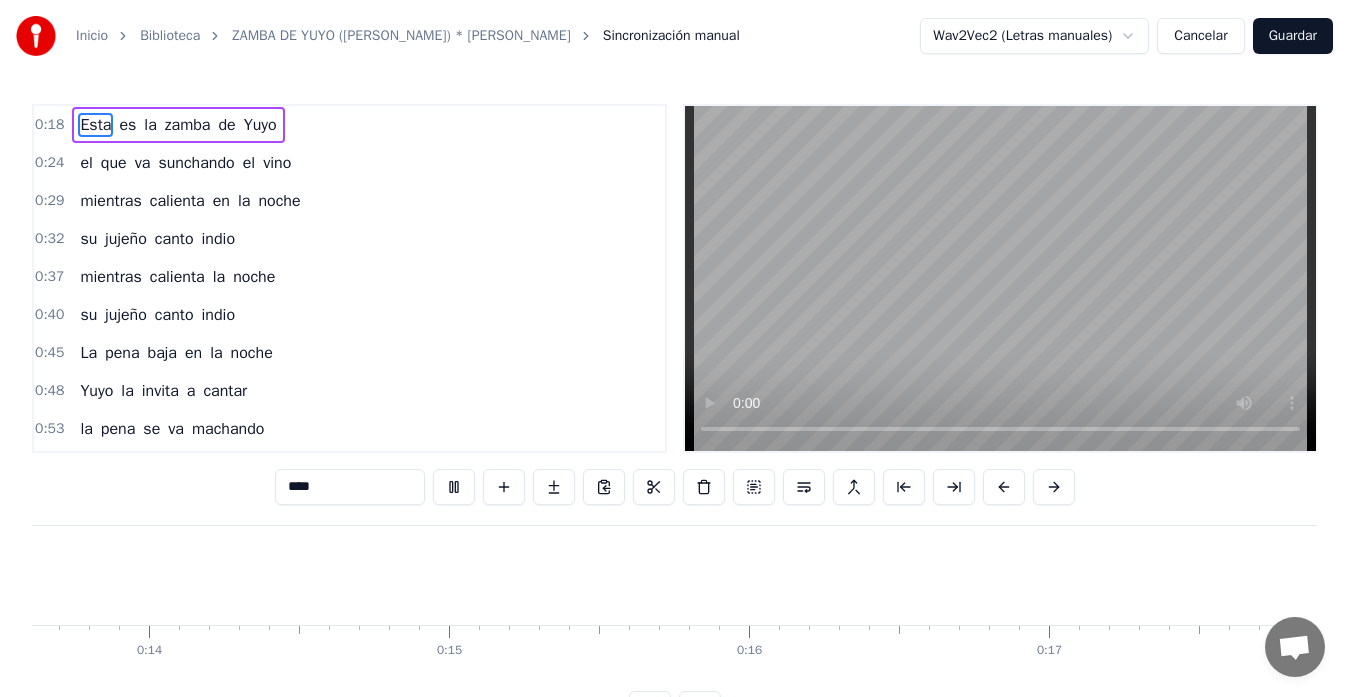 click at bounding box center [454, 487] 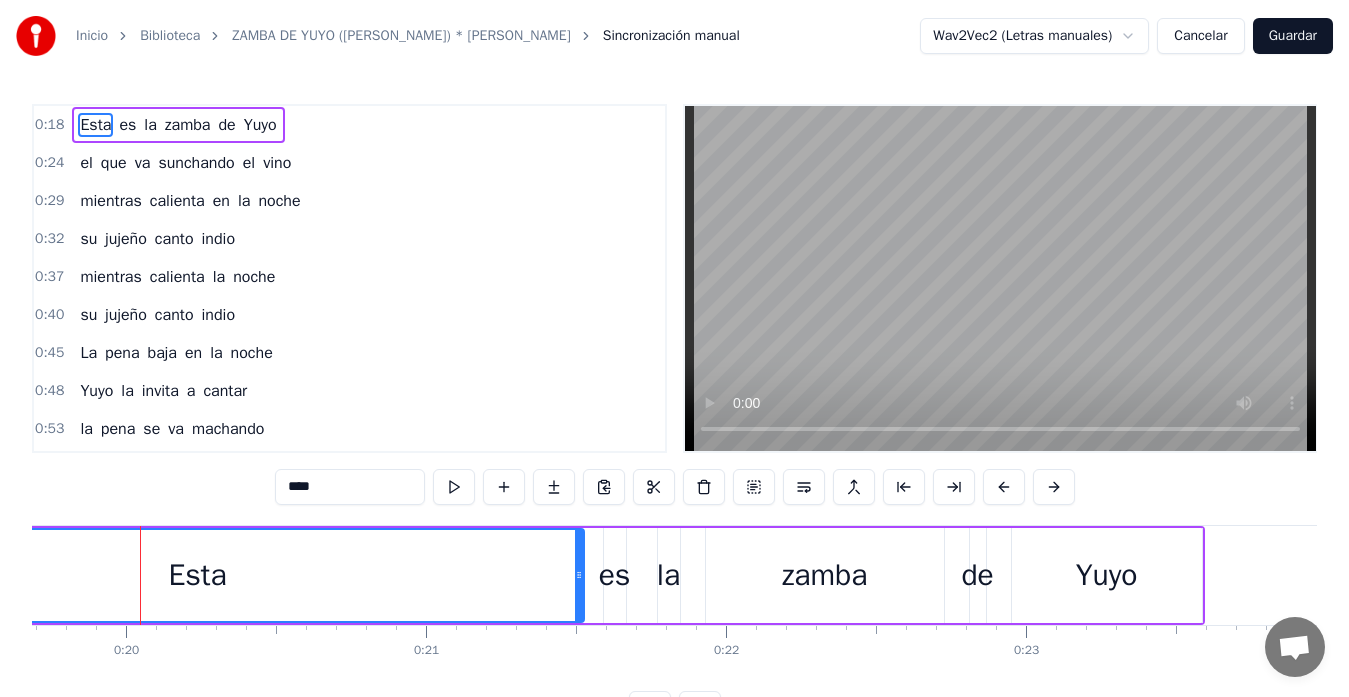 scroll, scrollTop: 0, scrollLeft: 5914, axis: horizontal 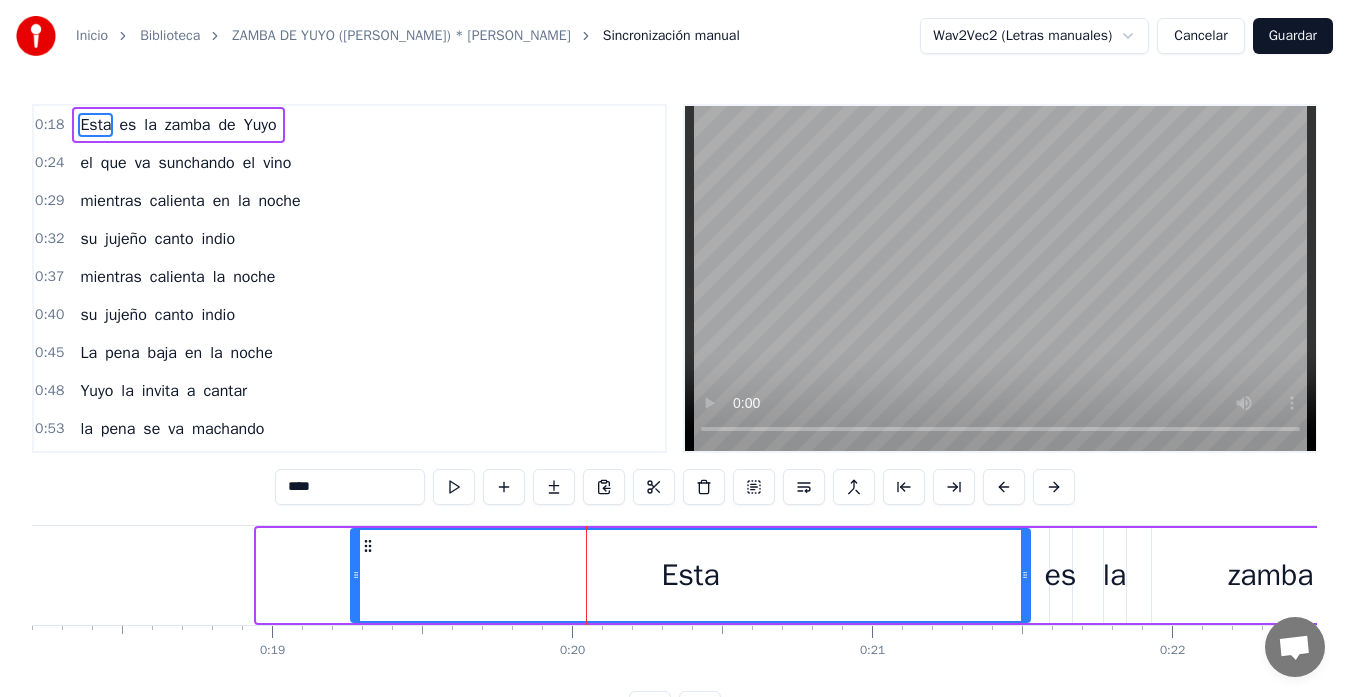 drag, startPoint x: 258, startPoint y: 578, endPoint x: 352, endPoint y: 565, distance: 94.89468 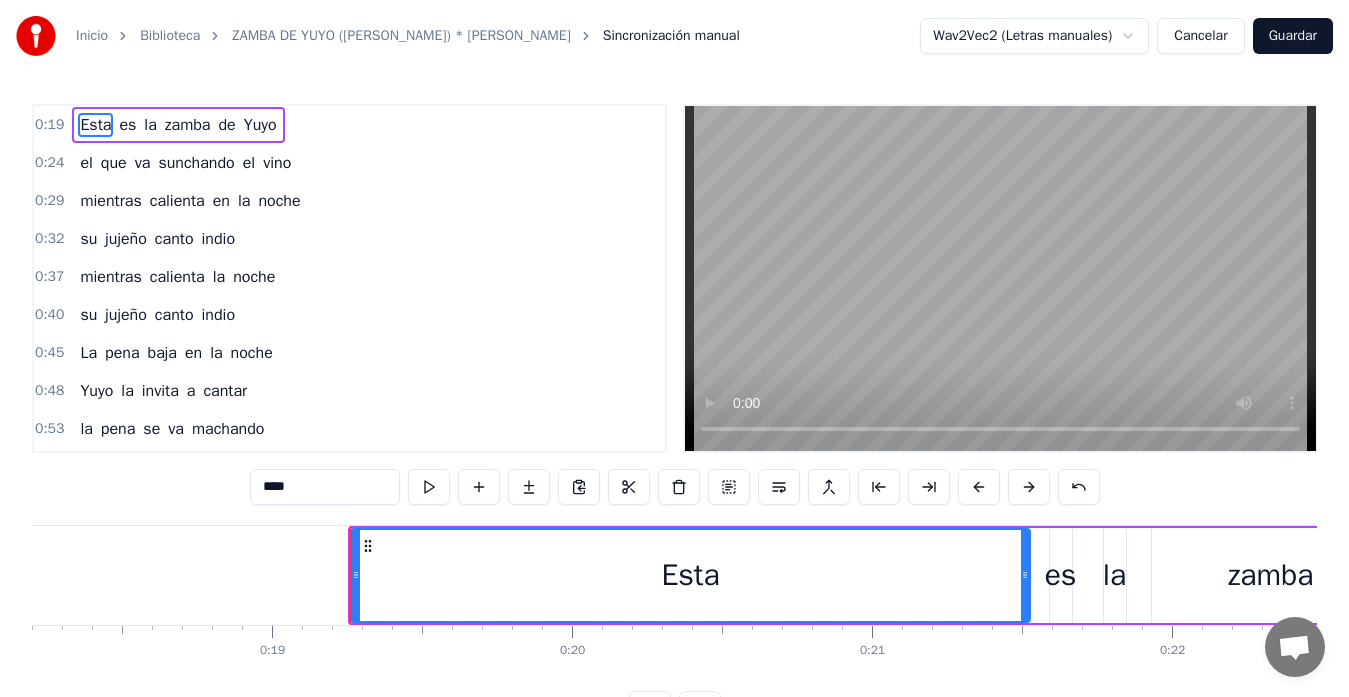 click at bounding box center [1000, 278] 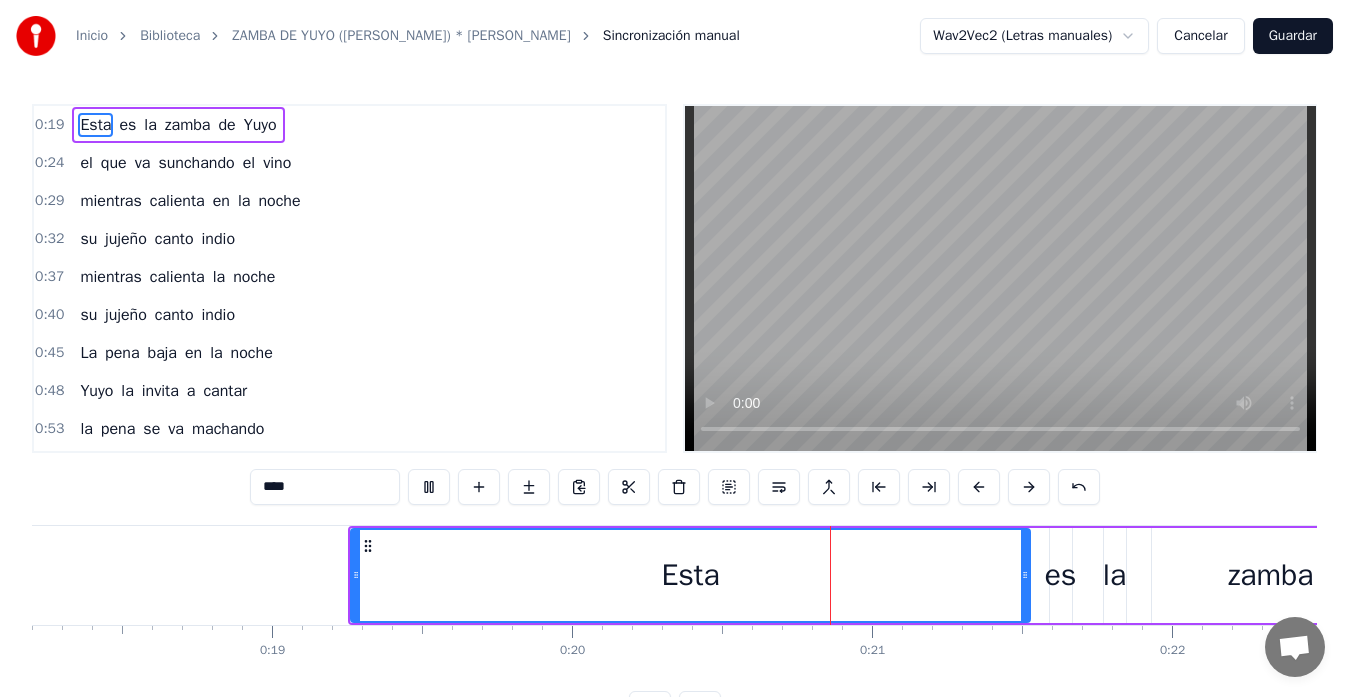 click at bounding box center (1000, 278) 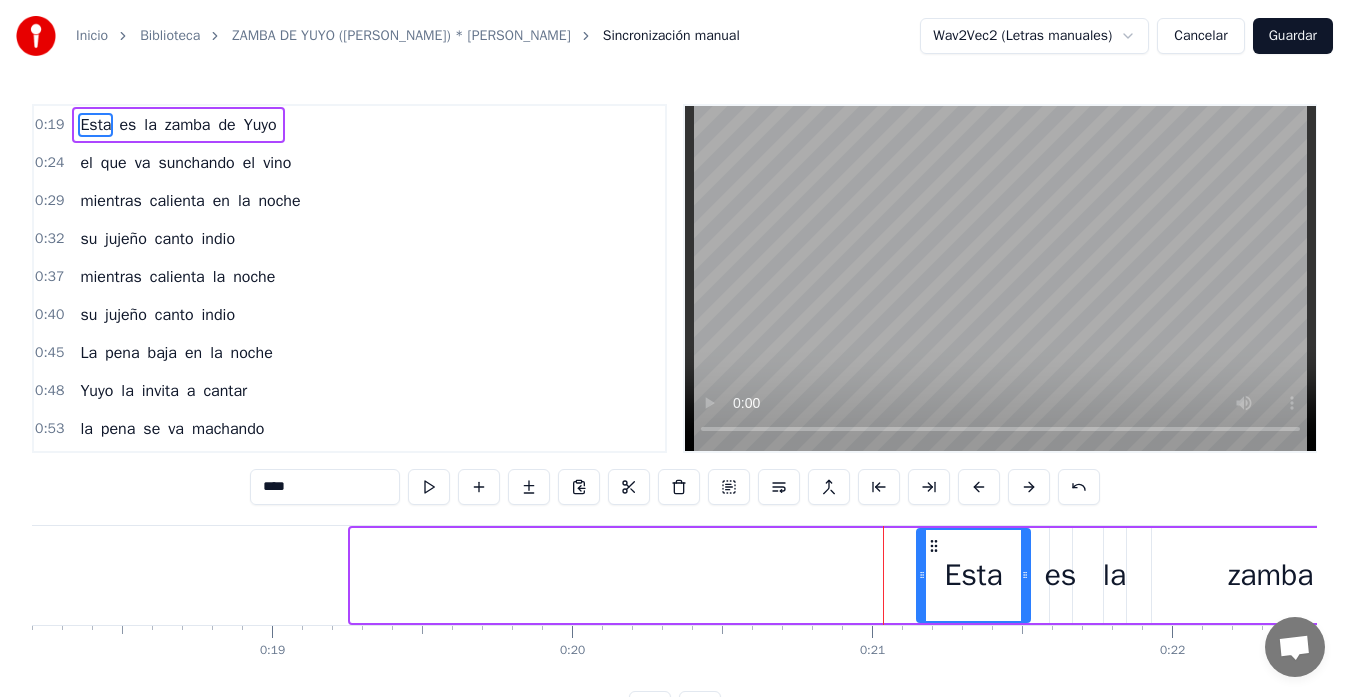 drag, startPoint x: 352, startPoint y: 586, endPoint x: 918, endPoint y: 587, distance: 566.00085 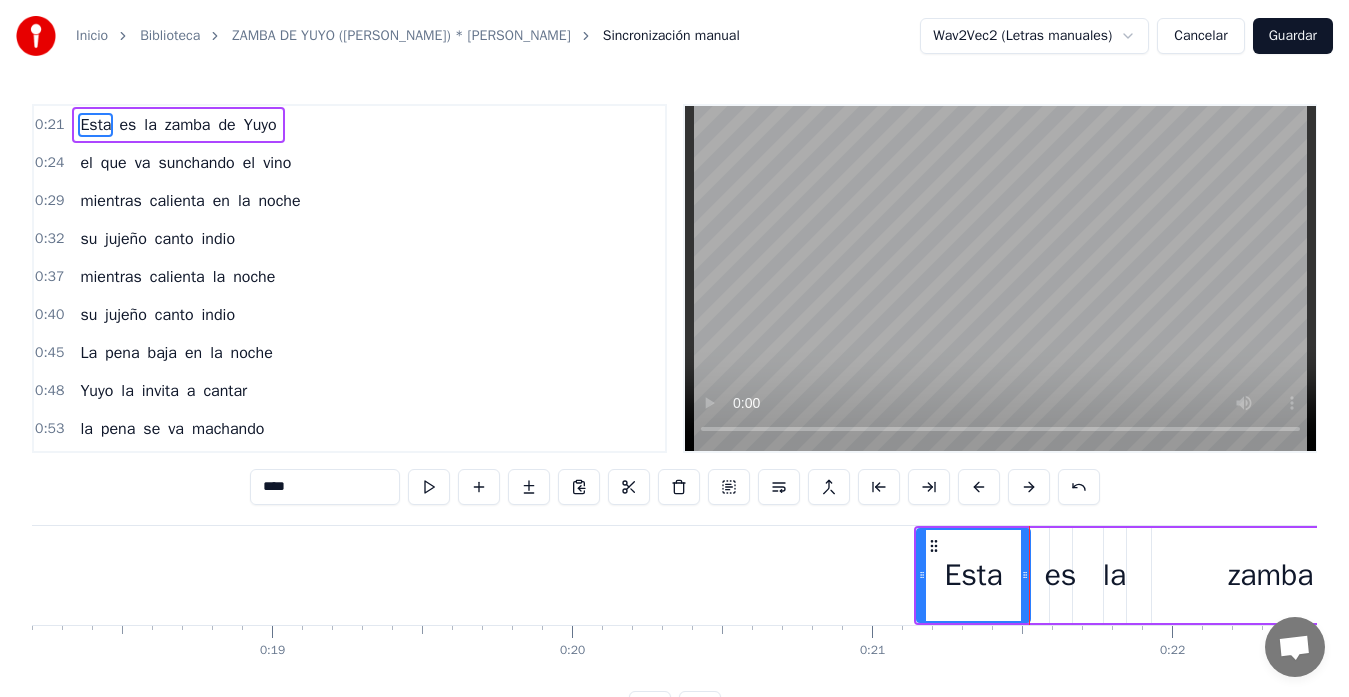 type 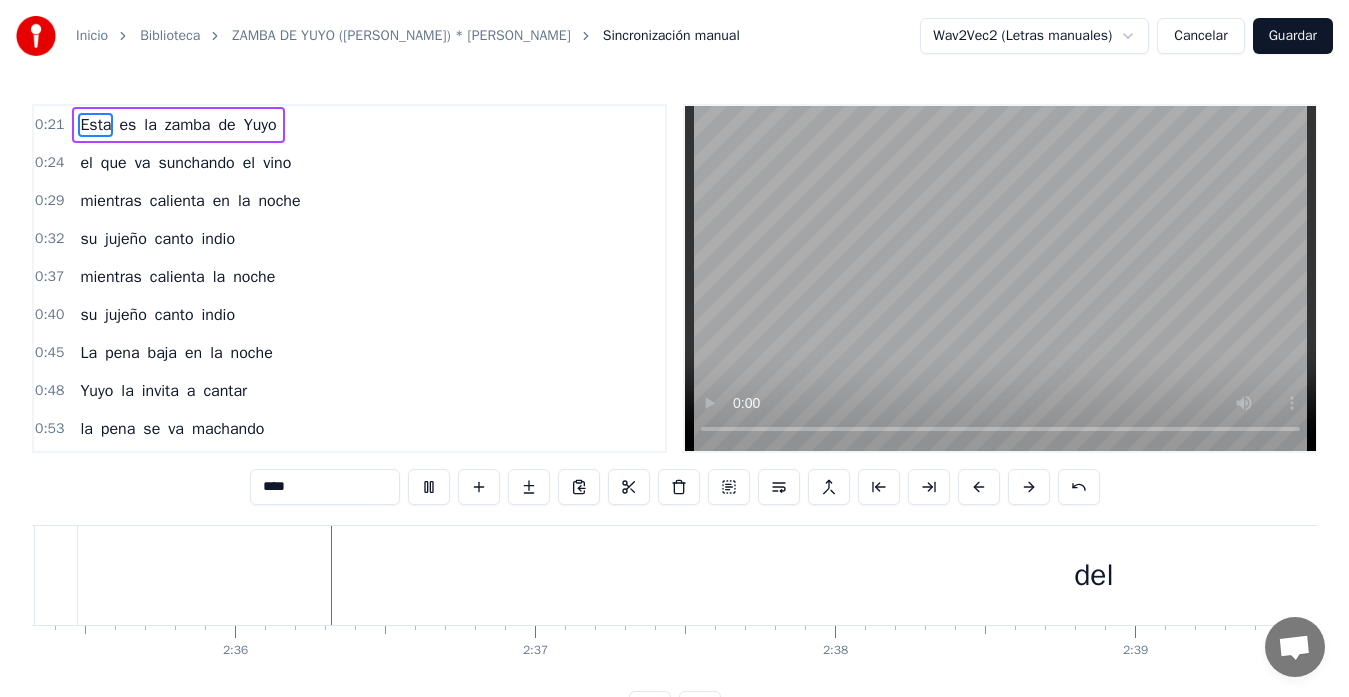 scroll, scrollTop: 0, scrollLeft: 46662, axis: horizontal 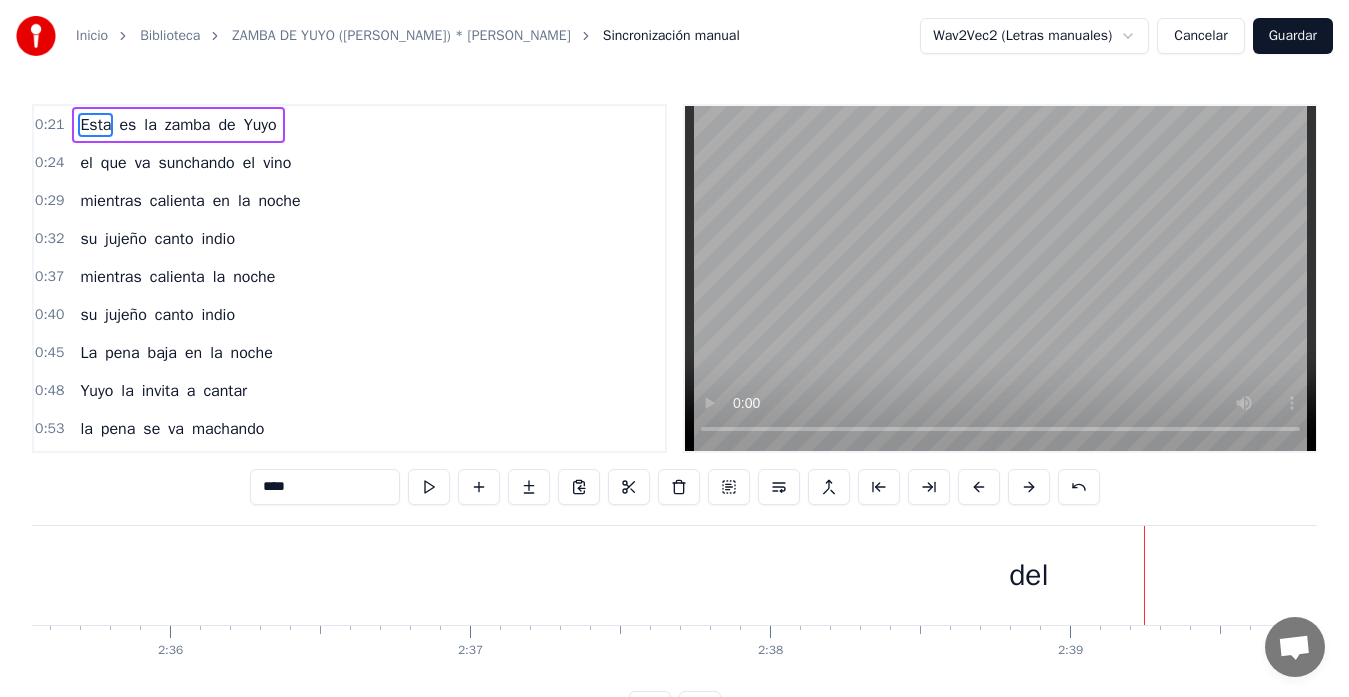 click on "Cancelar" at bounding box center [1200, 36] 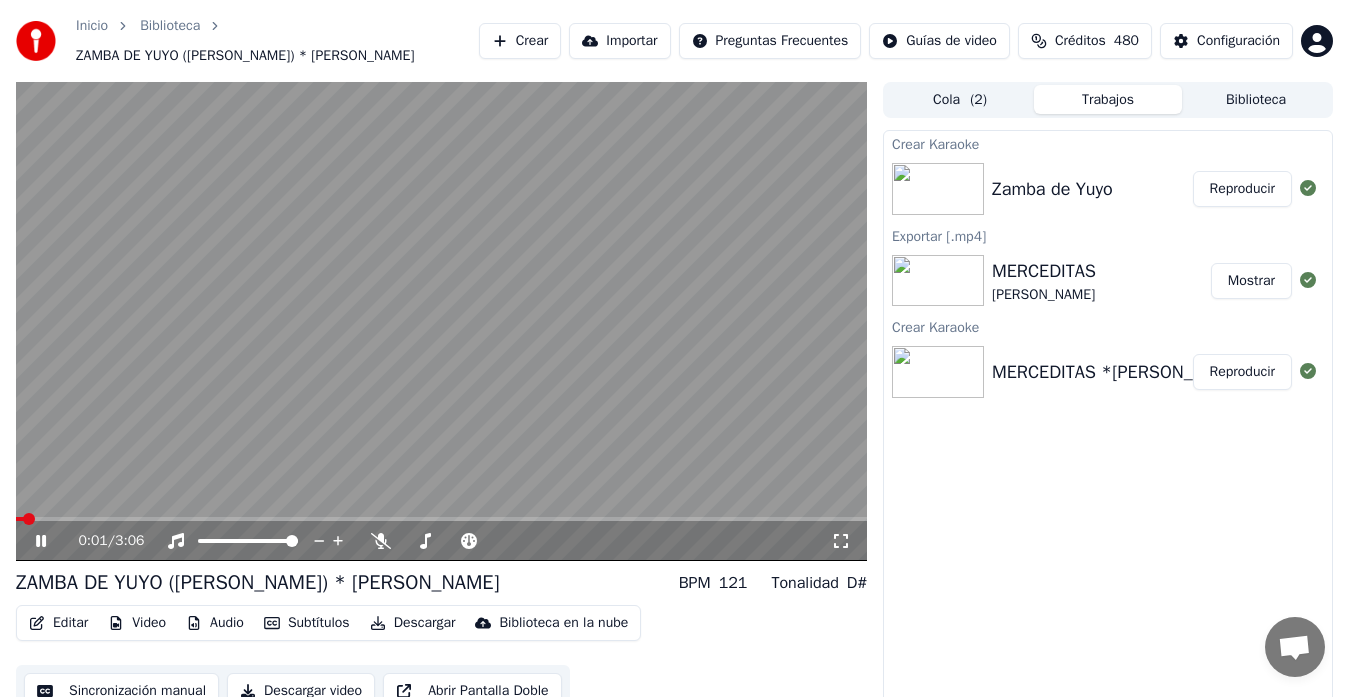 click on "Editar" at bounding box center (58, 623) 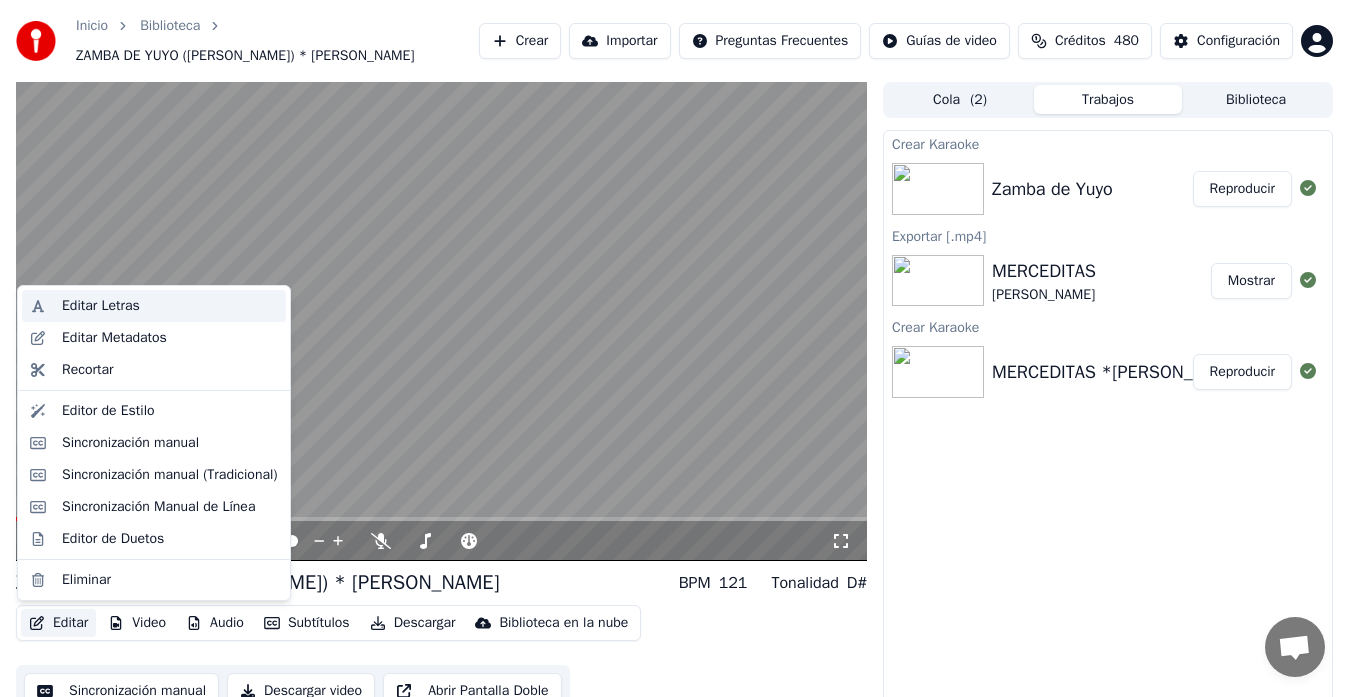 click on "Editar Letras" at bounding box center [101, 306] 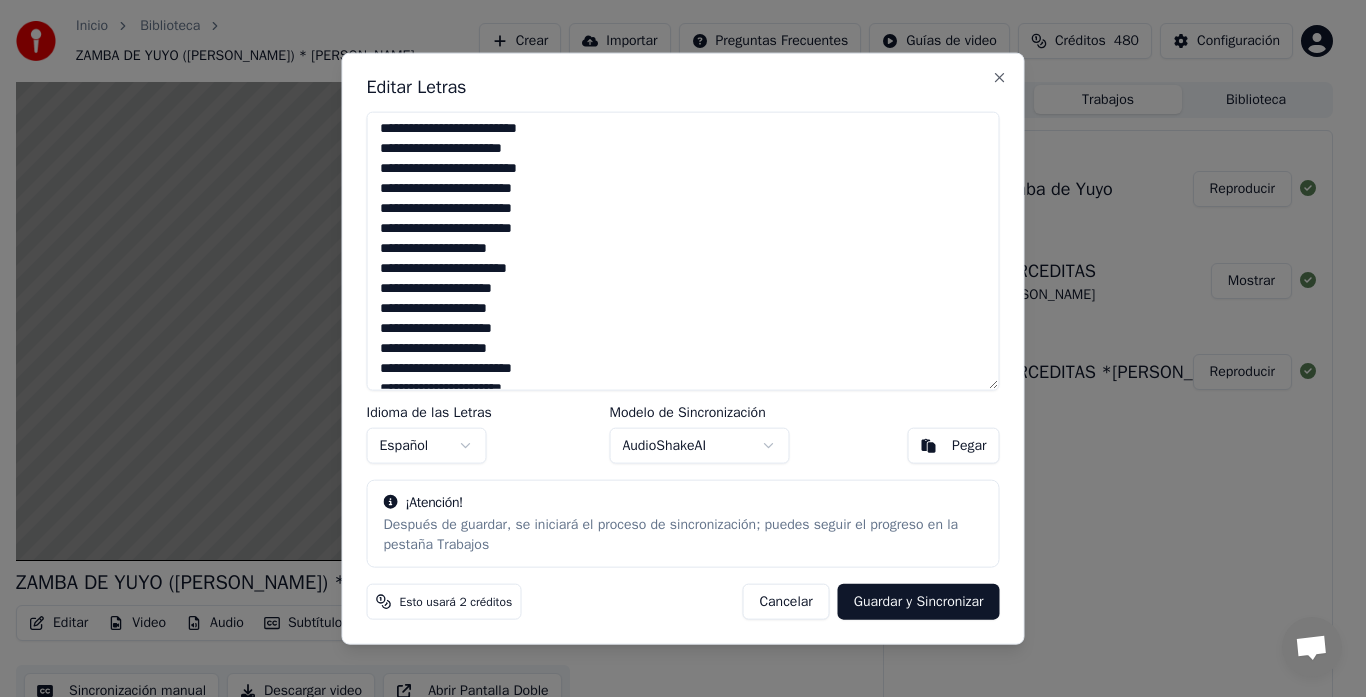 scroll, scrollTop: 239, scrollLeft: 0, axis: vertical 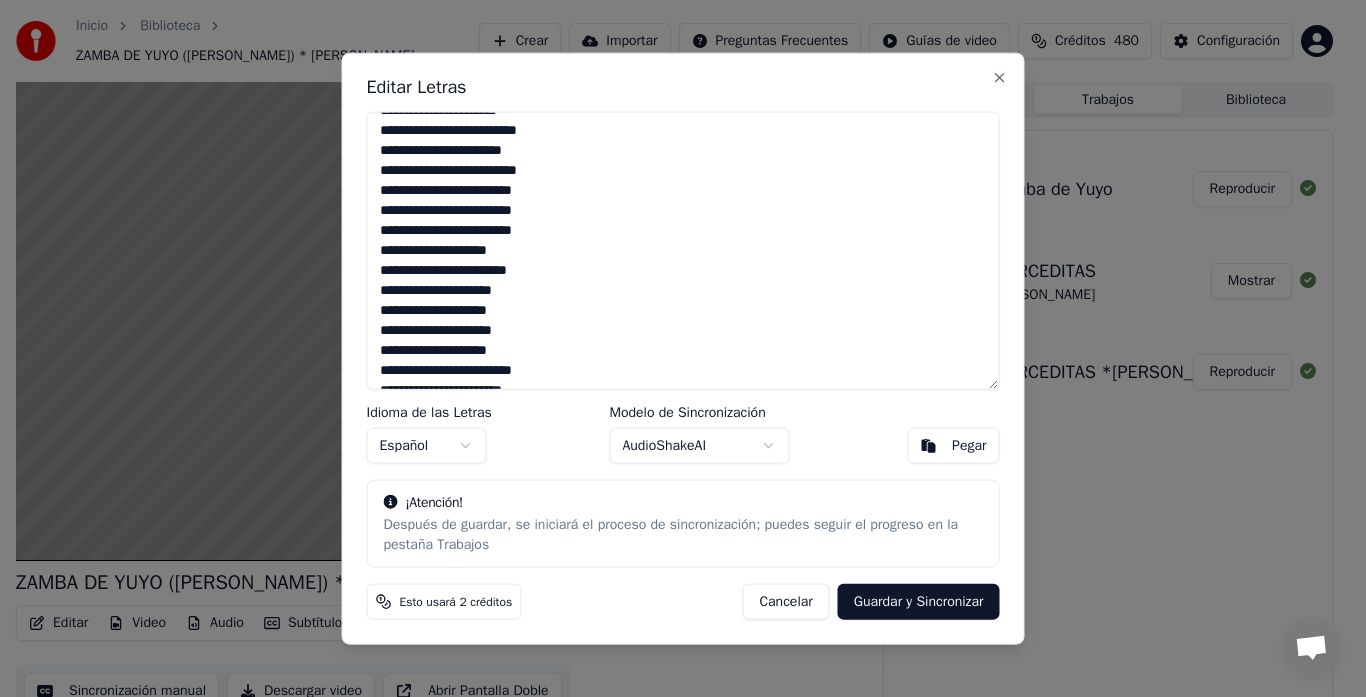 drag, startPoint x: 390, startPoint y: 133, endPoint x: 590, endPoint y: 225, distance: 220.1454 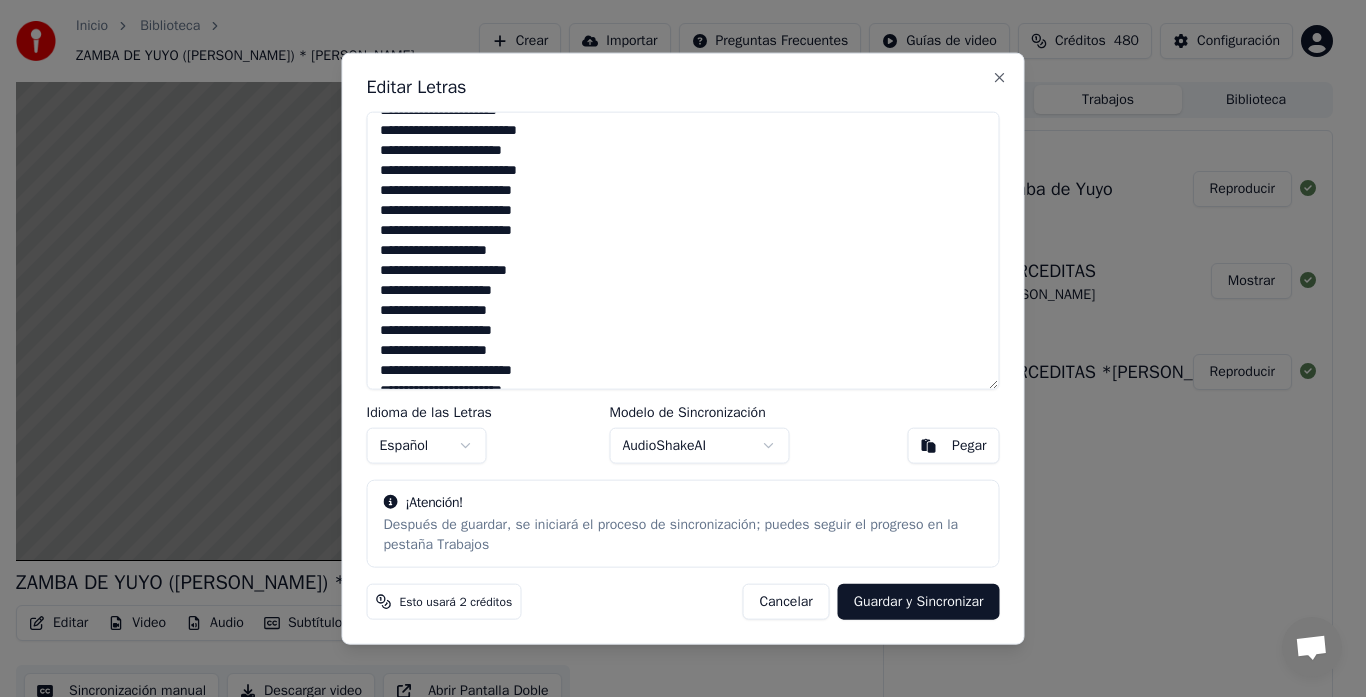 click on "**********" at bounding box center (683, 250) 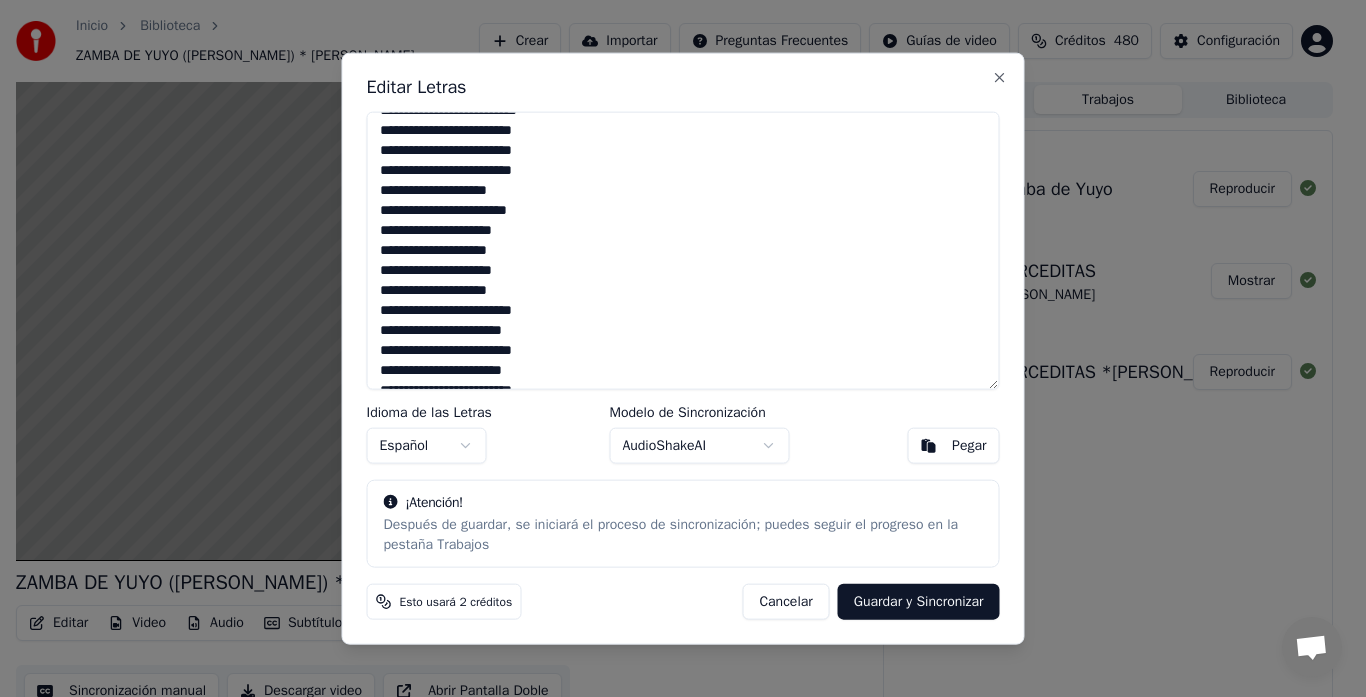 scroll, scrollTop: 339, scrollLeft: 0, axis: vertical 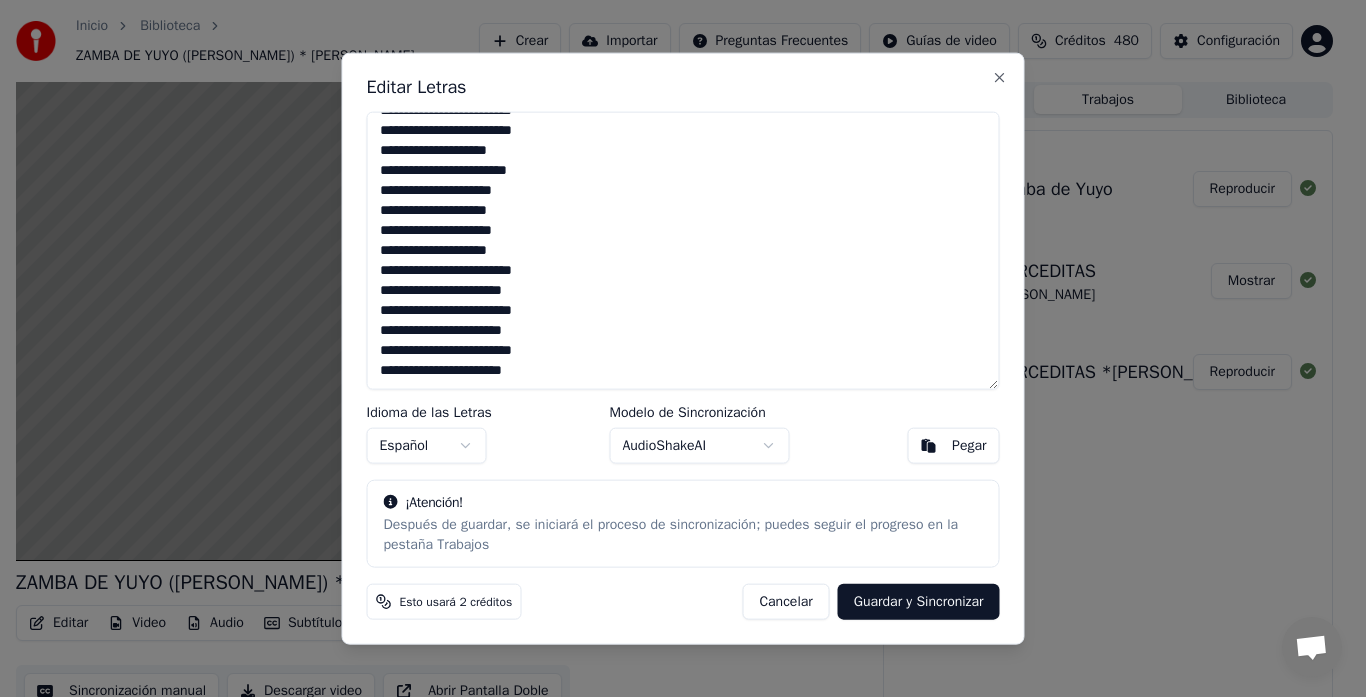 click on "**********" at bounding box center (683, 250) 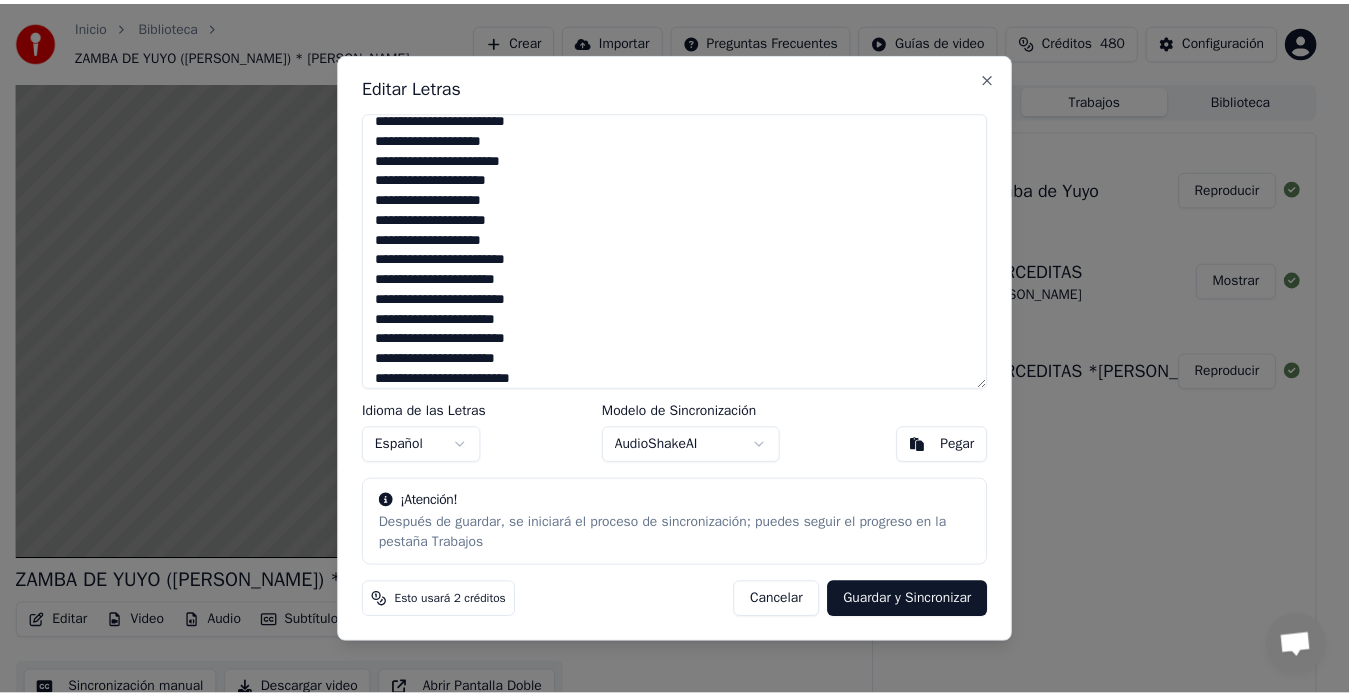 scroll, scrollTop: 450, scrollLeft: 0, axis: vertical 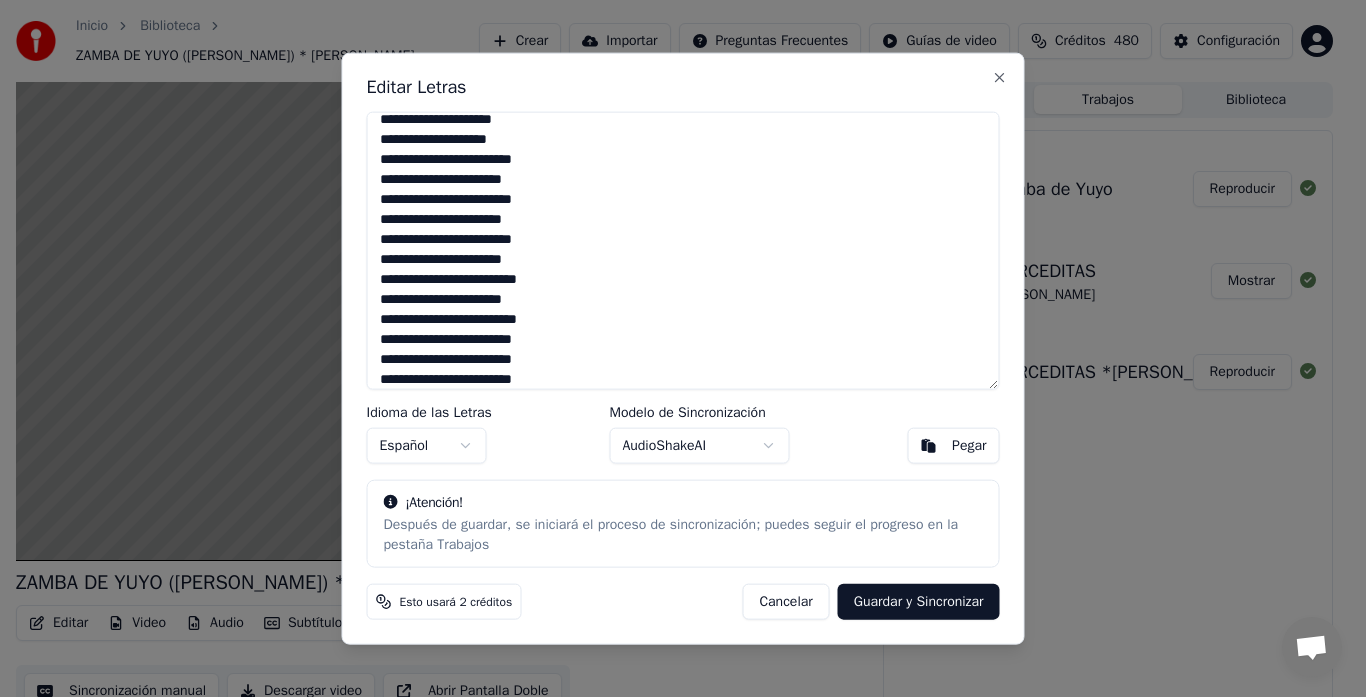 type on "**********" 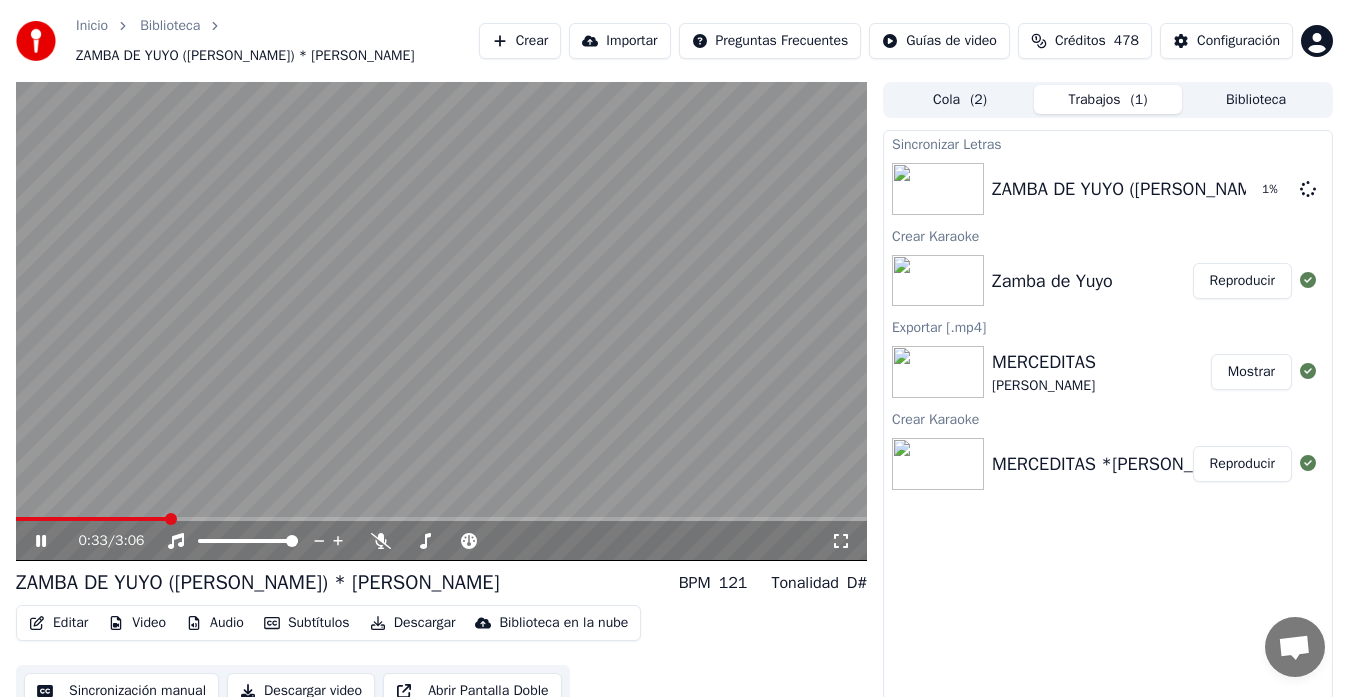 click at bounding box center (91, 519) 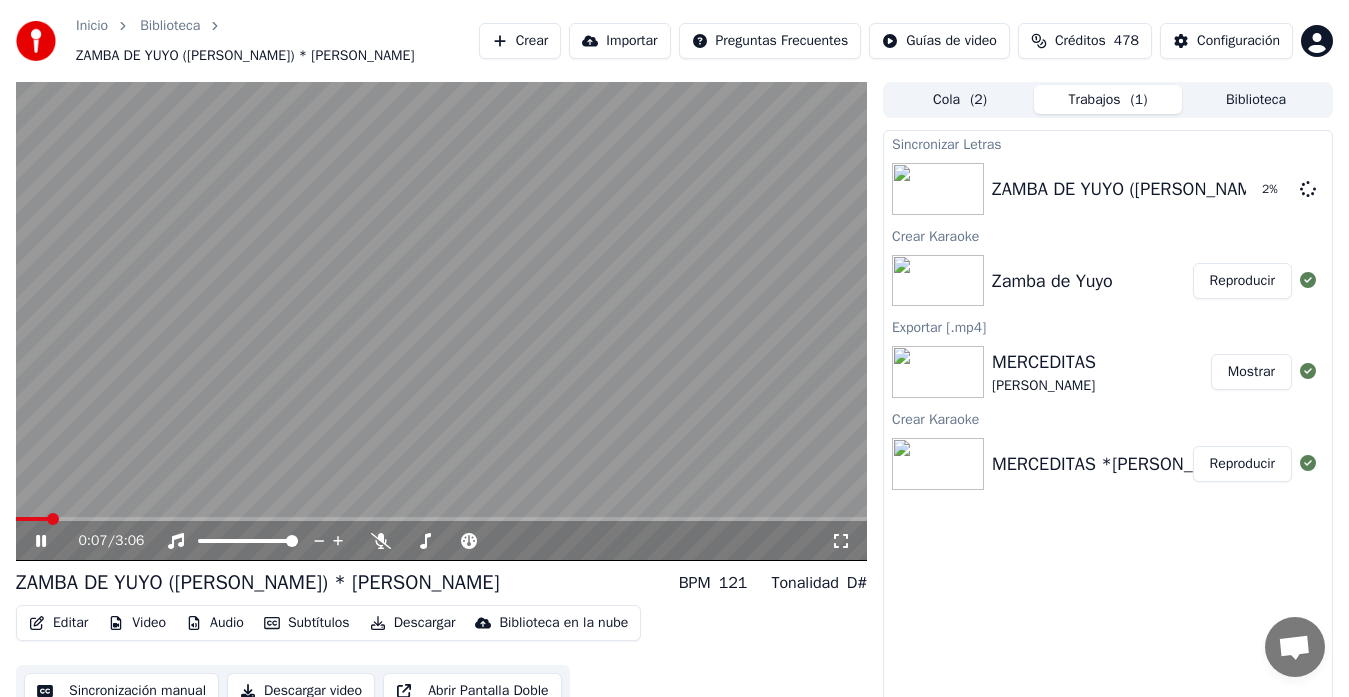 click at bounding box center [441, 321] 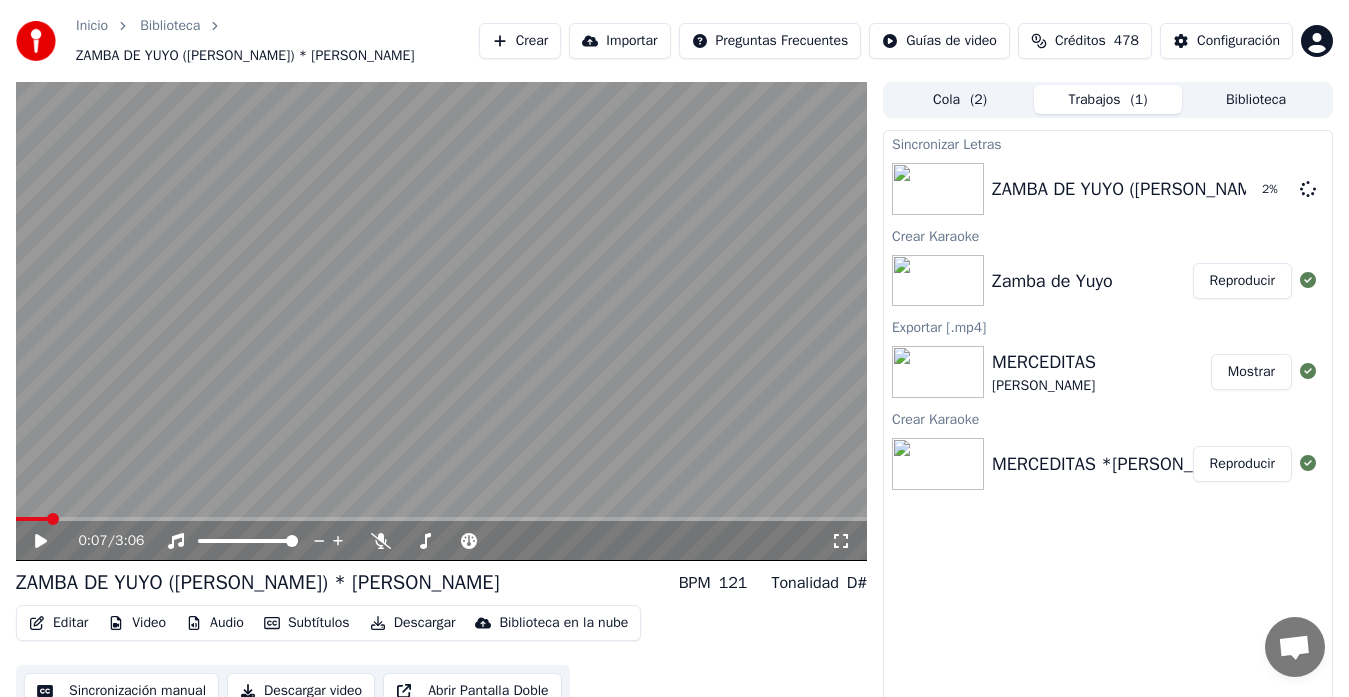 click at bounding box center [441, 321] 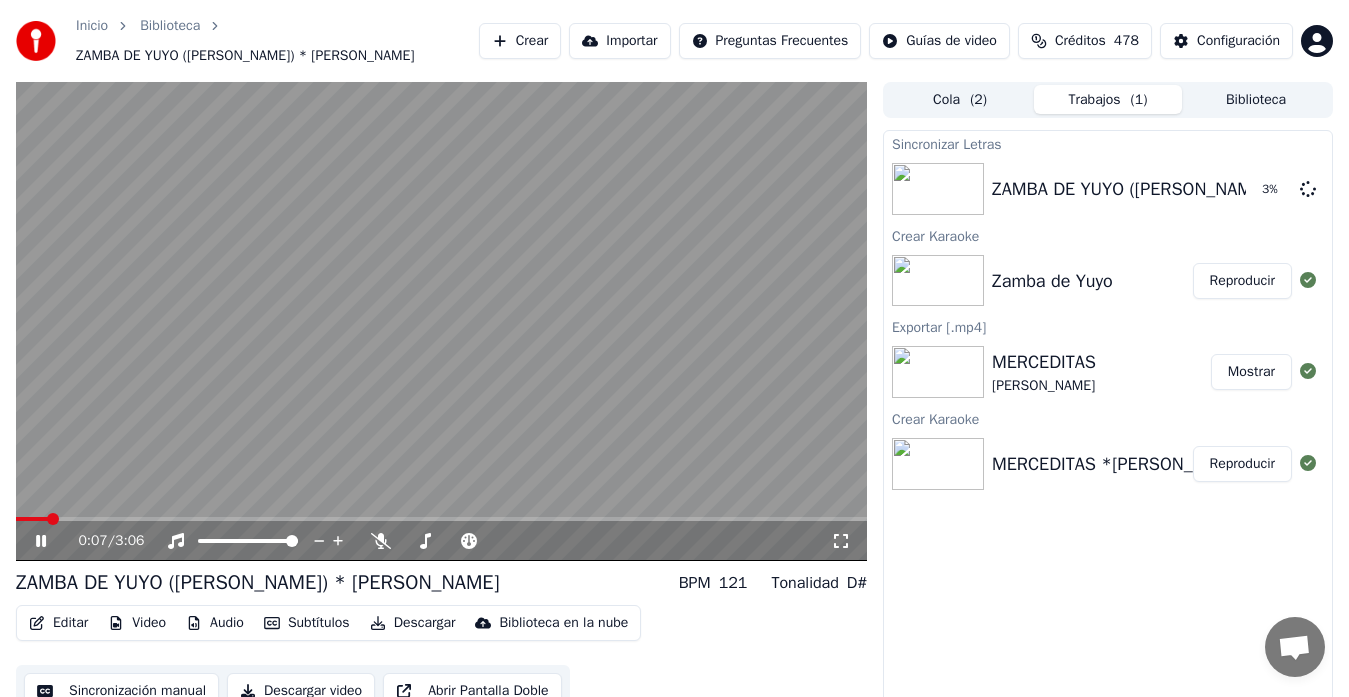click on "Sincronizar Letras ZAMBA DE YUYO  ([PERSON_NAME])  * [PERSON_NAME] 3 % Crear Karaoke Zamba de Yuyo Reproducir Exportar [.mp4] [PERSON_NAME] Mostrar Crear Karaoke MERCEDITAS   *[PERSON_NAME] Reproducir" at bounding box center (1108, 426) 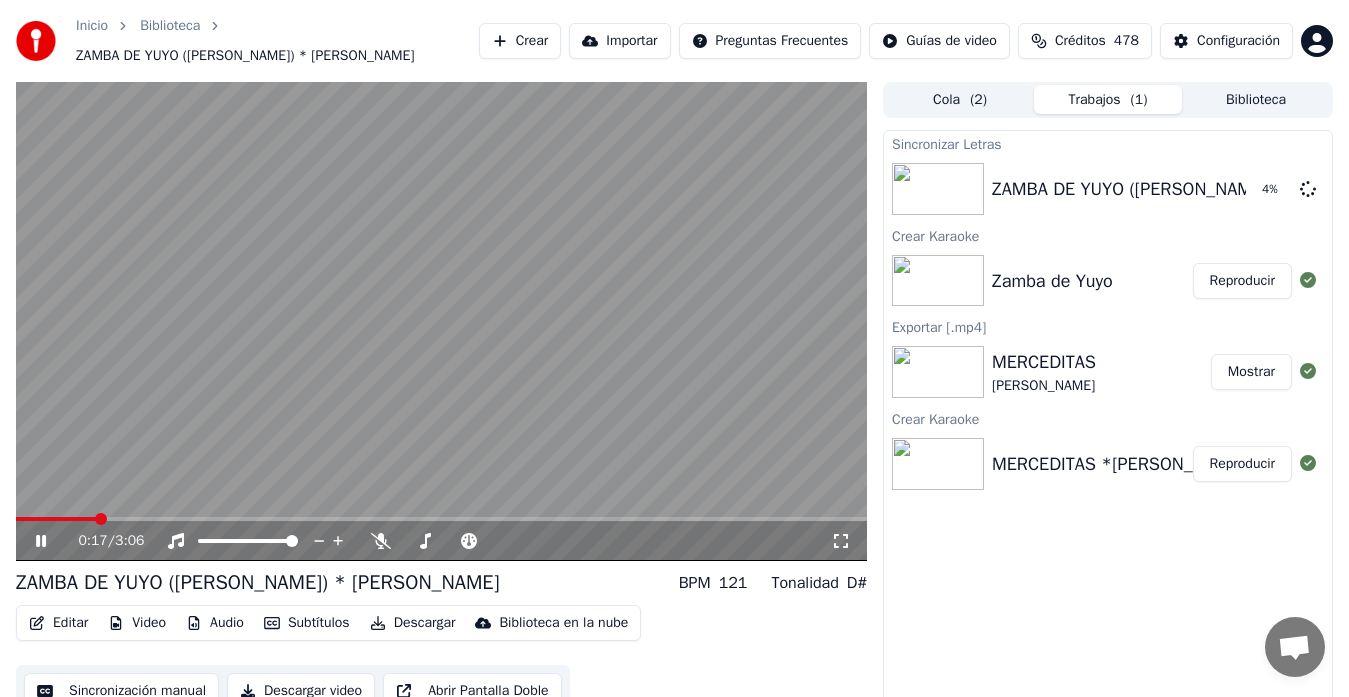 click 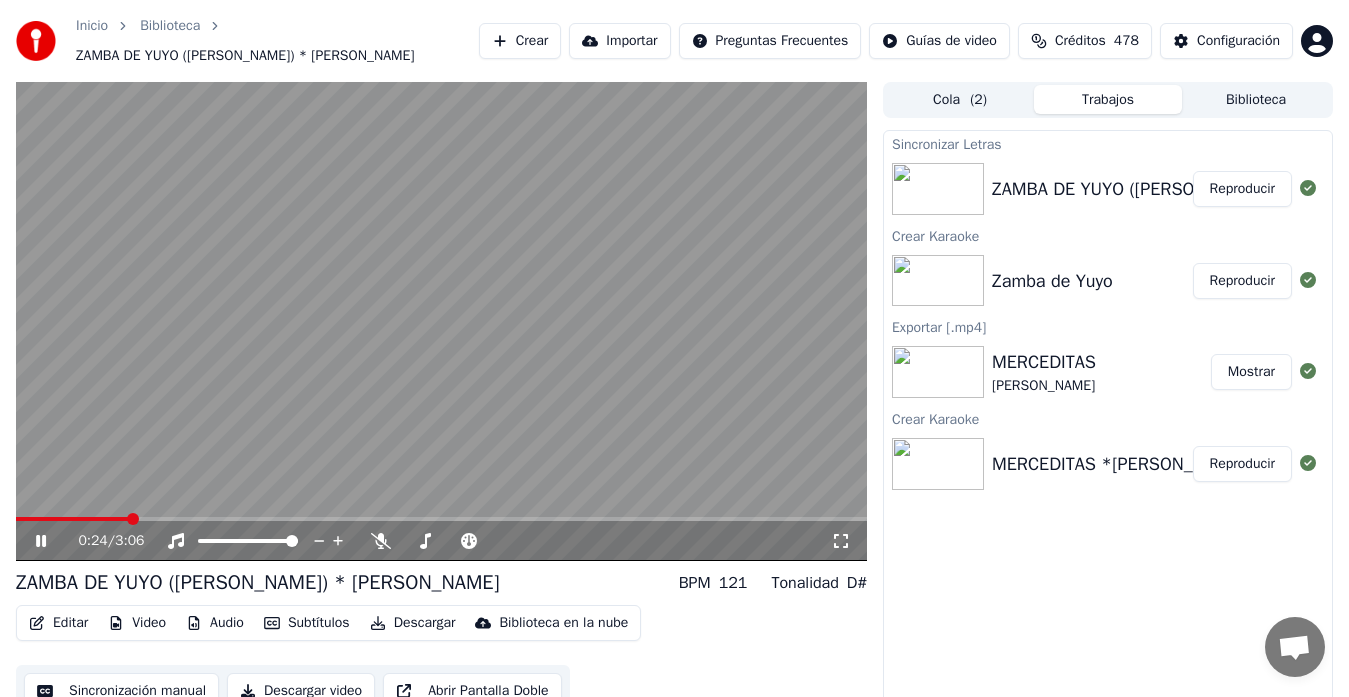 click at bounding box center [72, 519] 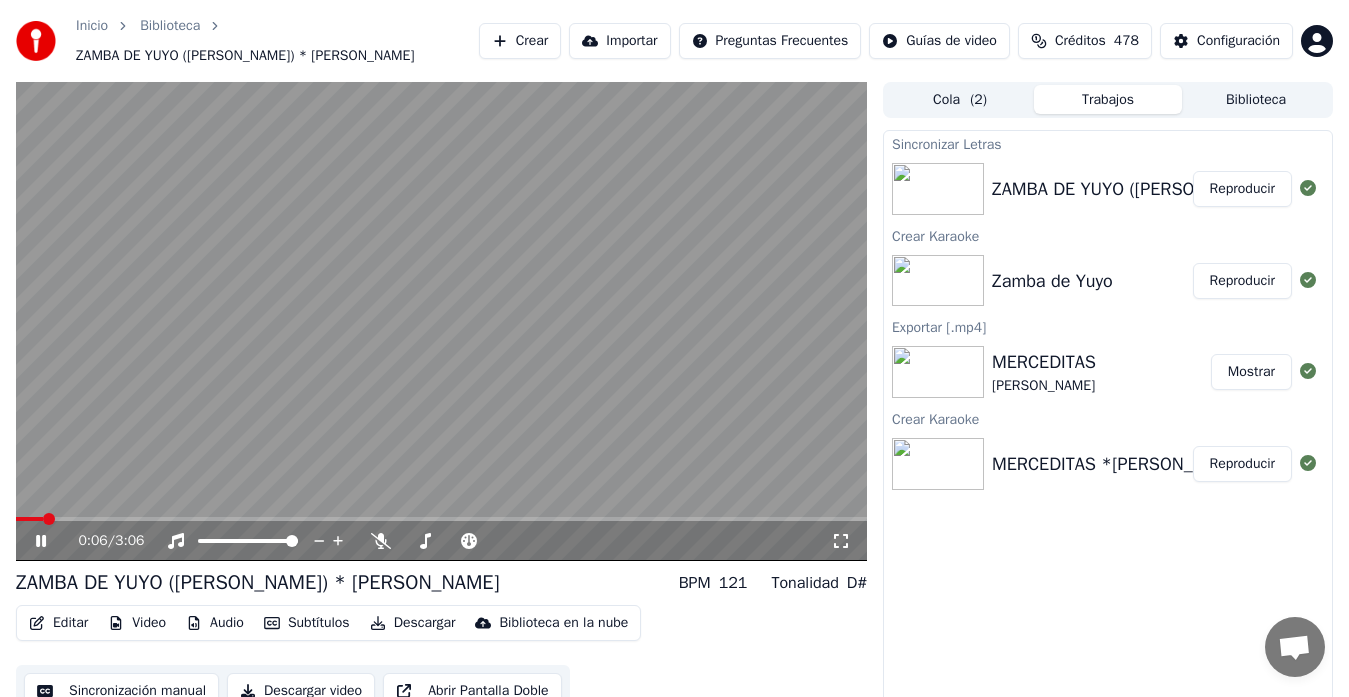 click at bounding box center [29, 519] 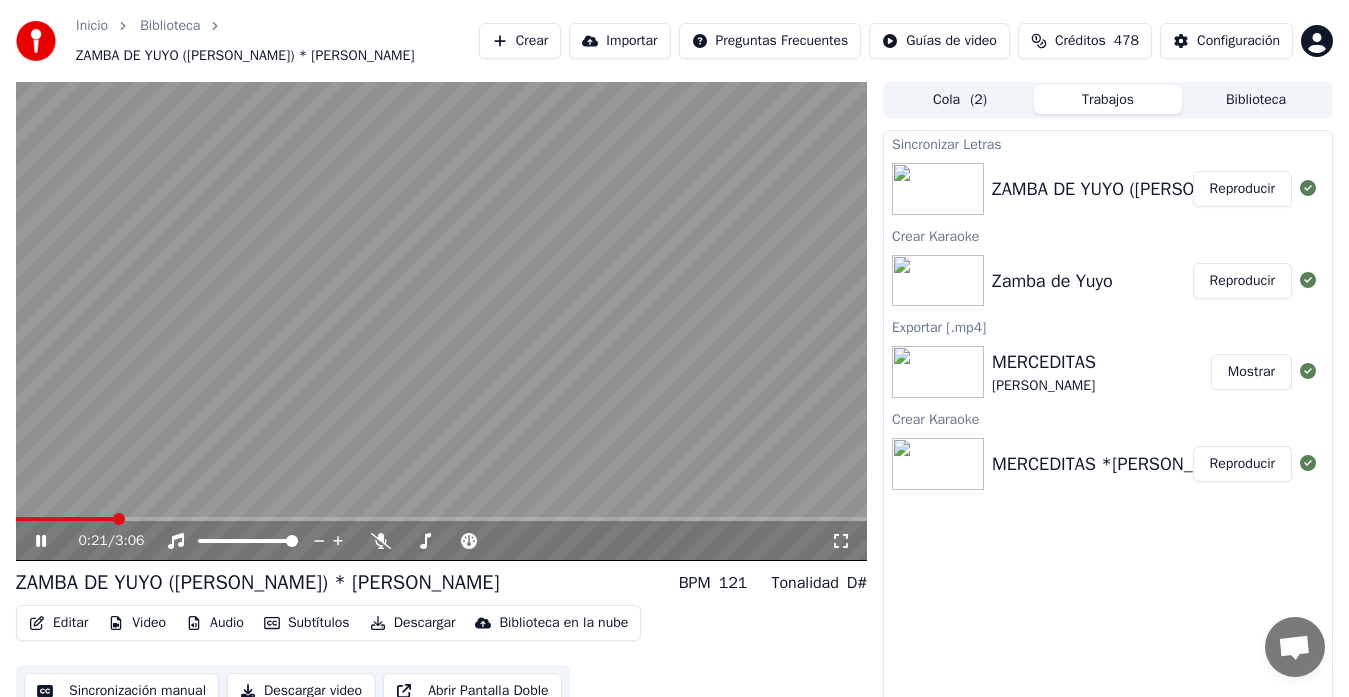 click 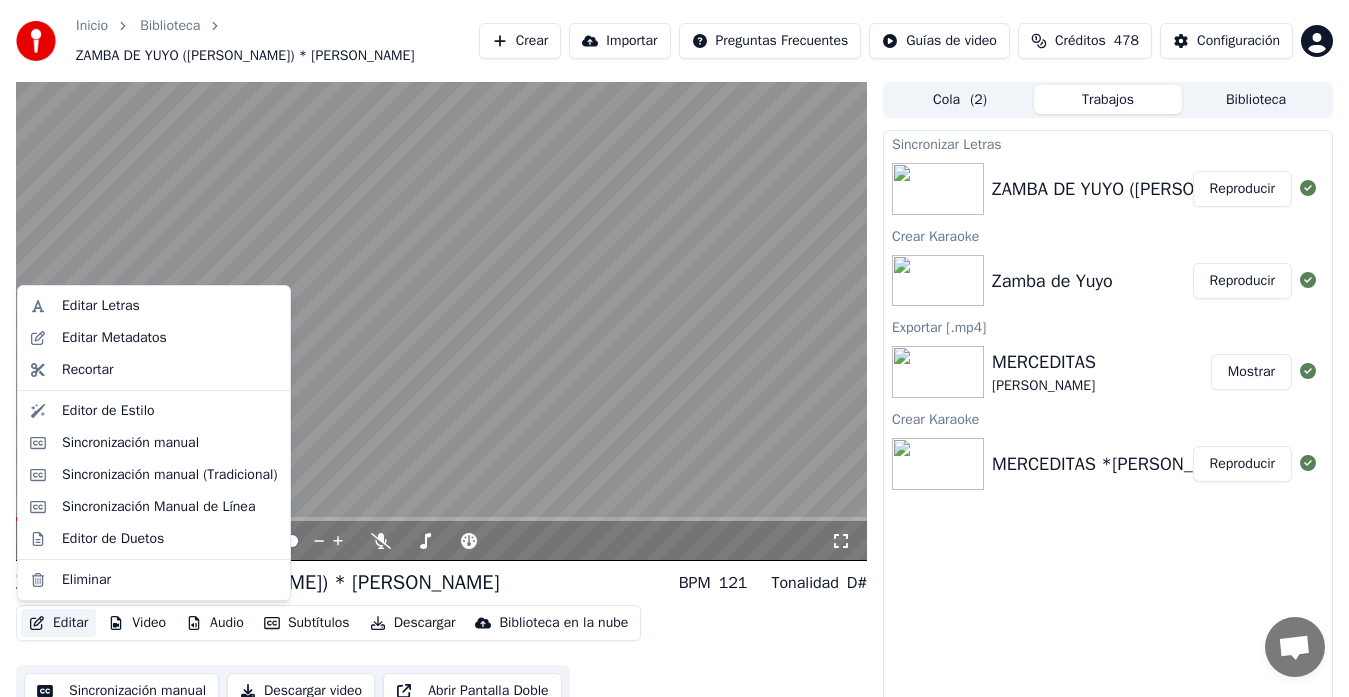 click on "Editar" at bounding box center [58, 623] 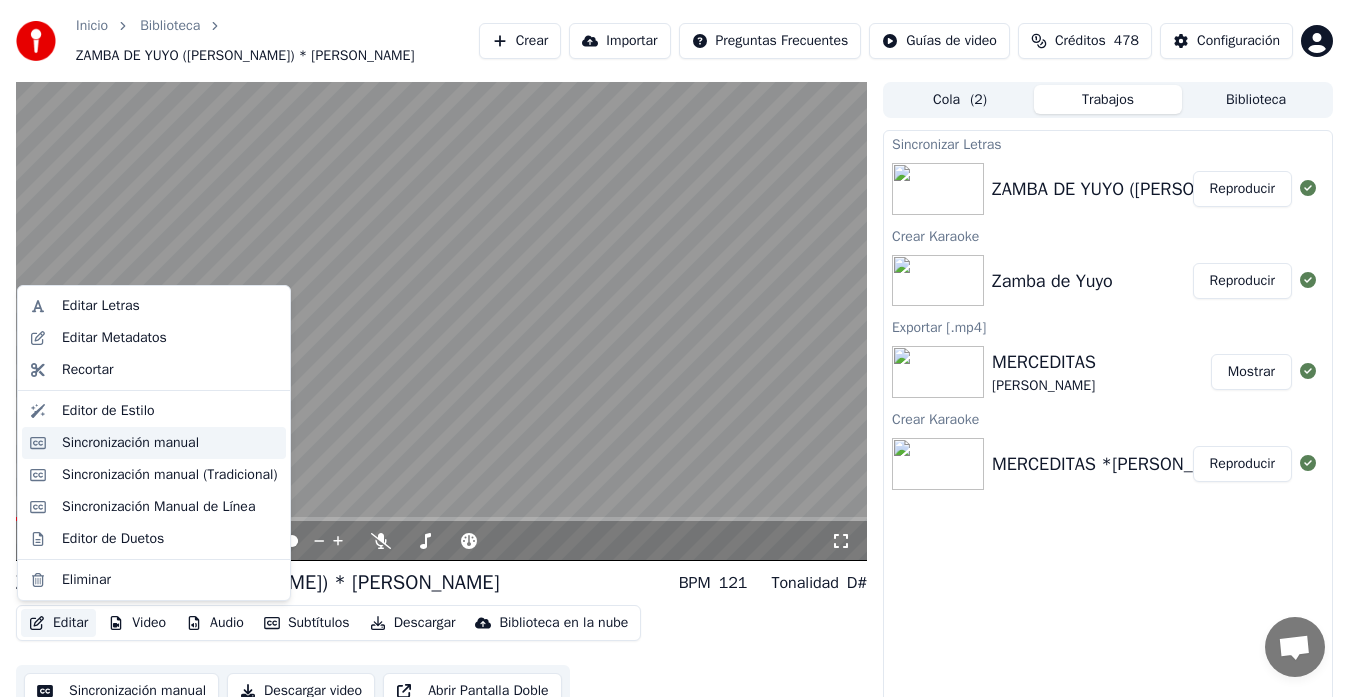 click on "Sincronización manual" at bounding box center [130, 443] 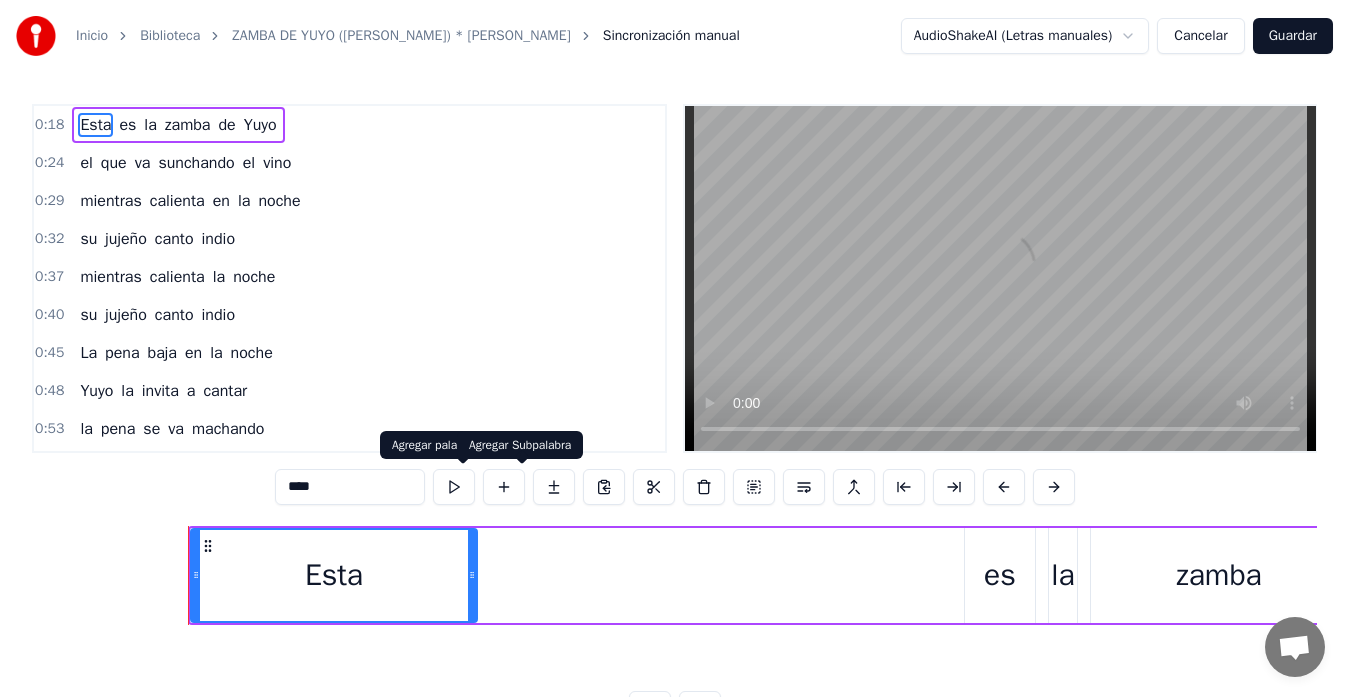 scroll, scrollTop: 0, scrollLeft: 5581, axis: horizontal 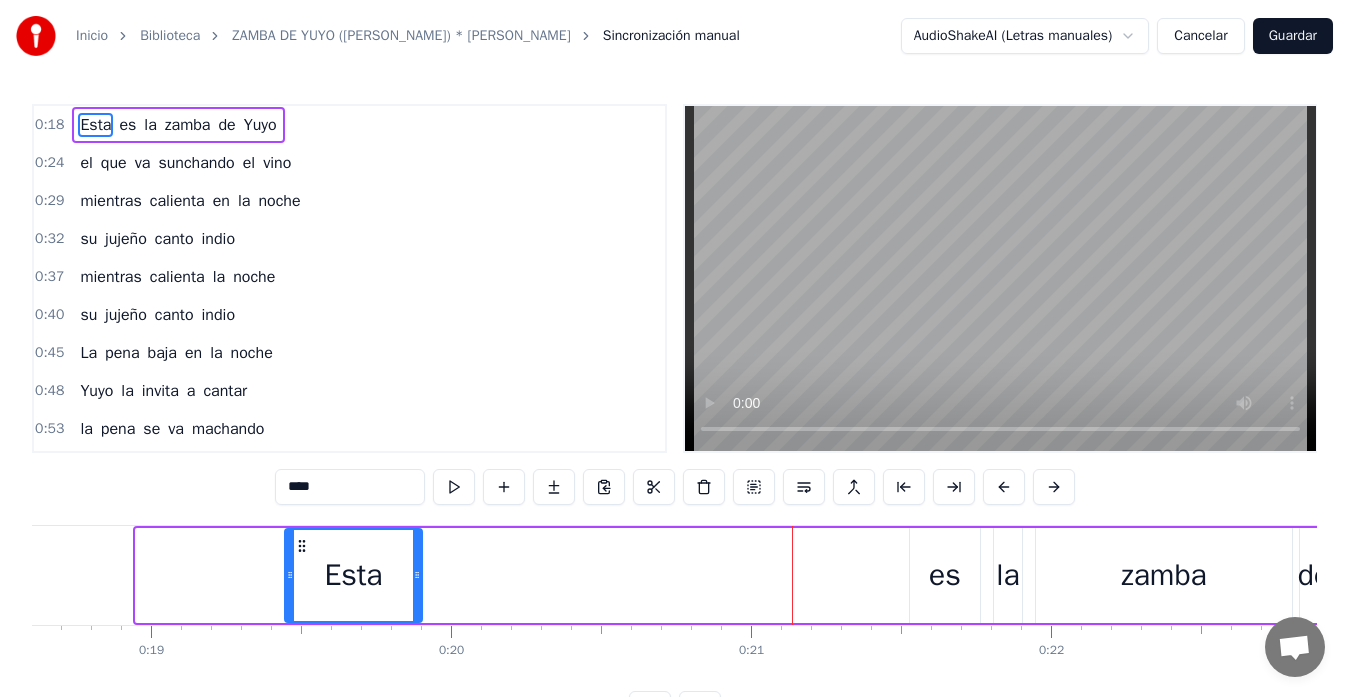 drag, startPoint x: 141, startPoint y: 576, endPoint x: 286, endPoint y: 561, distance: 145.7738 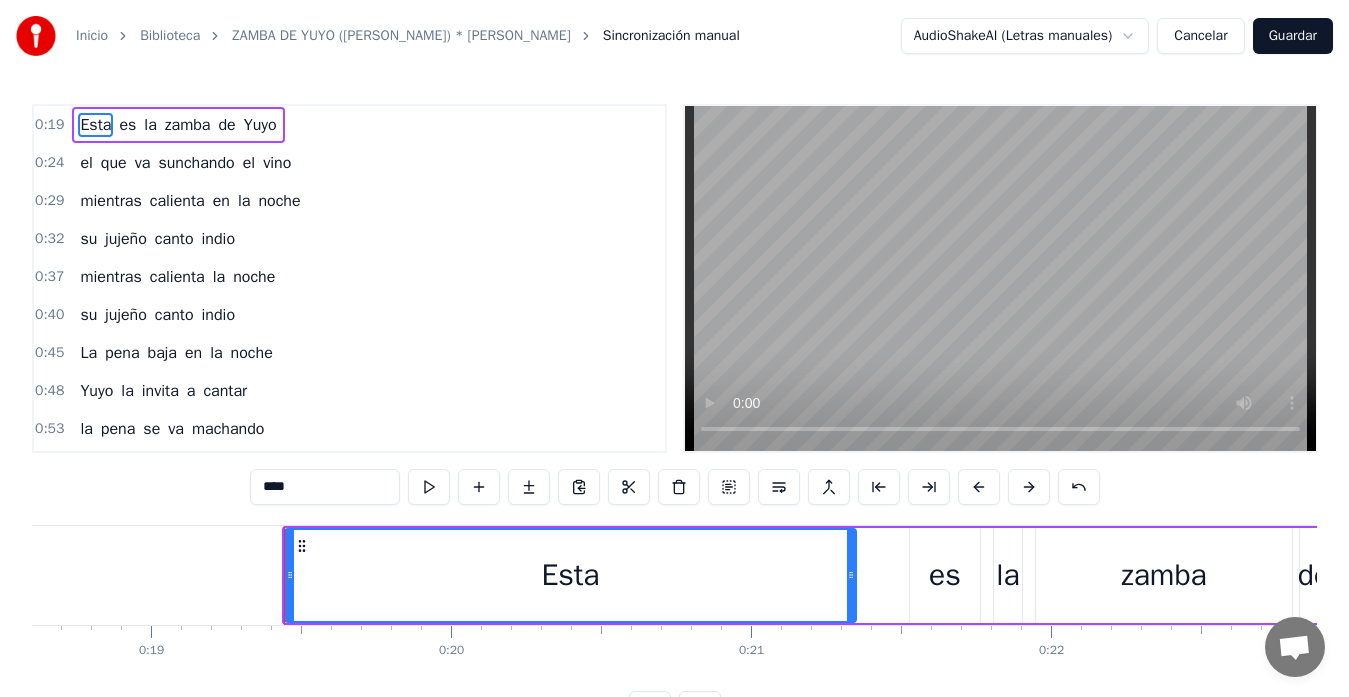 drag, startPoint x: 415, startPoint y: 571, endPoint x: 849, endPoint y: 541, distance: 435.03564 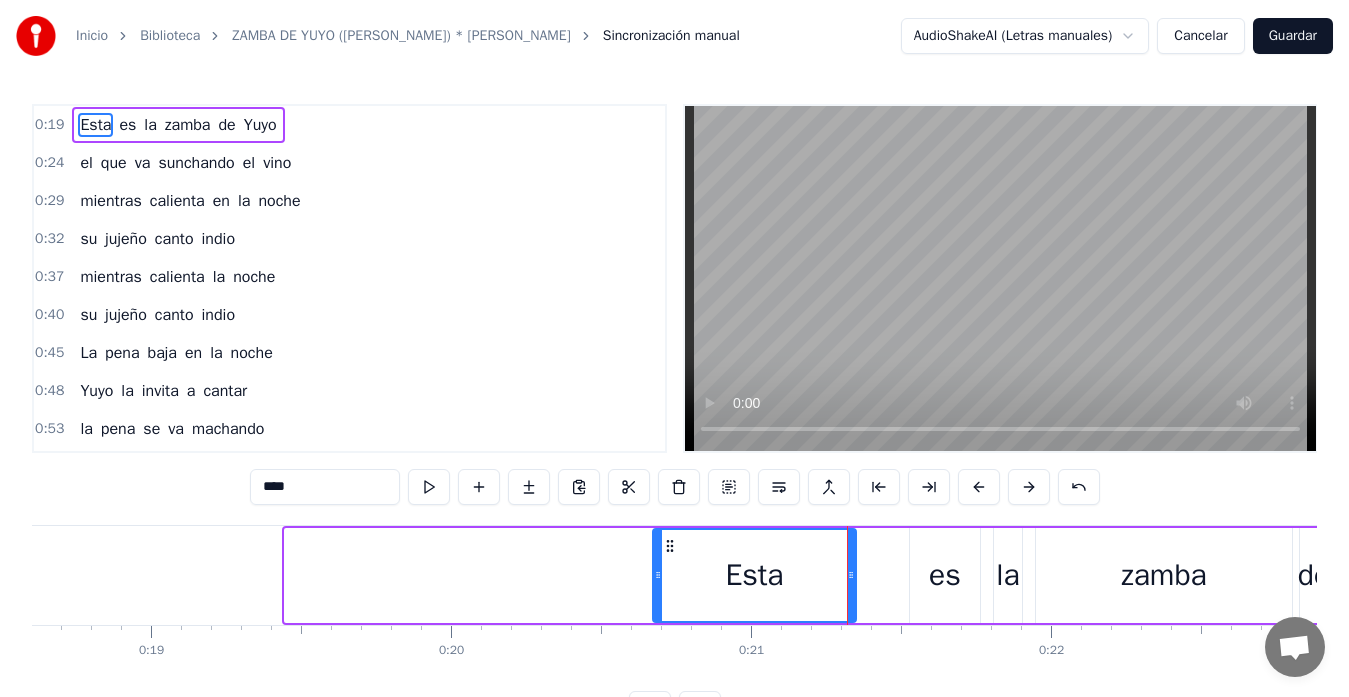 drag, startPoint x: 286, startPoint y: 585, endPoint x: 669, endPoint y: 583, distance: 383.00522 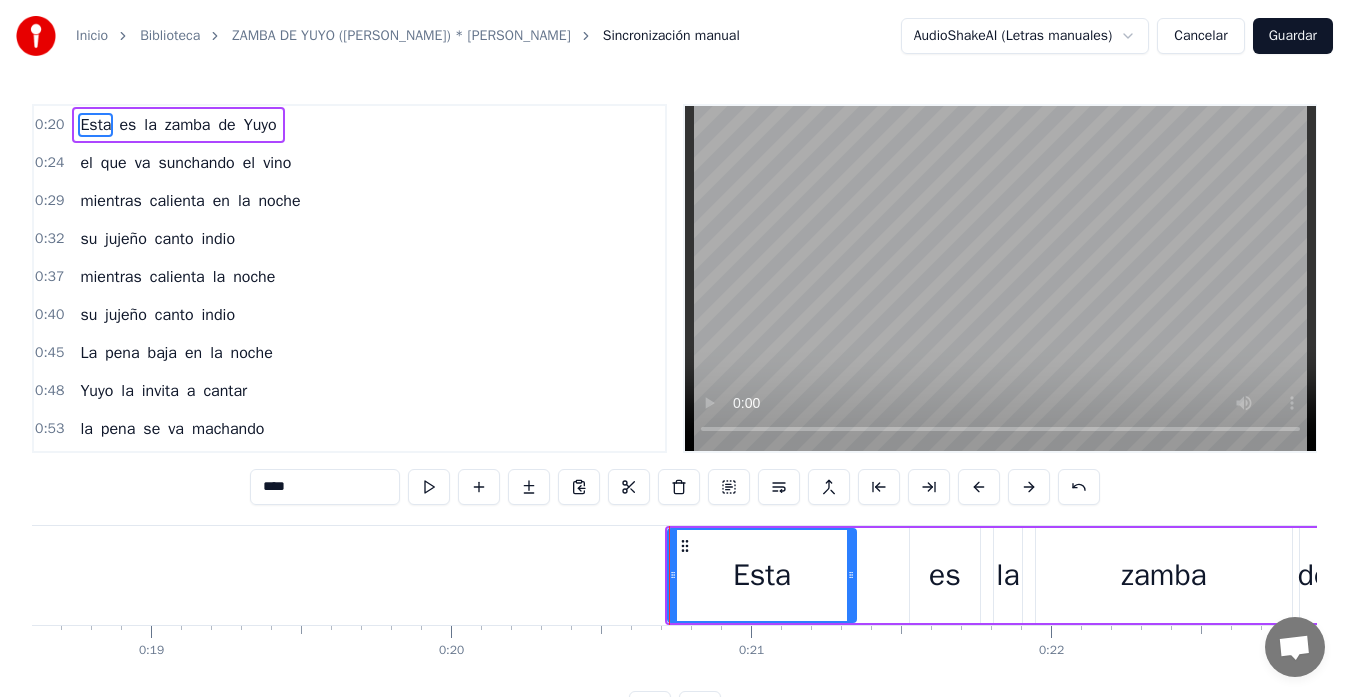drag, startPoint x: 750, startPoint y: 606, endPoint x: 779, endPoint y: 601, distance: 29.427877 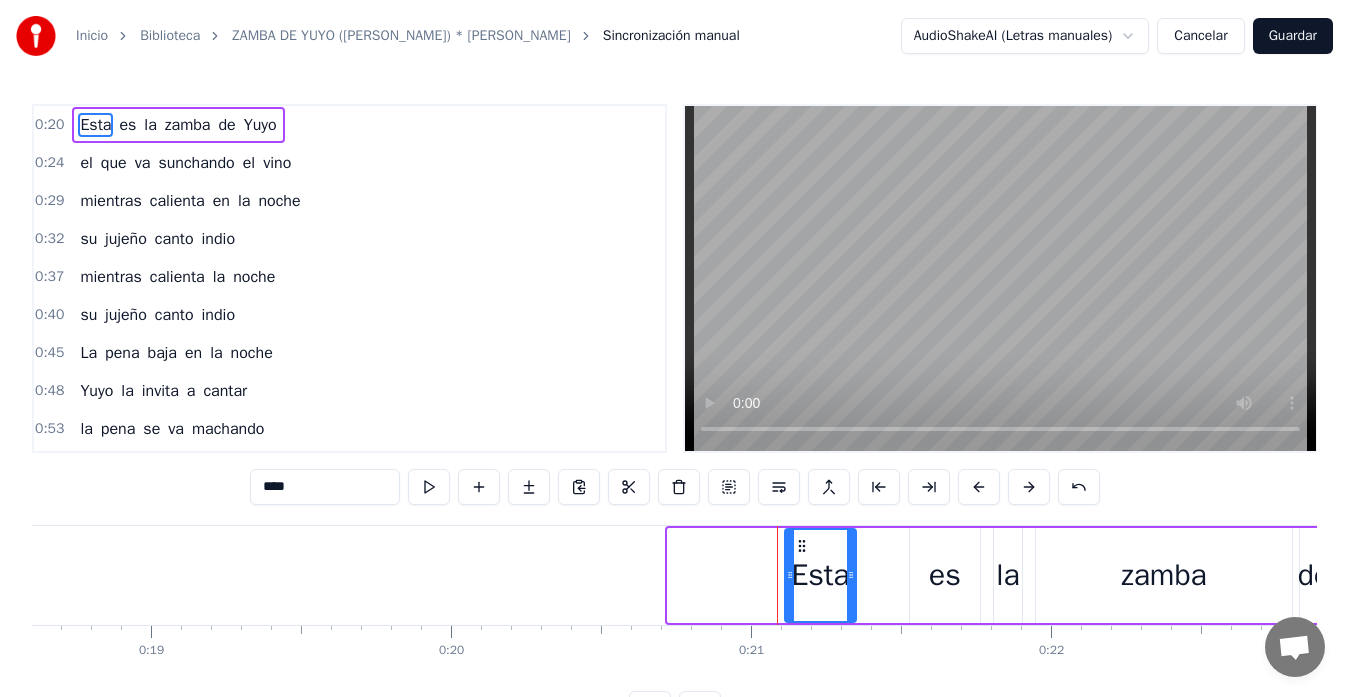 drag, startPoint x: 672, startPoint y: 577, endPoint x: 789, endPoint y: 581, distance: 117.06836 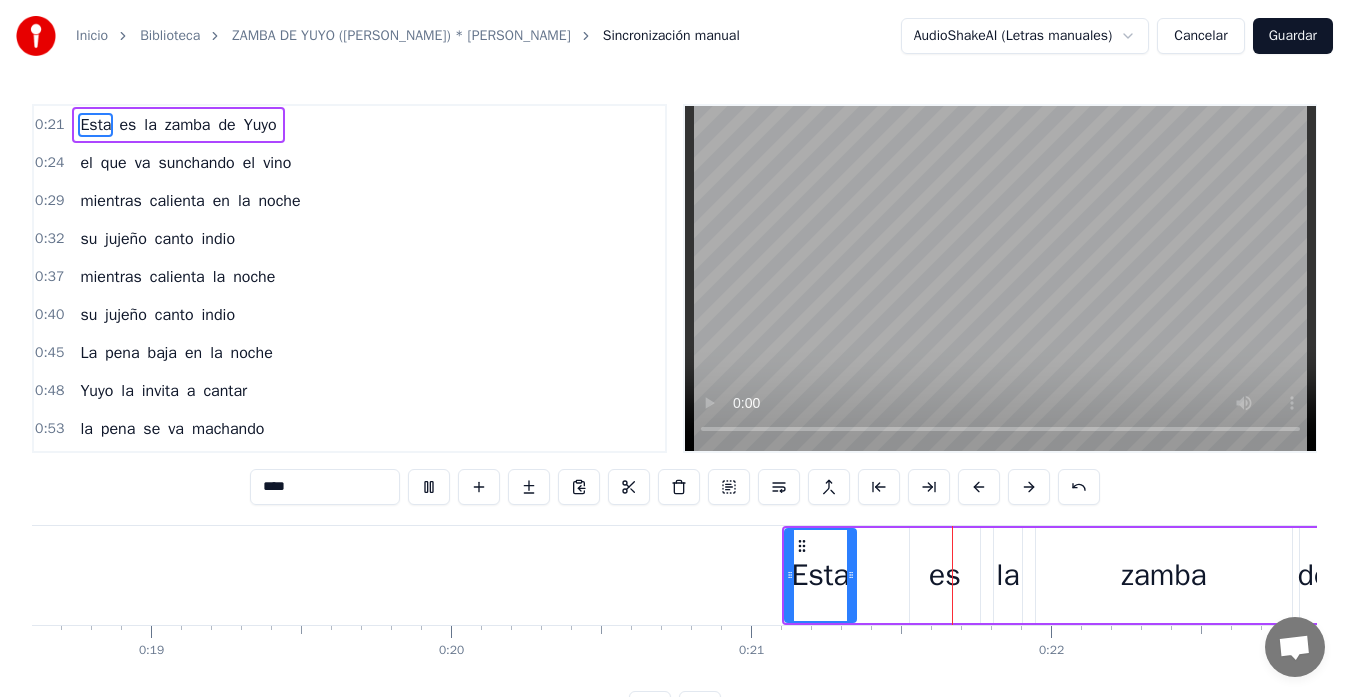 click at bounding box center (1000, 278) 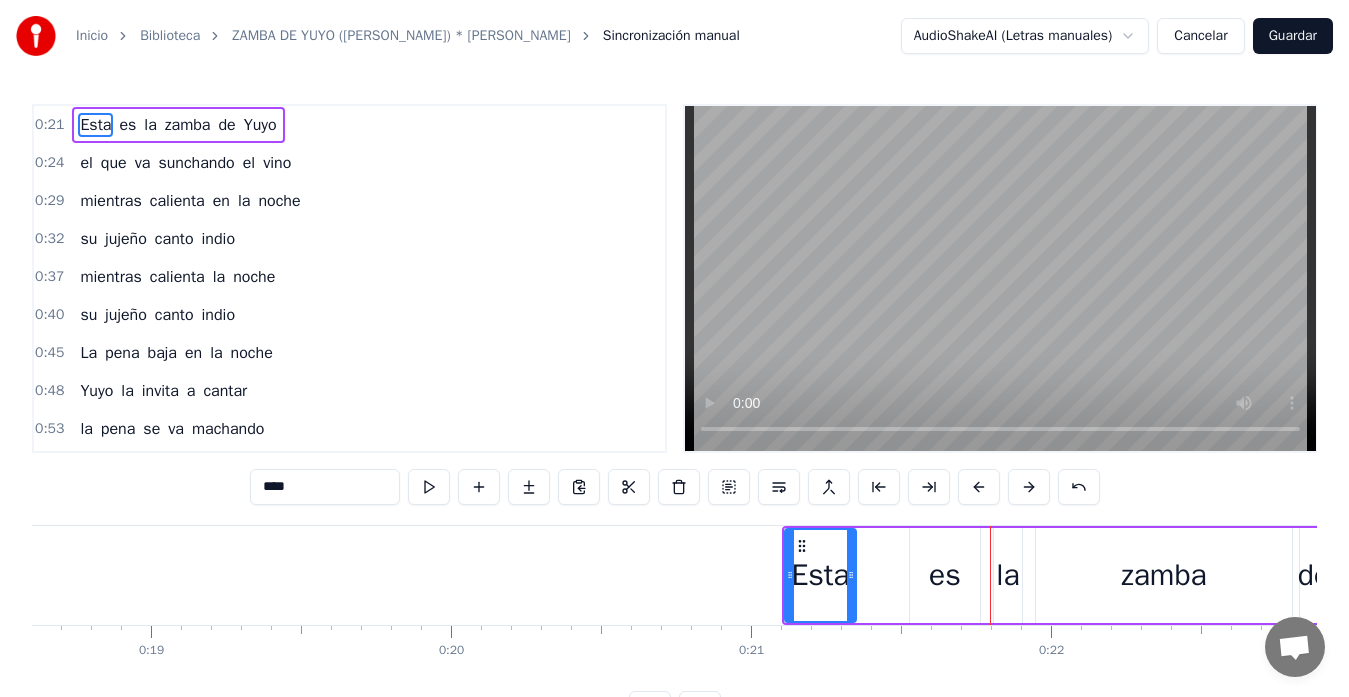 type 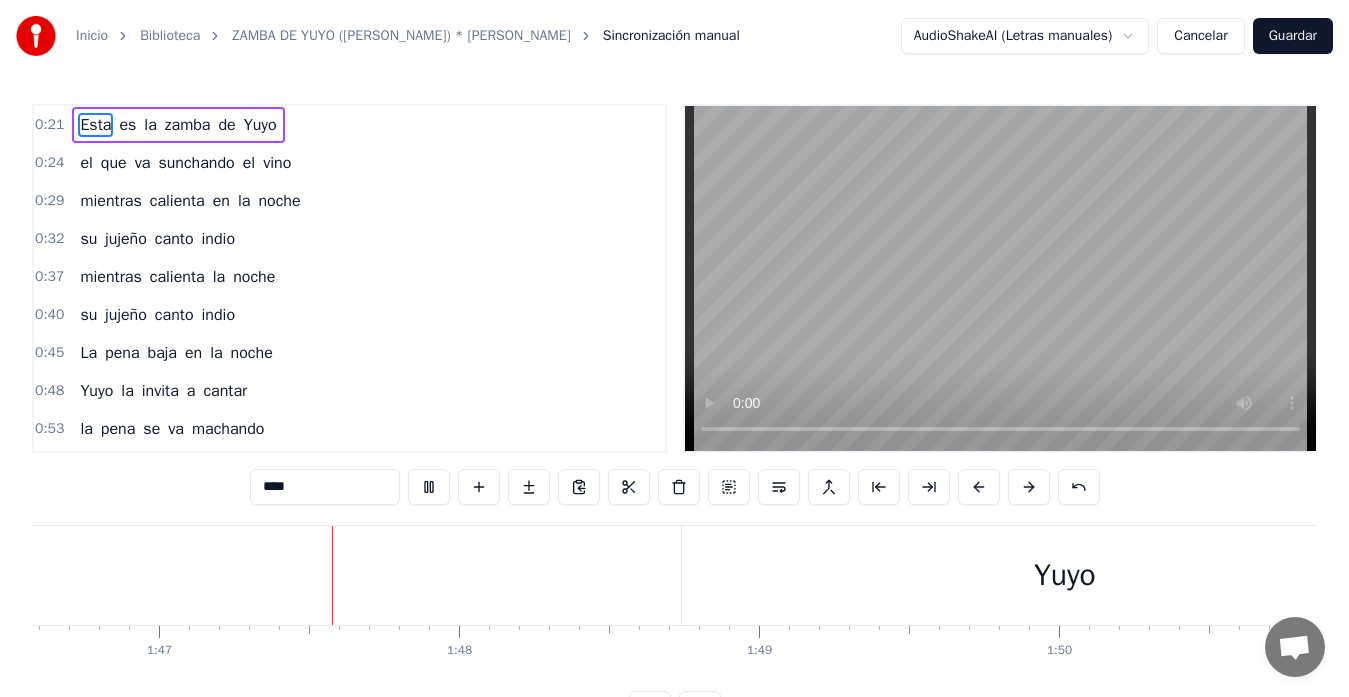 scroll, scrollTop: 0, scrollLeft: 31984, axis: horizontal 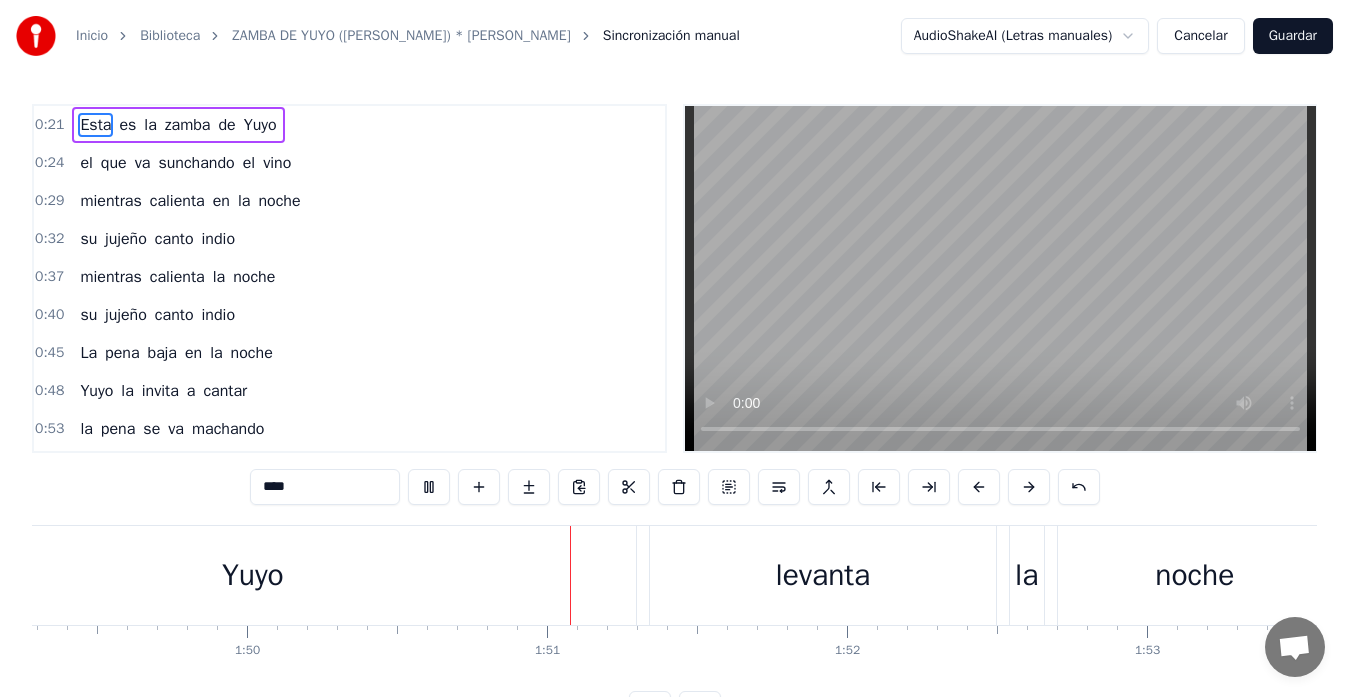 click at bounding box center [1000, 278] 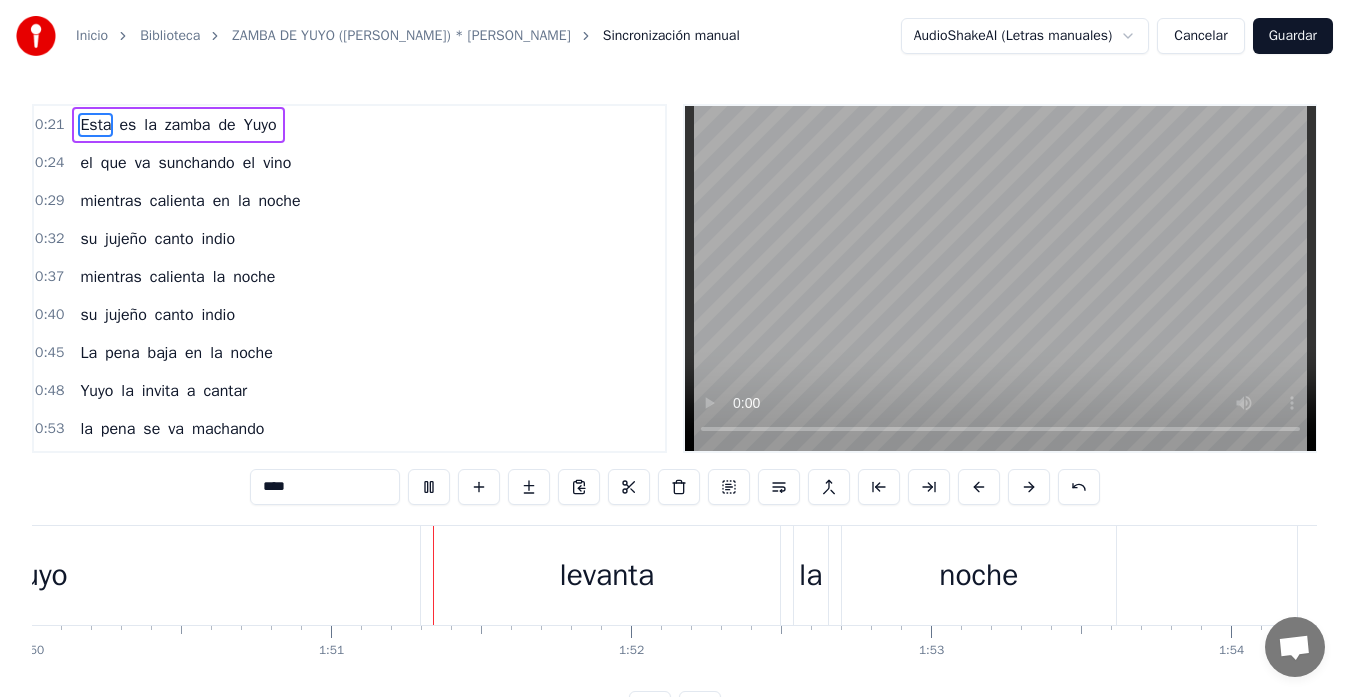 scroll, scrollTop: 0, scrollLeft: 33126, axis: horizontal 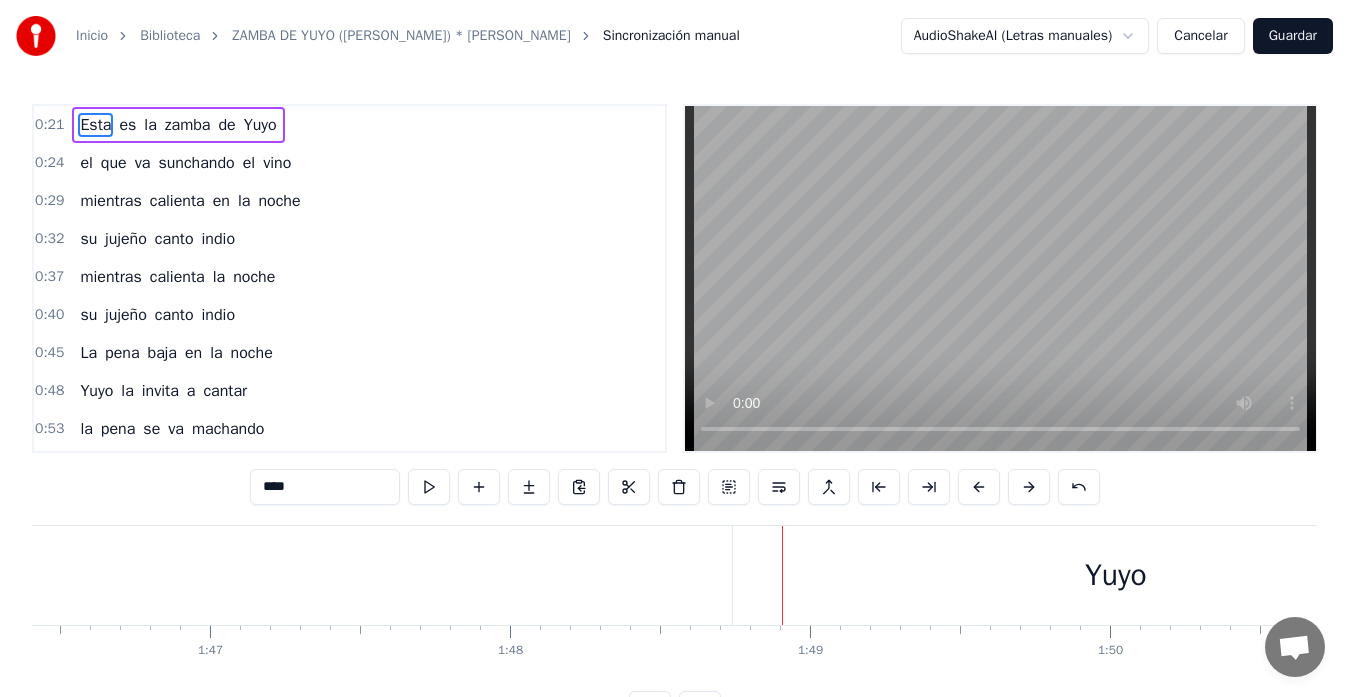 click on "Yuyo" at bounding box center (1116, 575) 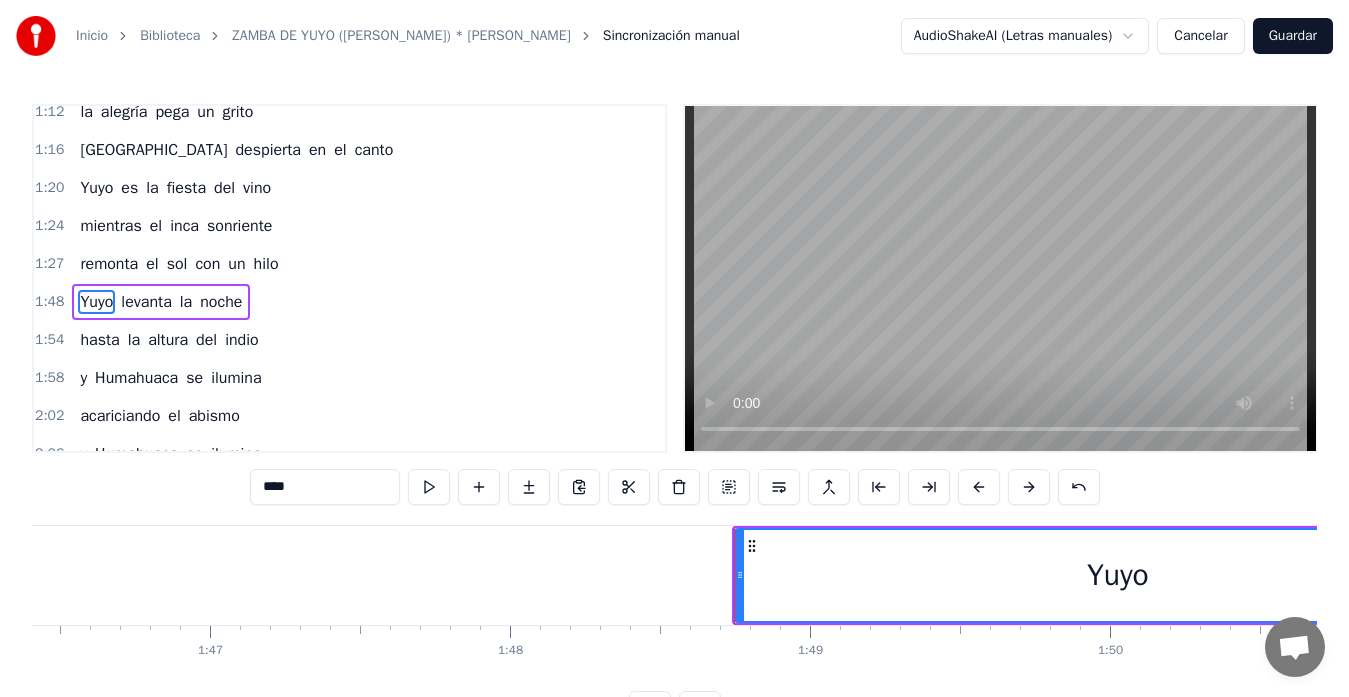 scroll, scrollTop: 530, scrollLeft: 0, axis: vertical 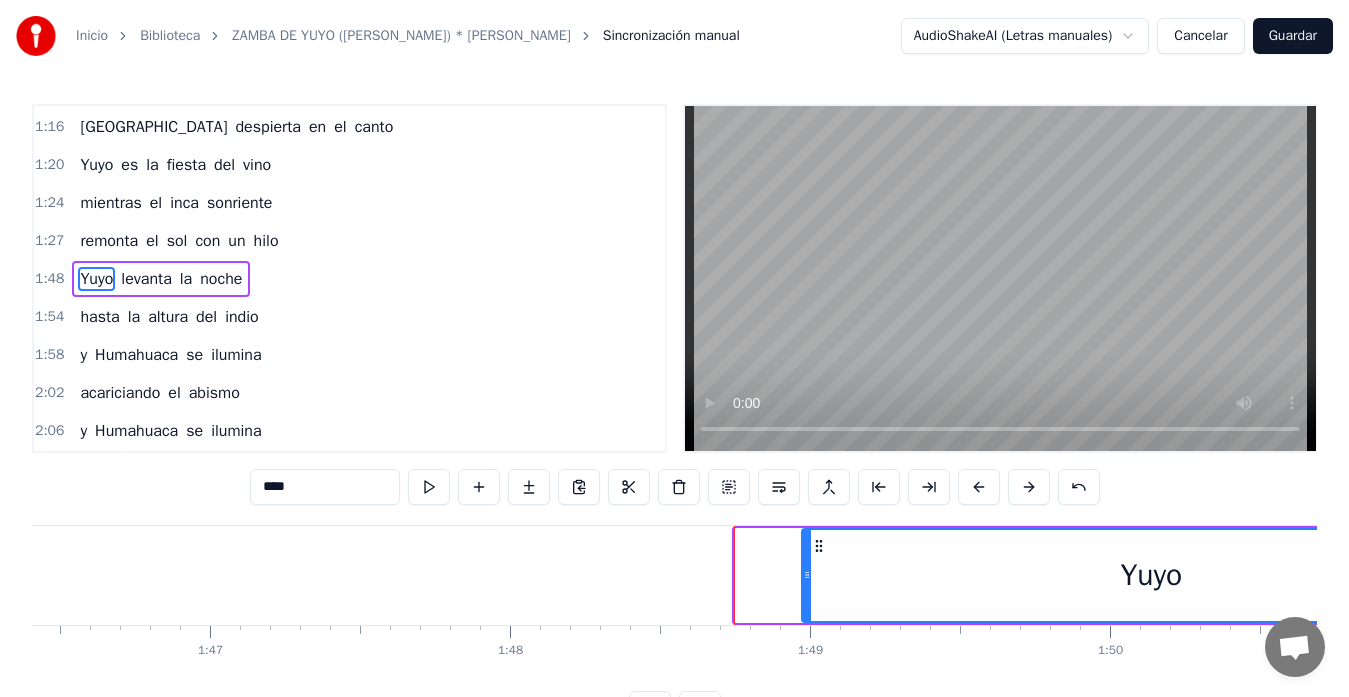 drag, startPoint x: 737, startPoint y: 564, endPoint x: 804, endPoint y: 563, distance: 67.00746 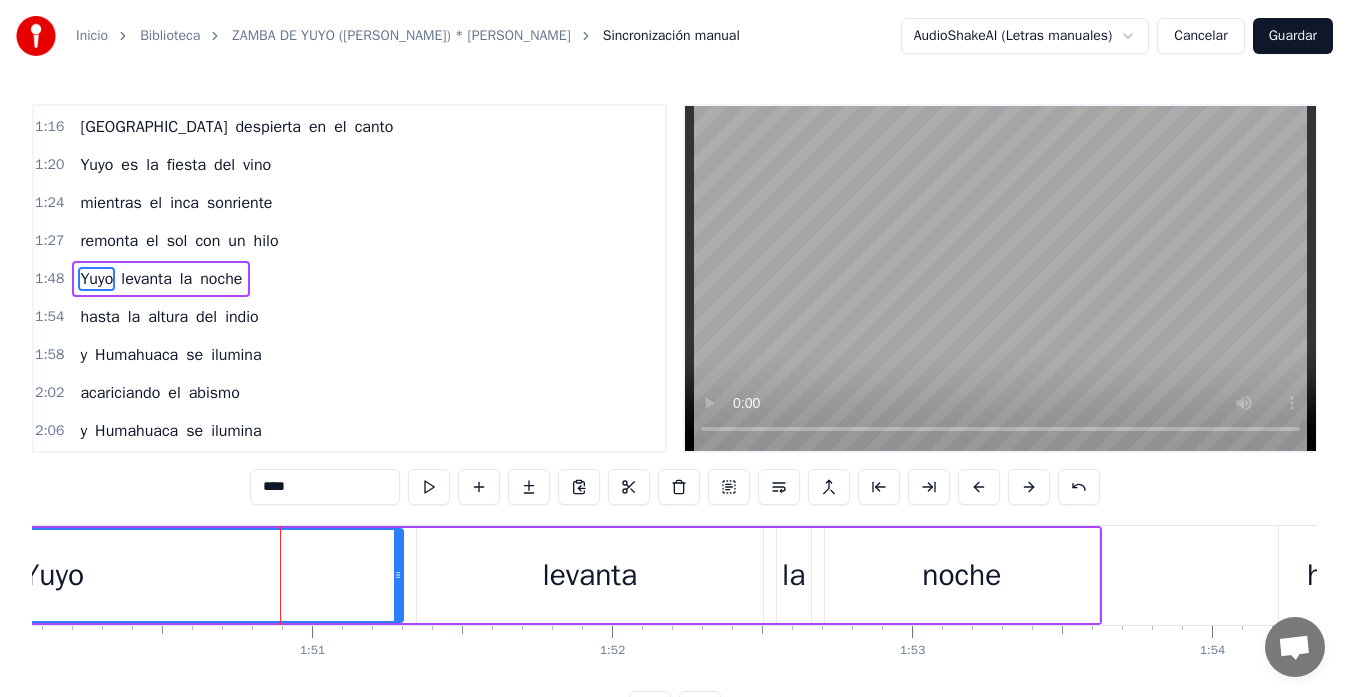 scroll, scrollTop: 0, scrollLeft: 33067, axis: horizontal 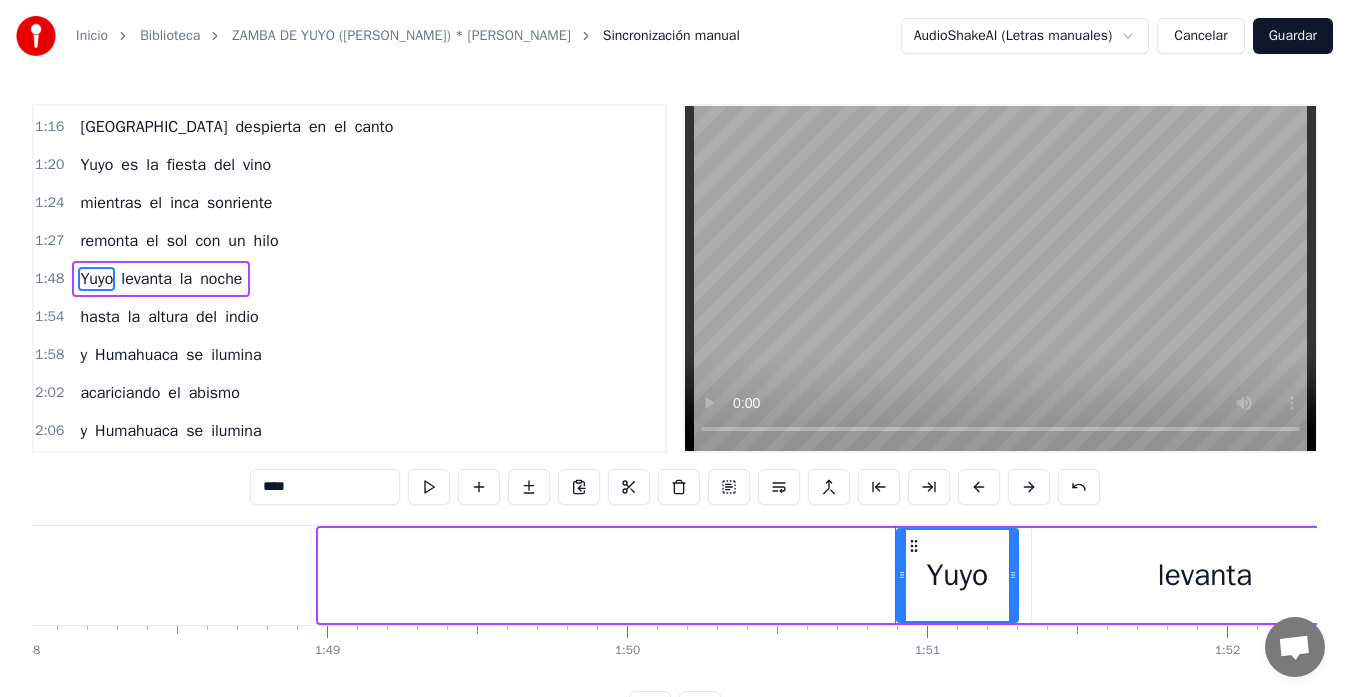 drag, startPoint x: 323, startPoint y: 573, endPoint x: 901, endPoint y: 587, distance: 578.16956 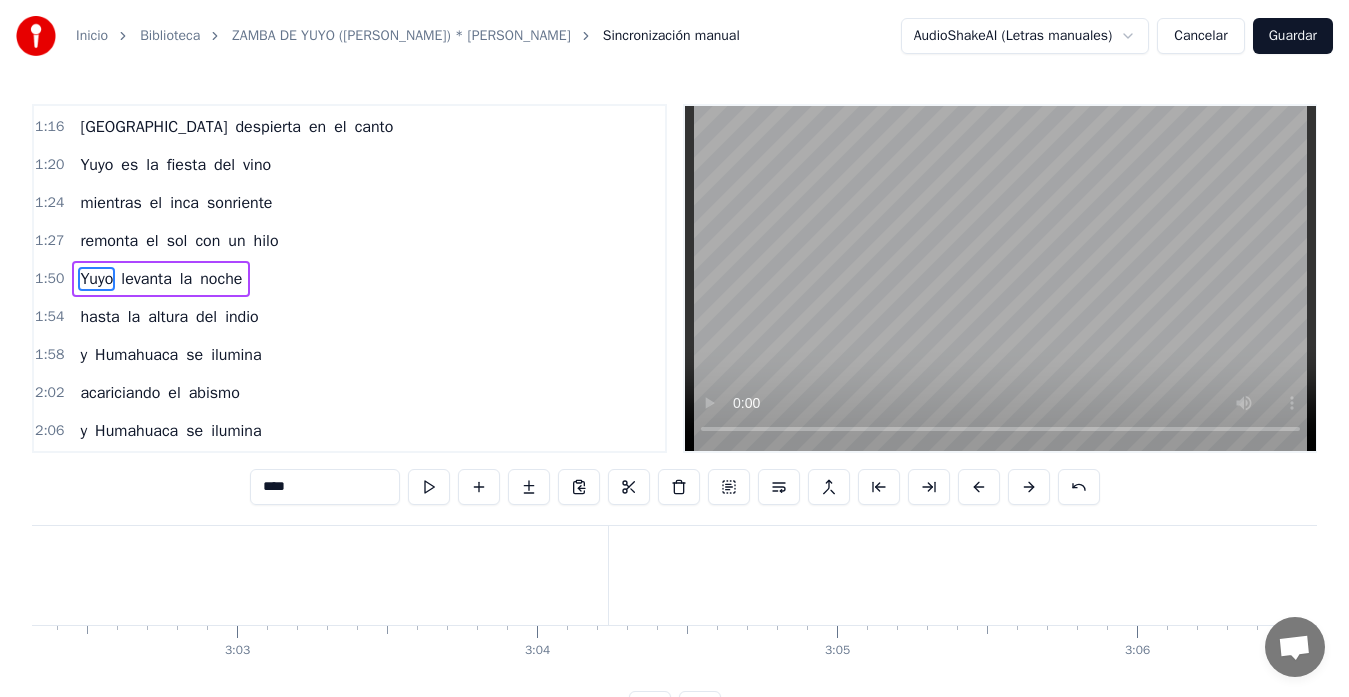 scroll, scrollTop: 0, scrollLeft: 54698, axis: horizontal 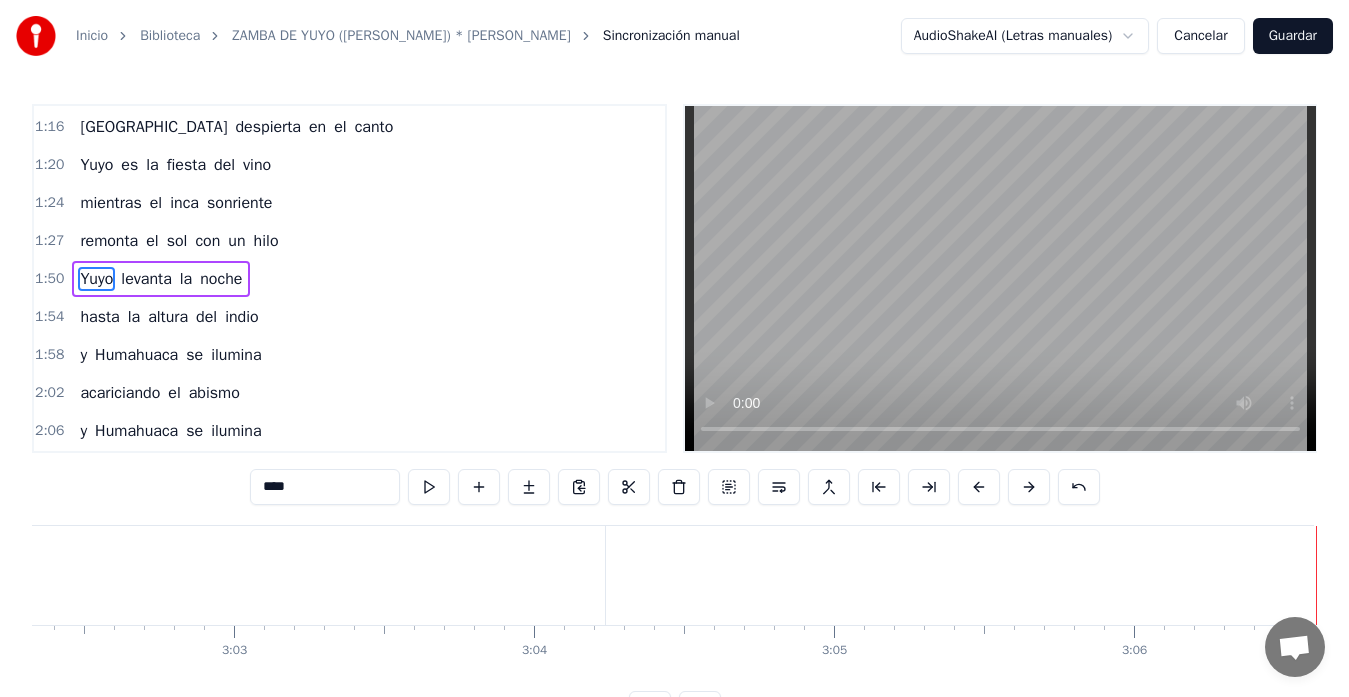 click on "Guardar" at bounding box center [1293, 36] 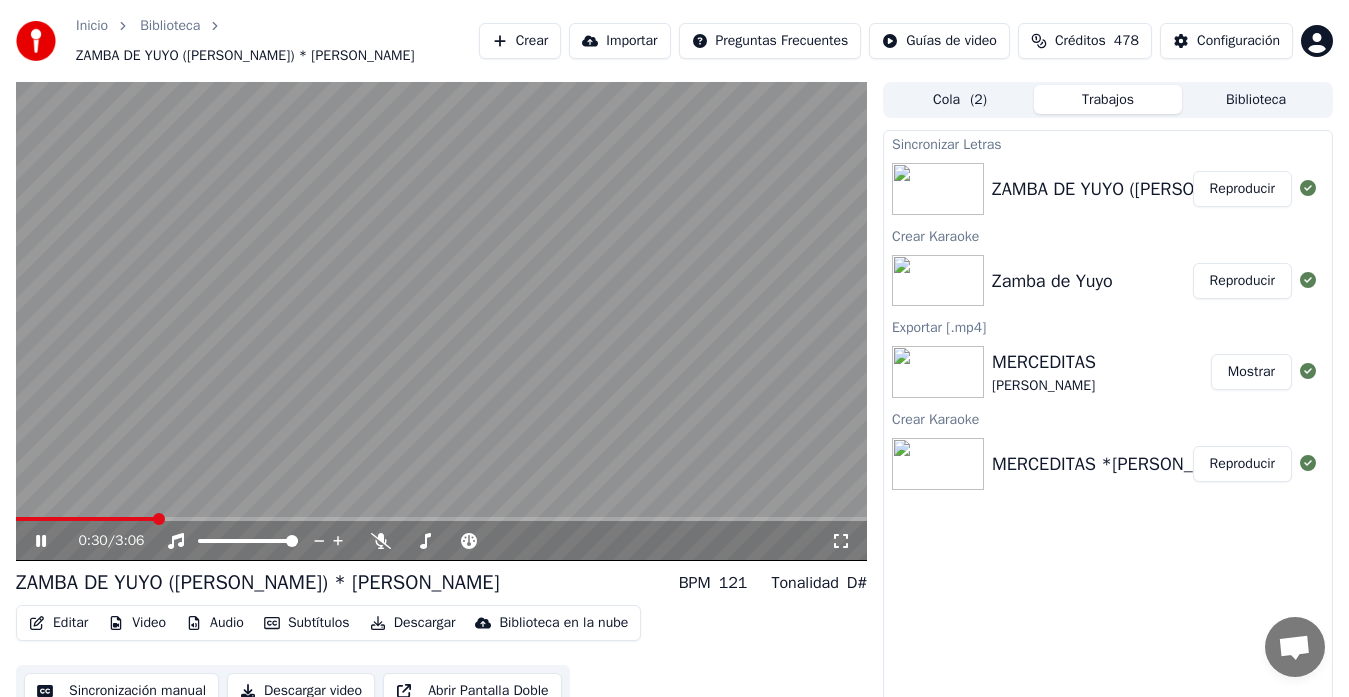 click on "Descargar" at bounding box center [413, 623] 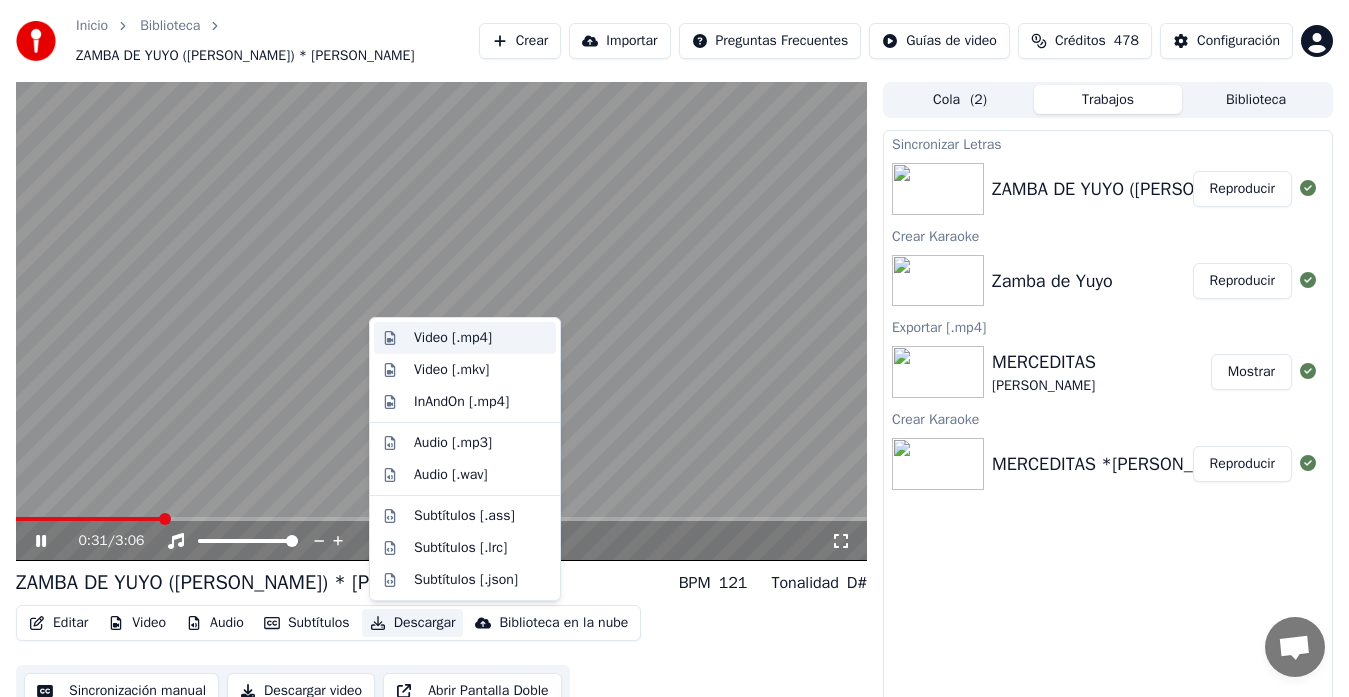 click on "Video [.mp4]" at bounding box center [453, 338] 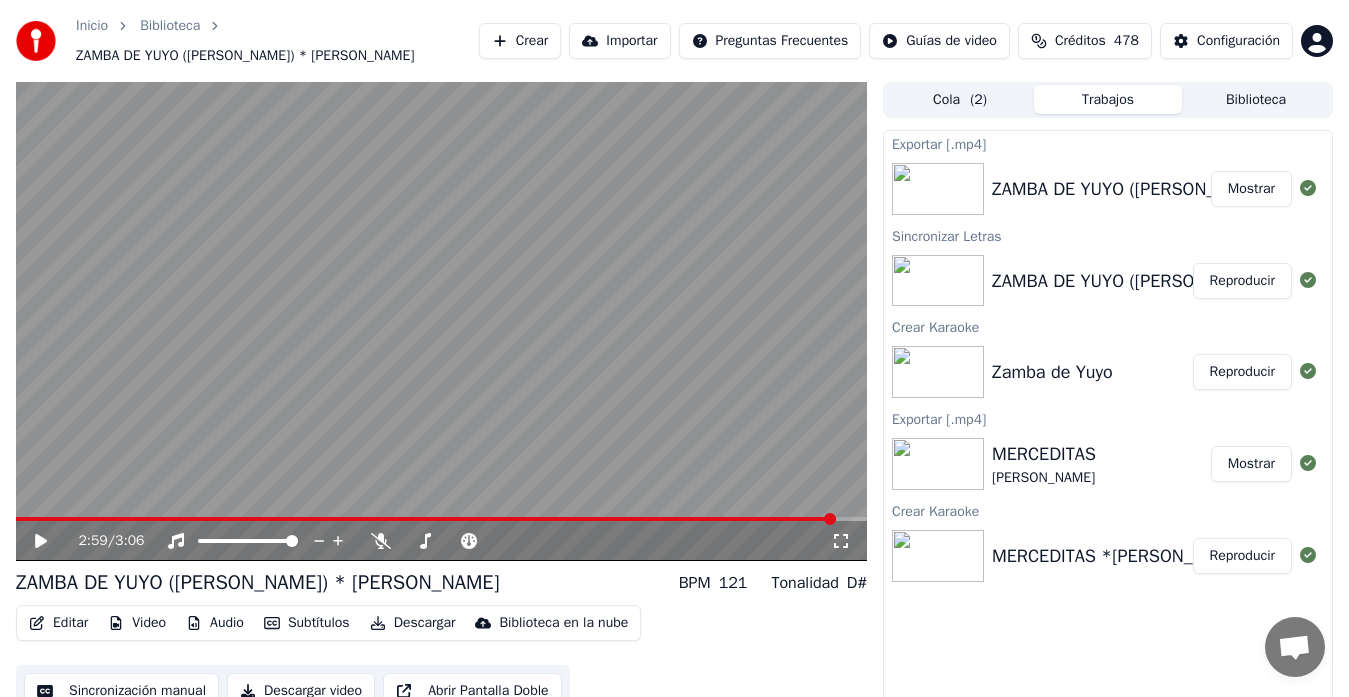 click on "Mostrar" at bounding box center (1251, 189) 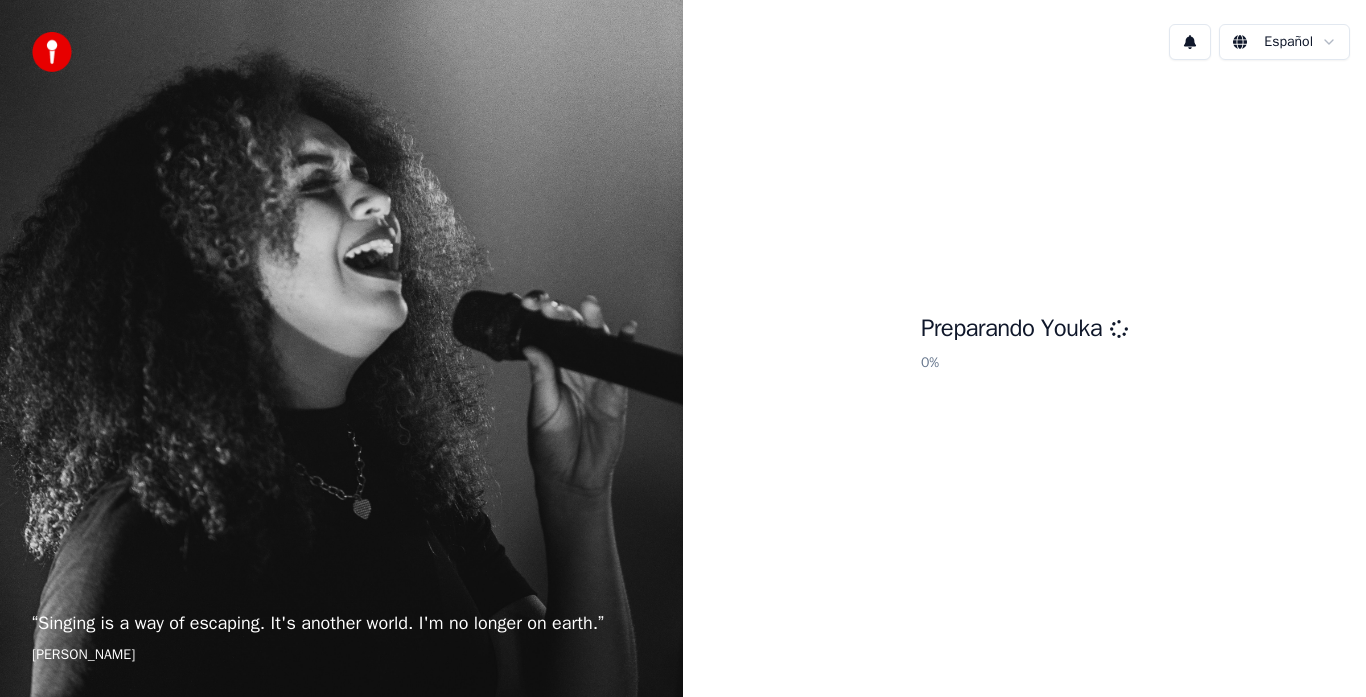 scroll, scrollTop: 0, scrollLeft: 0, axis: both 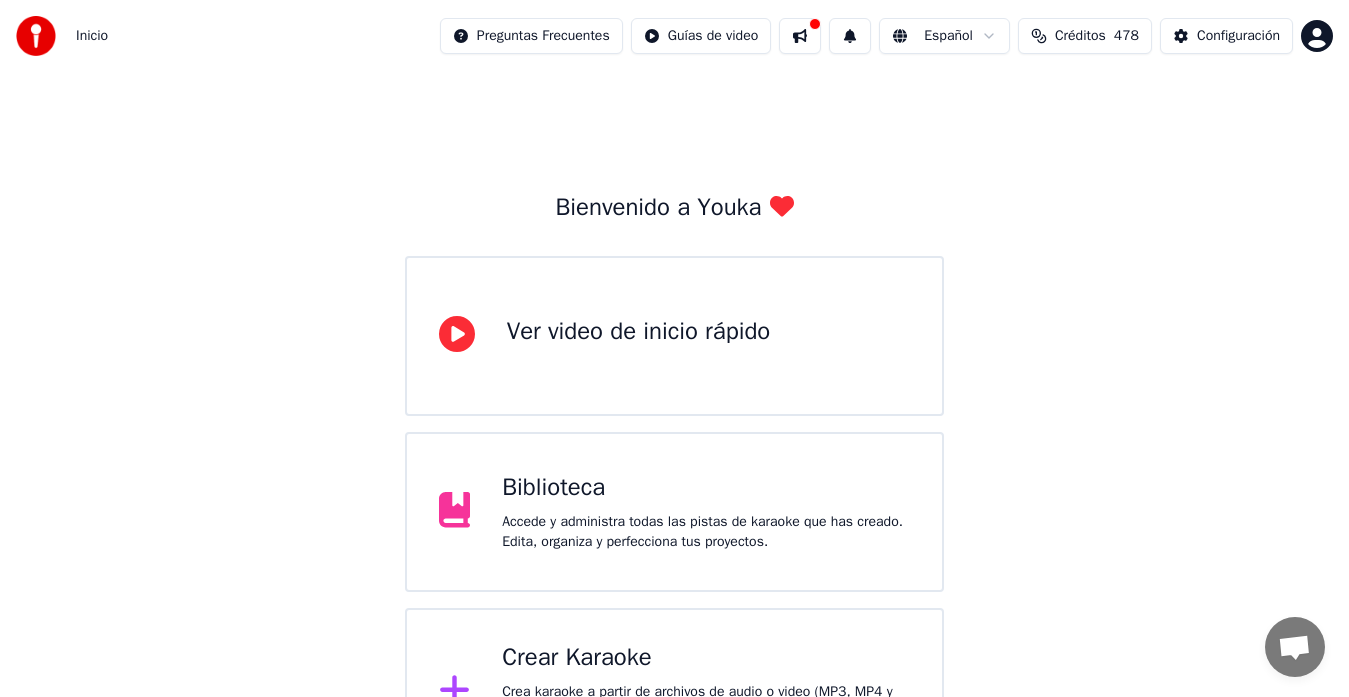 click on "Crear Karaoke" at bounding box center [706, 658] 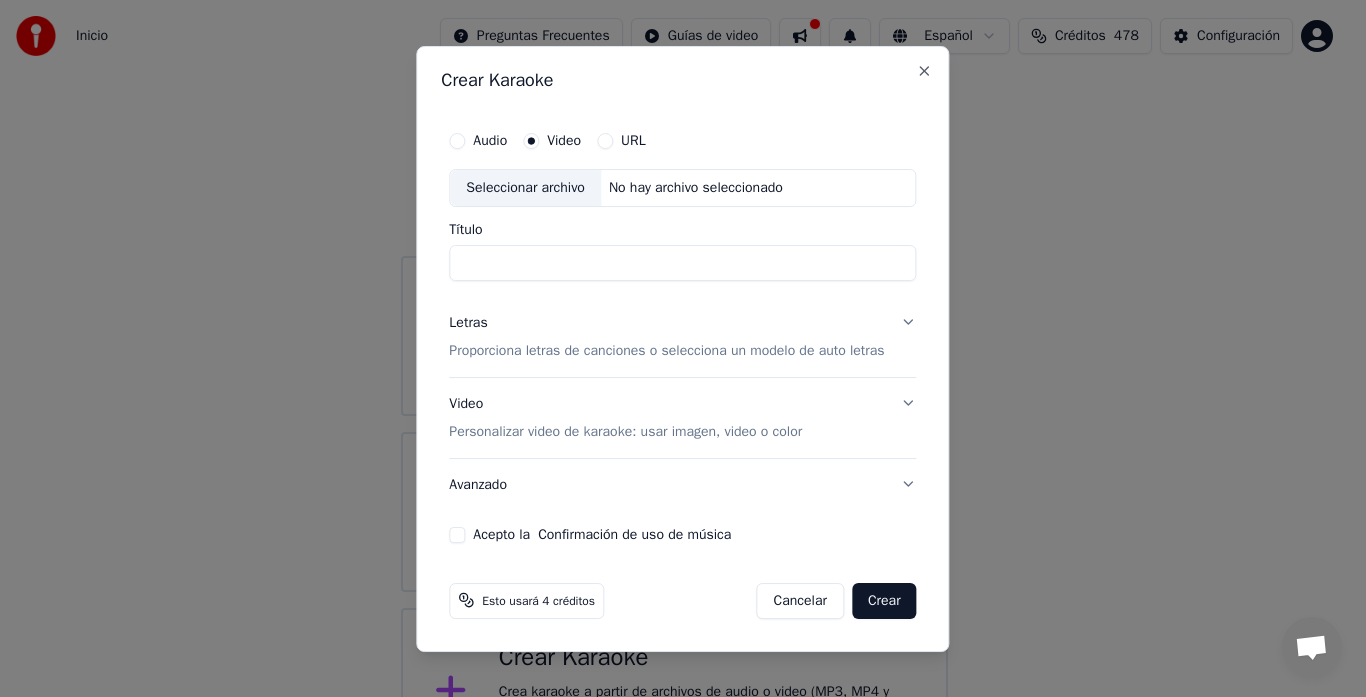 click on "Seleccionar archivo" at bounding box center [525, 188] 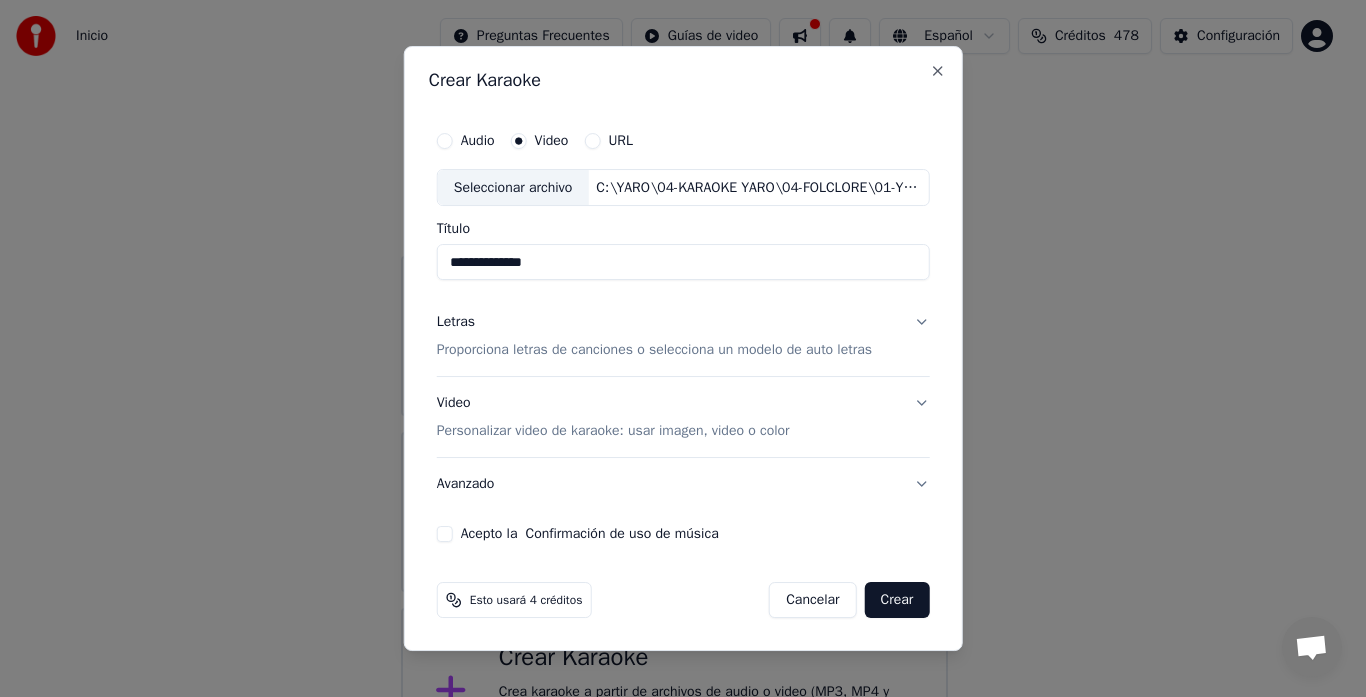 drag, startPoint x: 561, startPoint y: 269, endPoint x: 306, endPoint y: 266, distance: 255.01764 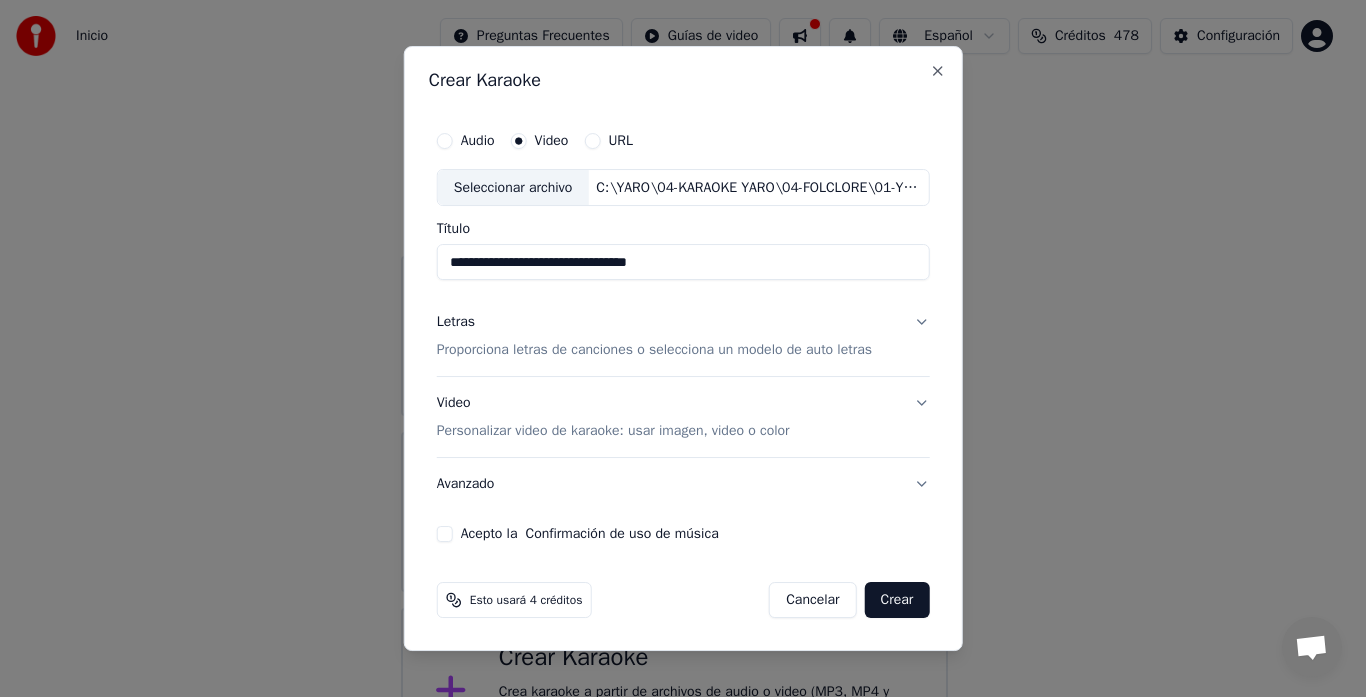 type on "**********" 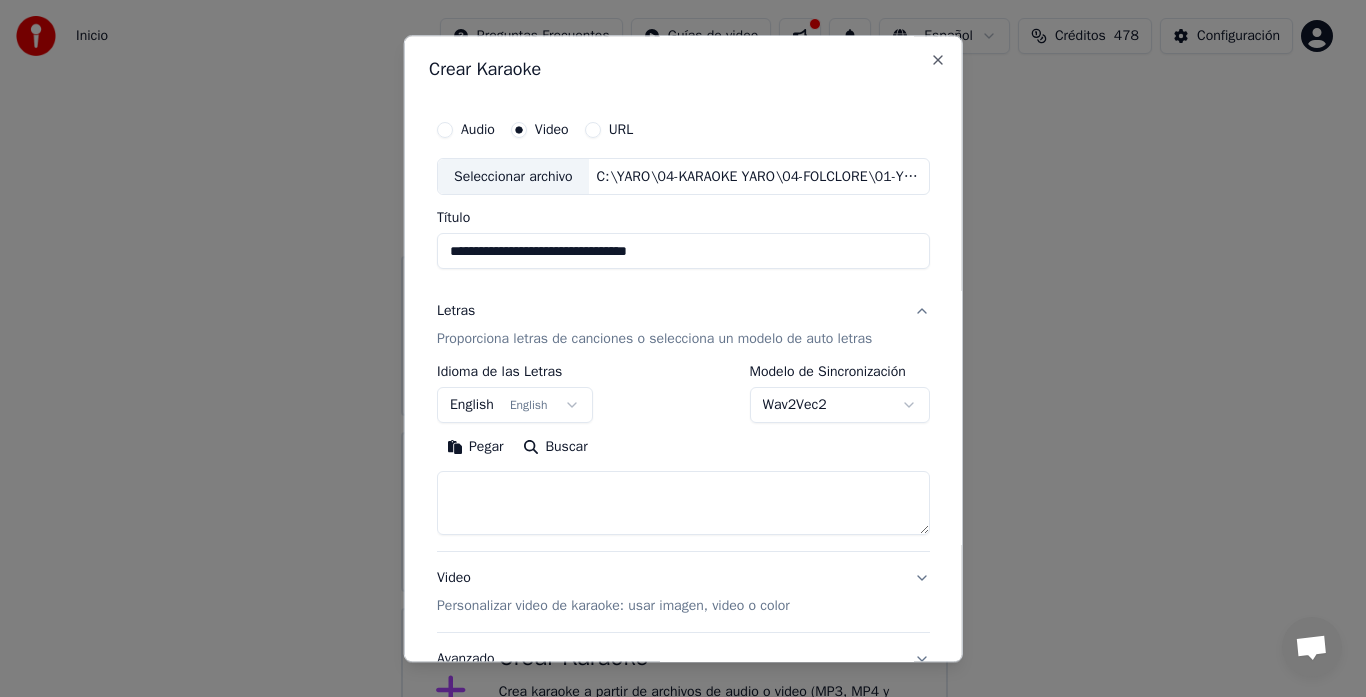 click at bounding box center (683, 504) 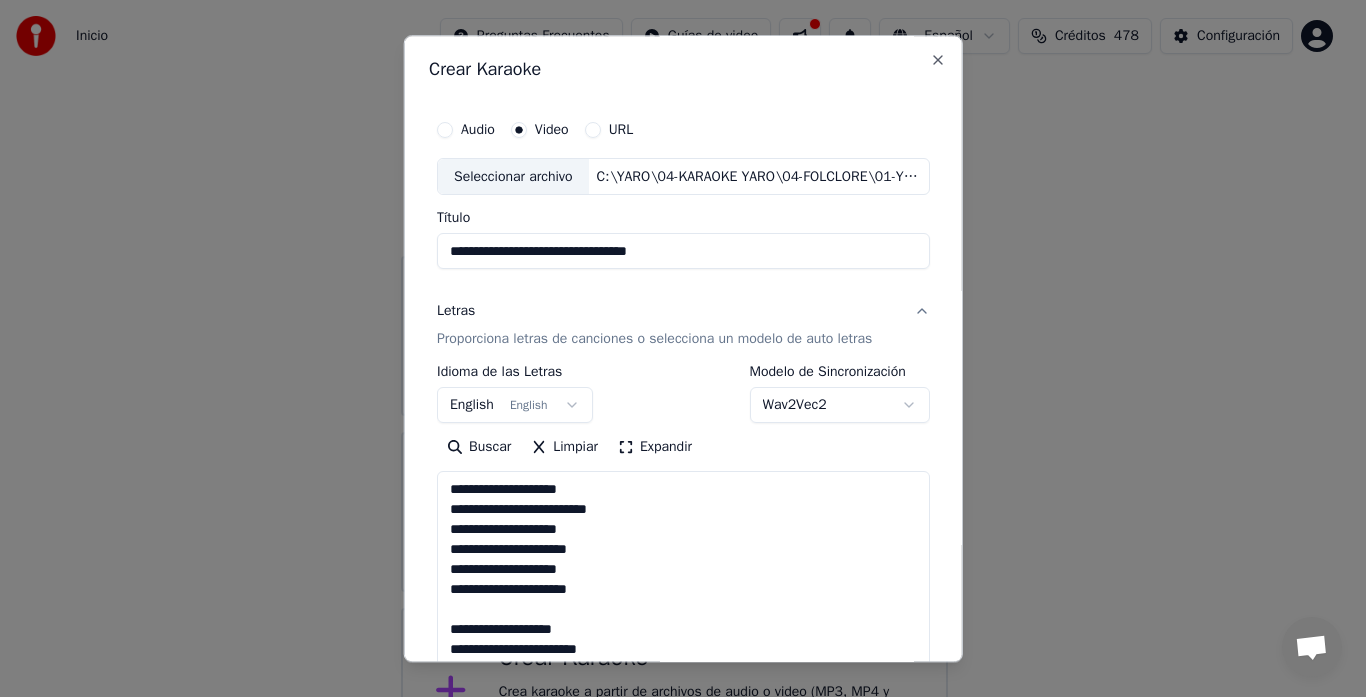 scroll, scrollTop: 245, scrollLeft: 0, axis: vertical 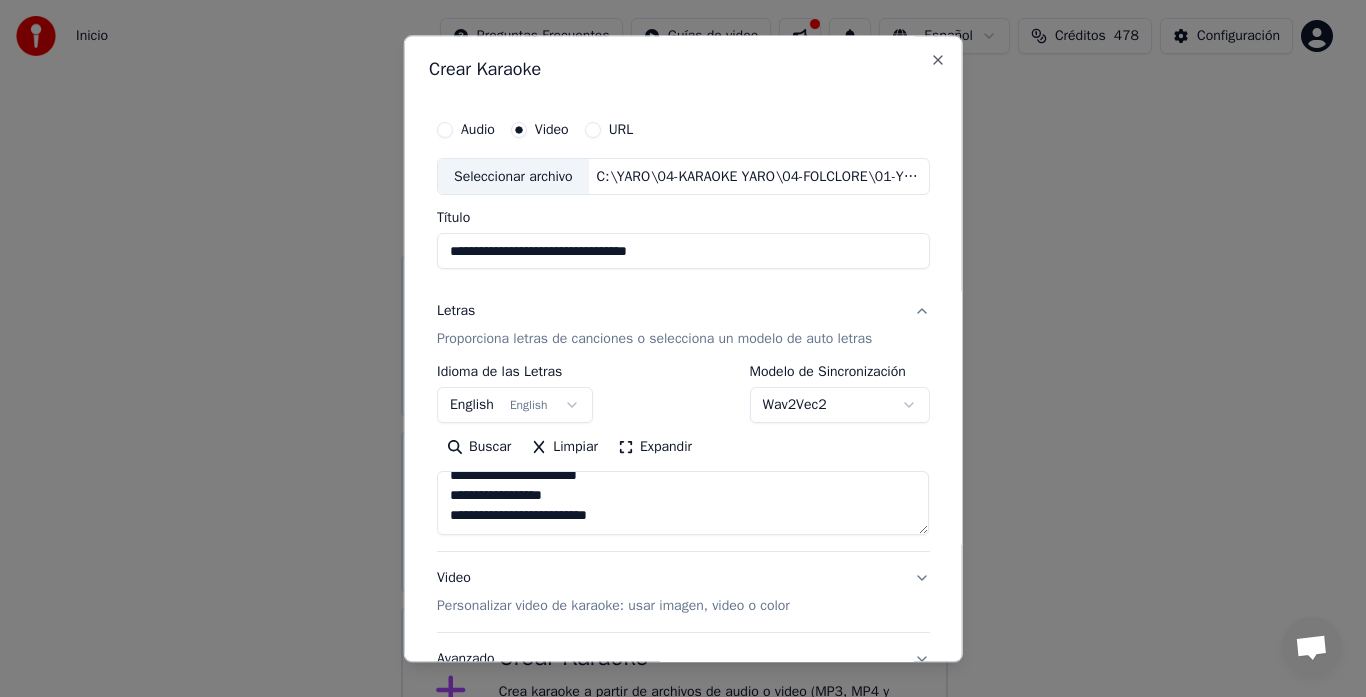 paste on "**********" 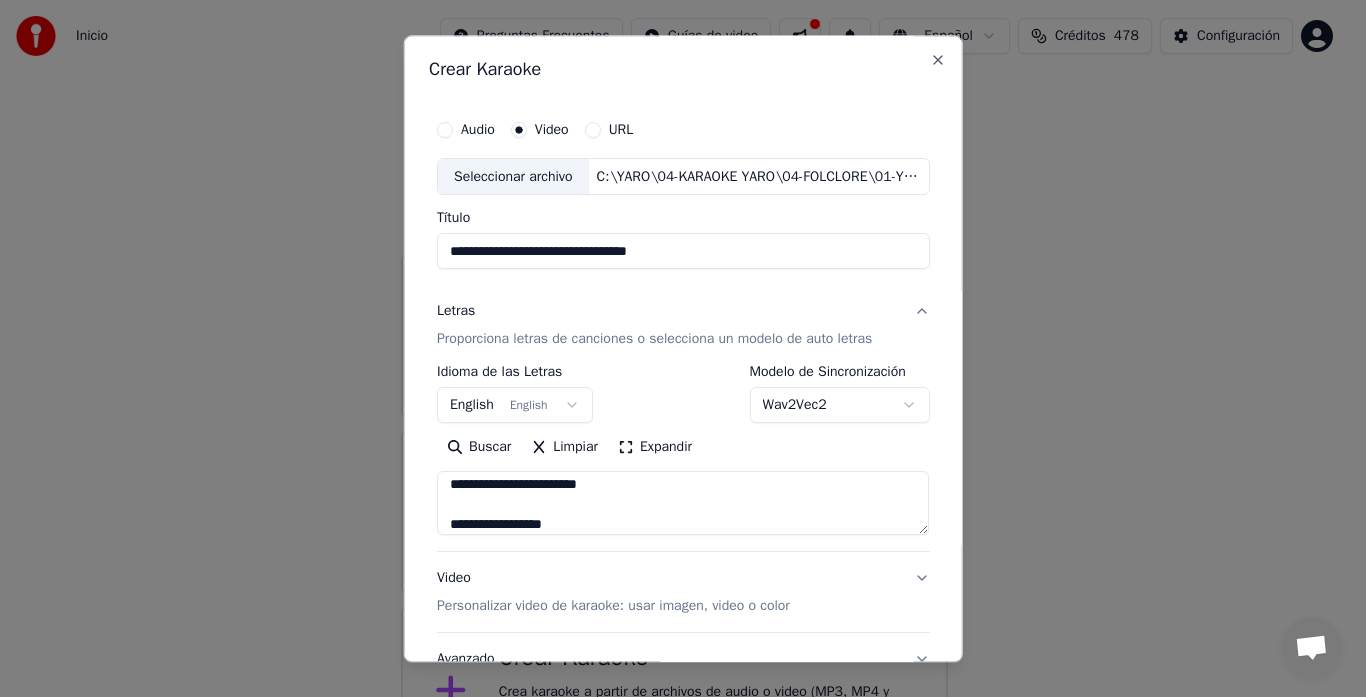 scroll, scrollTop: 385, scrollLeft: 0, axis: vertical 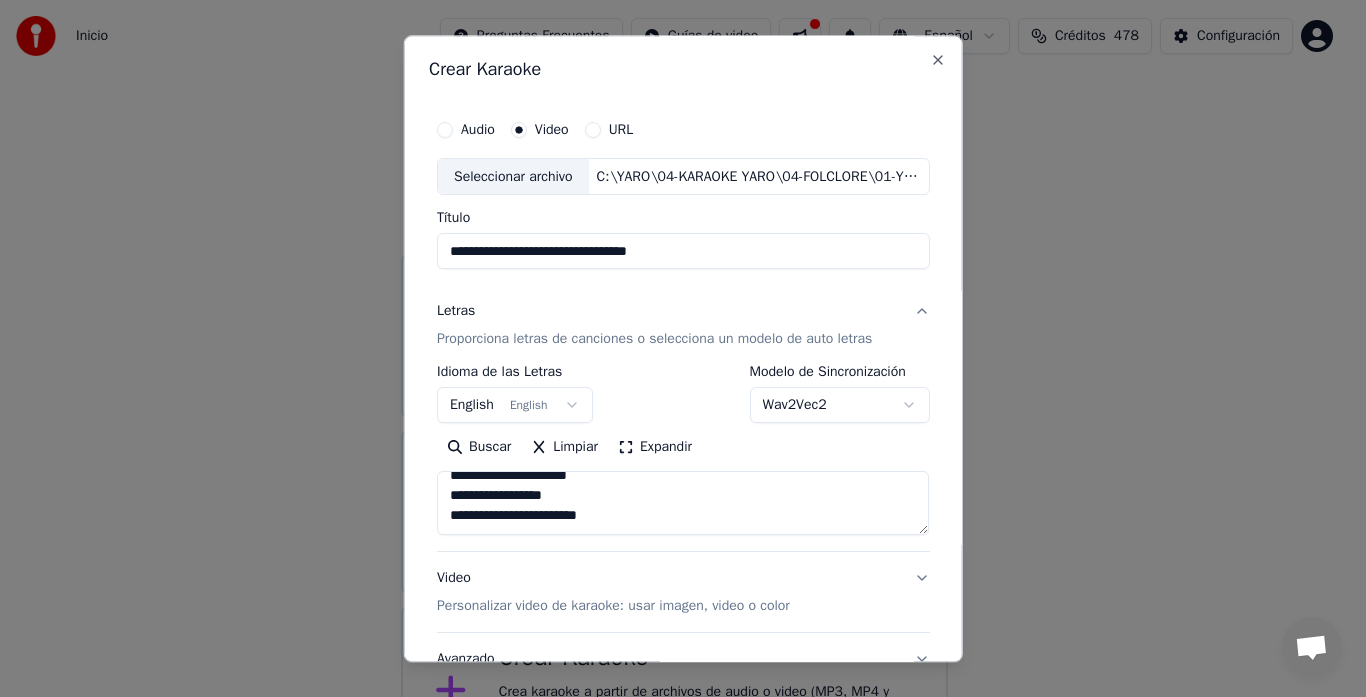 paste on "**********" 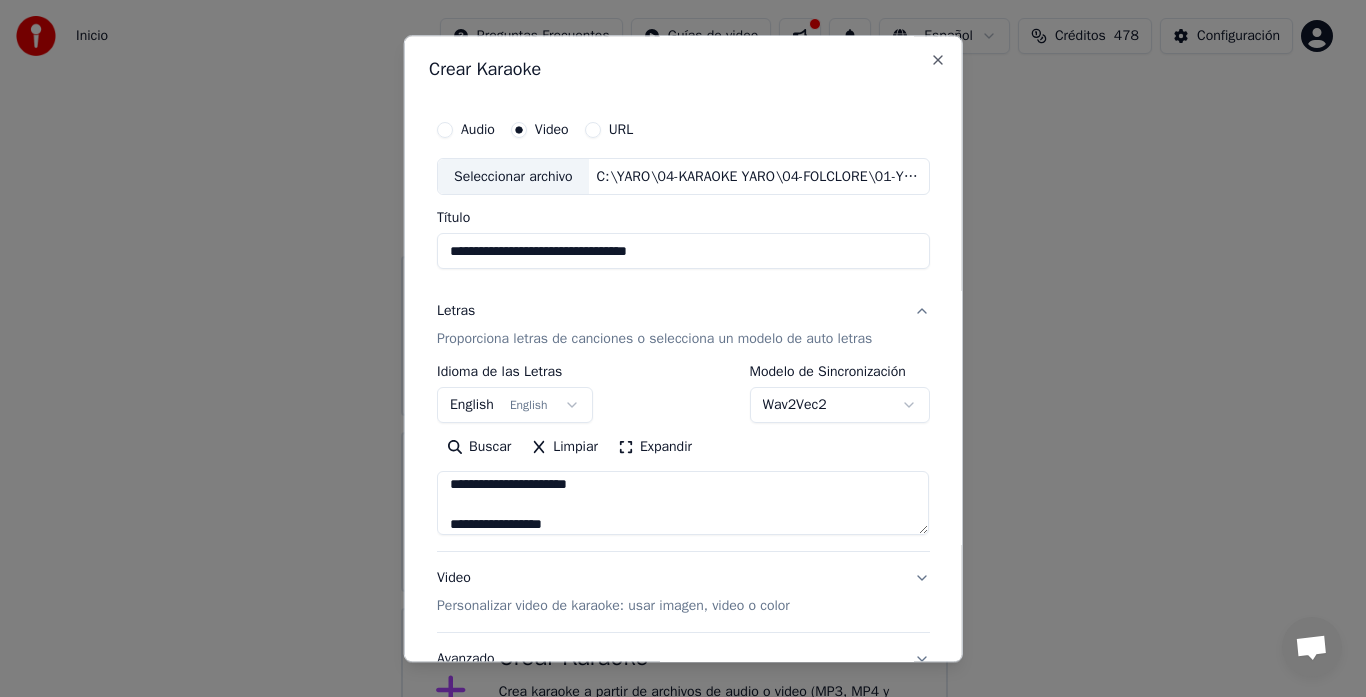 scroll, scrollTop: 665, scrollLeft: 0, axis: vertical 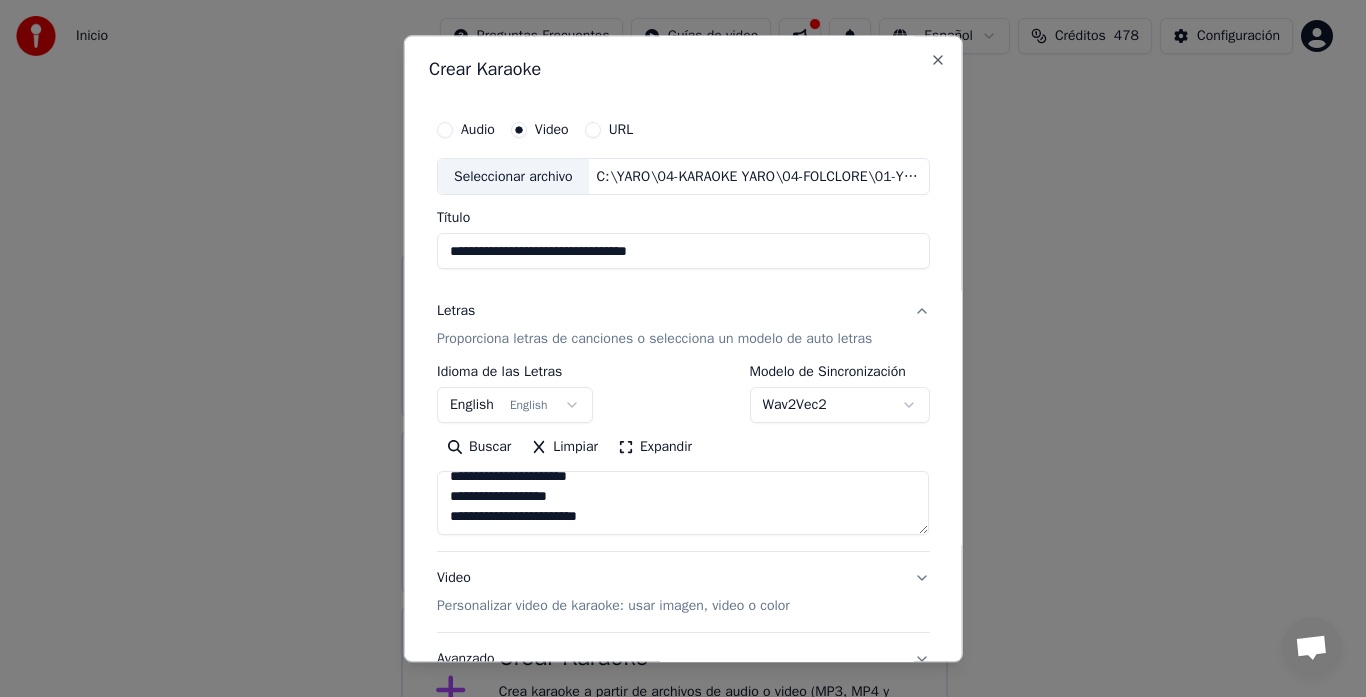 paste on "**********" 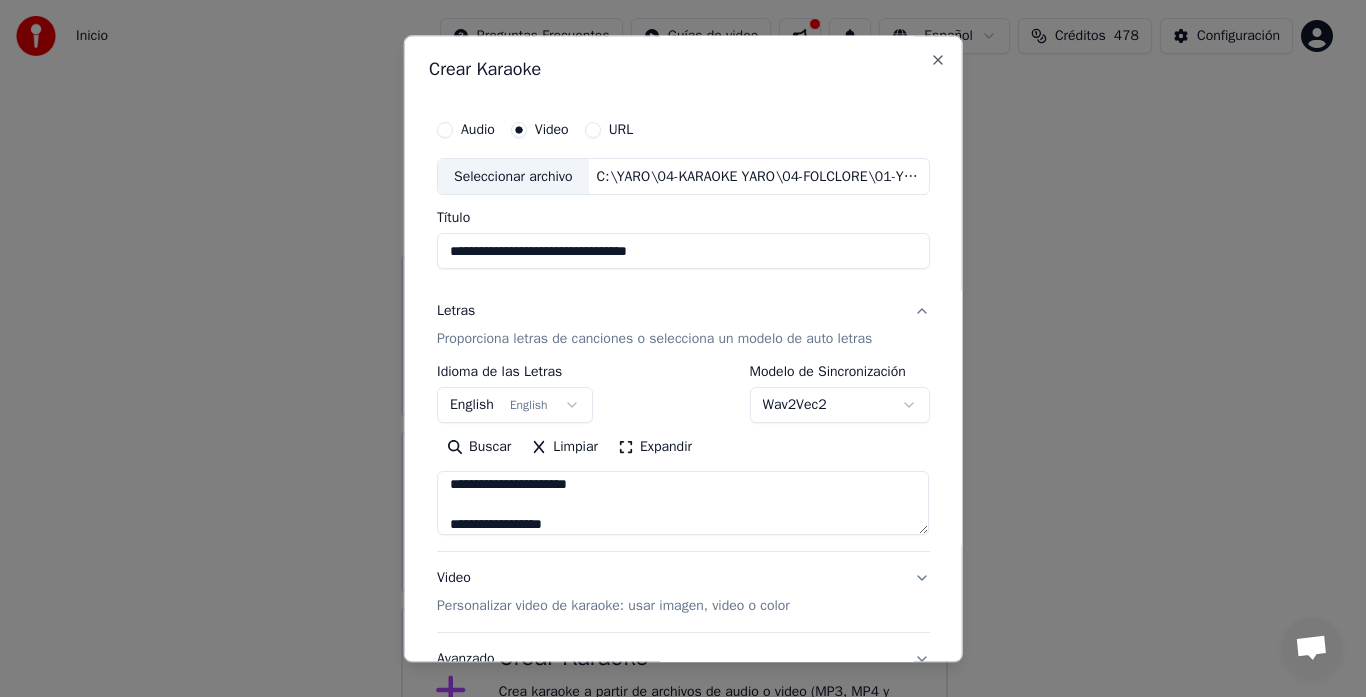 scroll, scrollTop: 805, scrollLeft: 0, axis: vertical 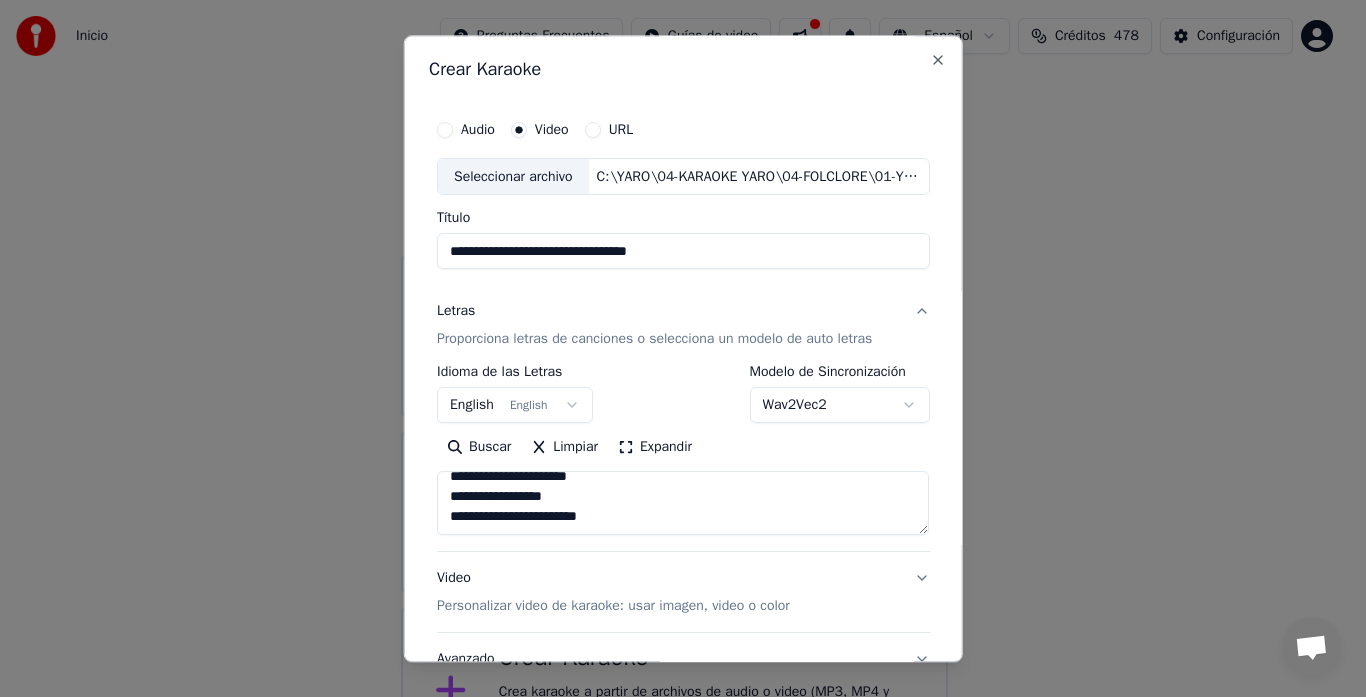 type on "**********" 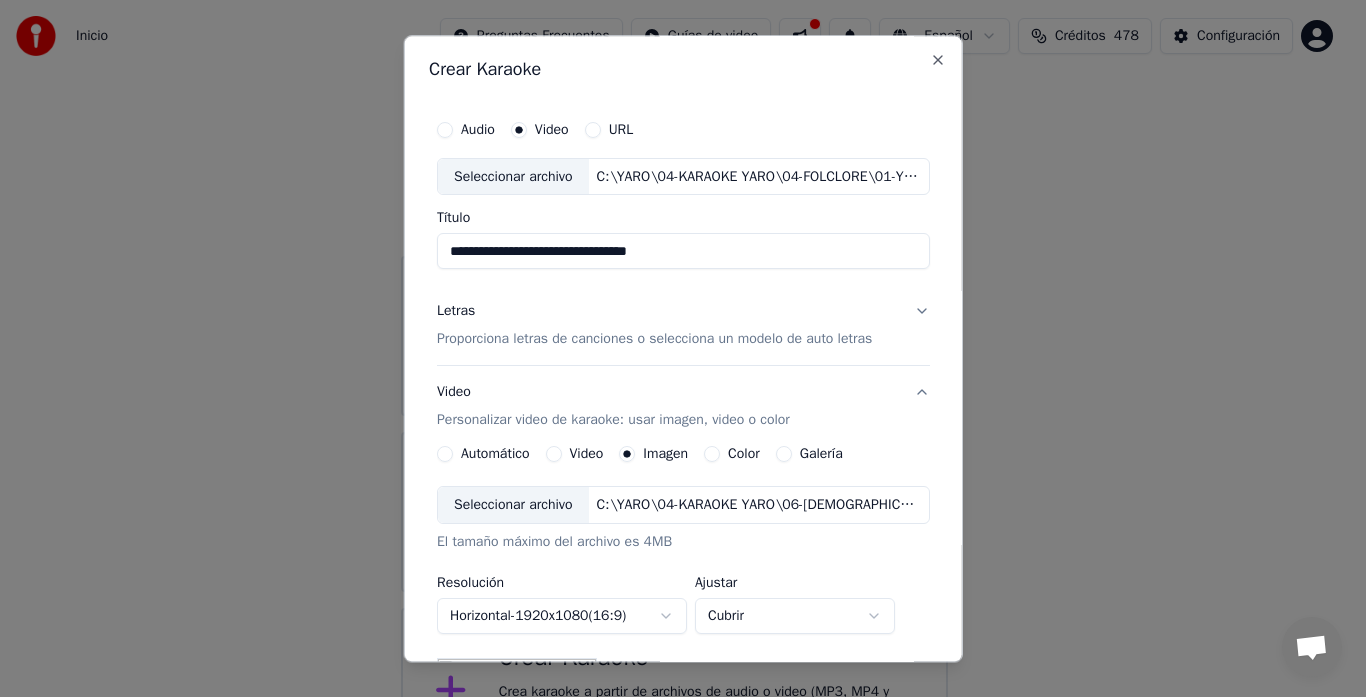 click on "Seleccionar archivo" at bounding box center [513, 506] 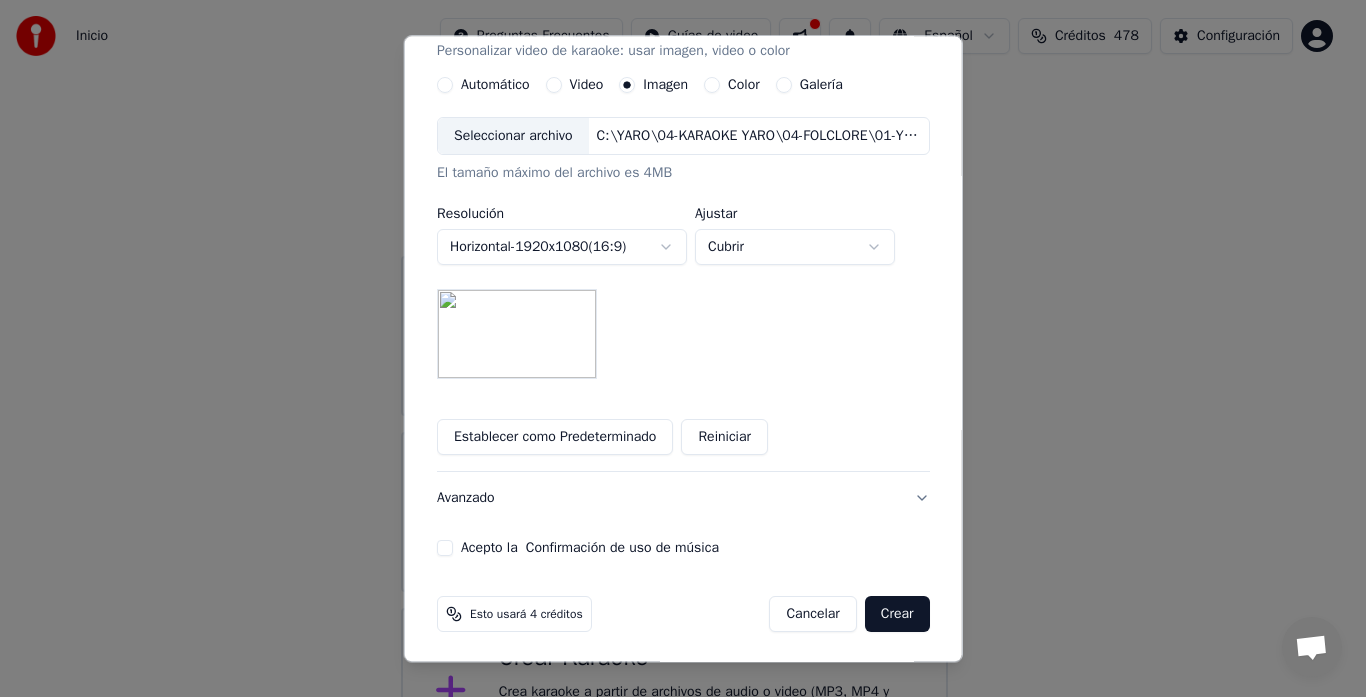 scroll, scrollTop: 372, scrollLeft: 0, axis: vertical 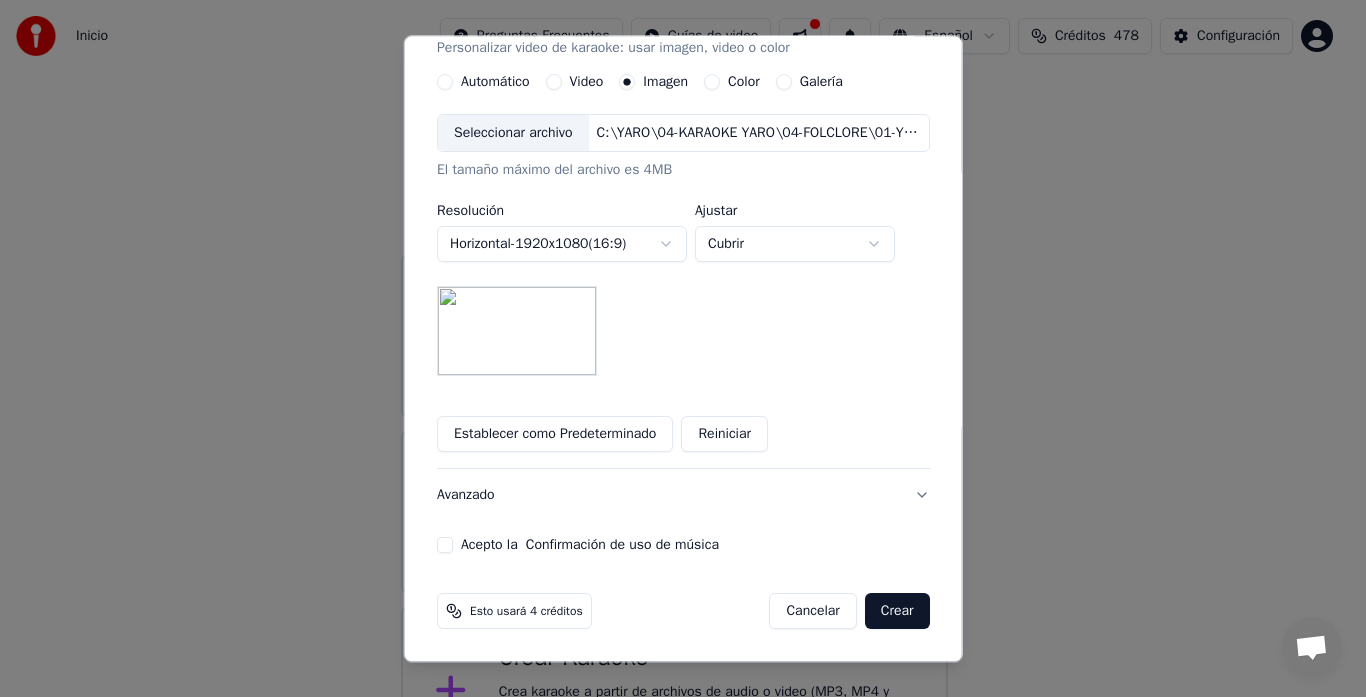 click on "Acepto la   Confirmación de uso de música" at bounding box center [445, 546] 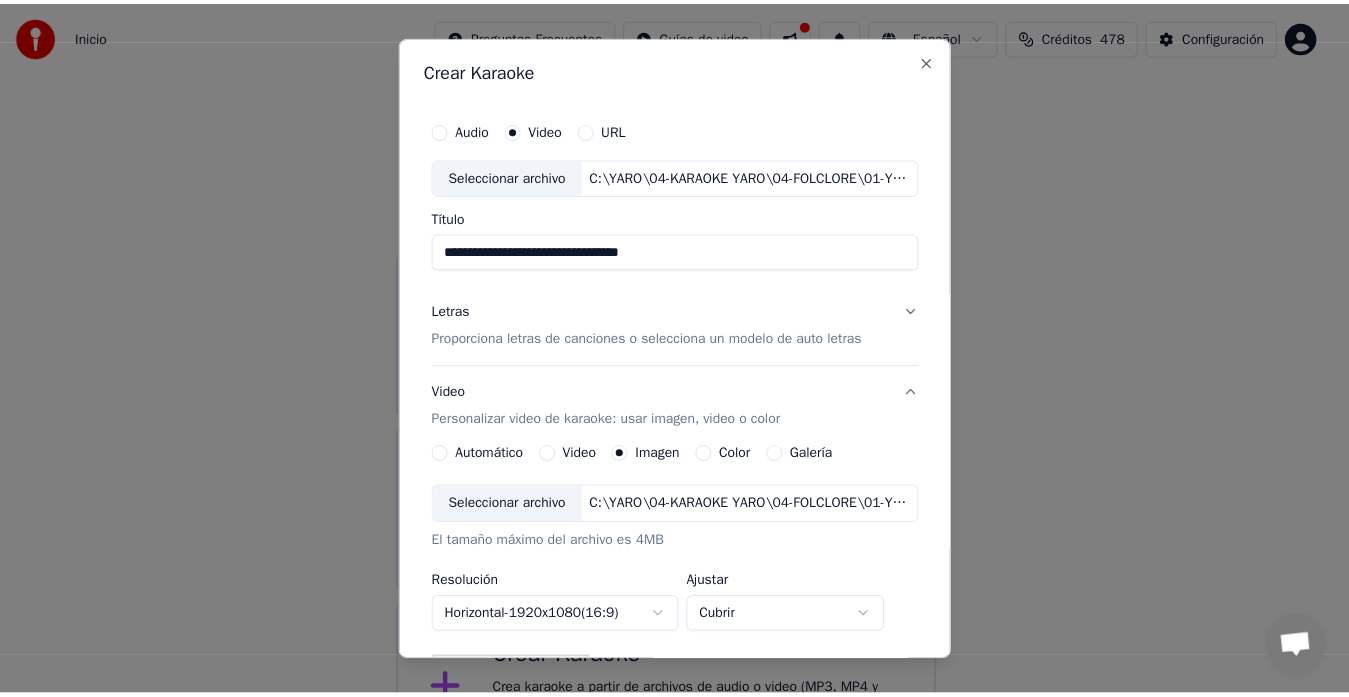 scroll, scrollTop: 372, scrollLeft: 0, axis: vertical 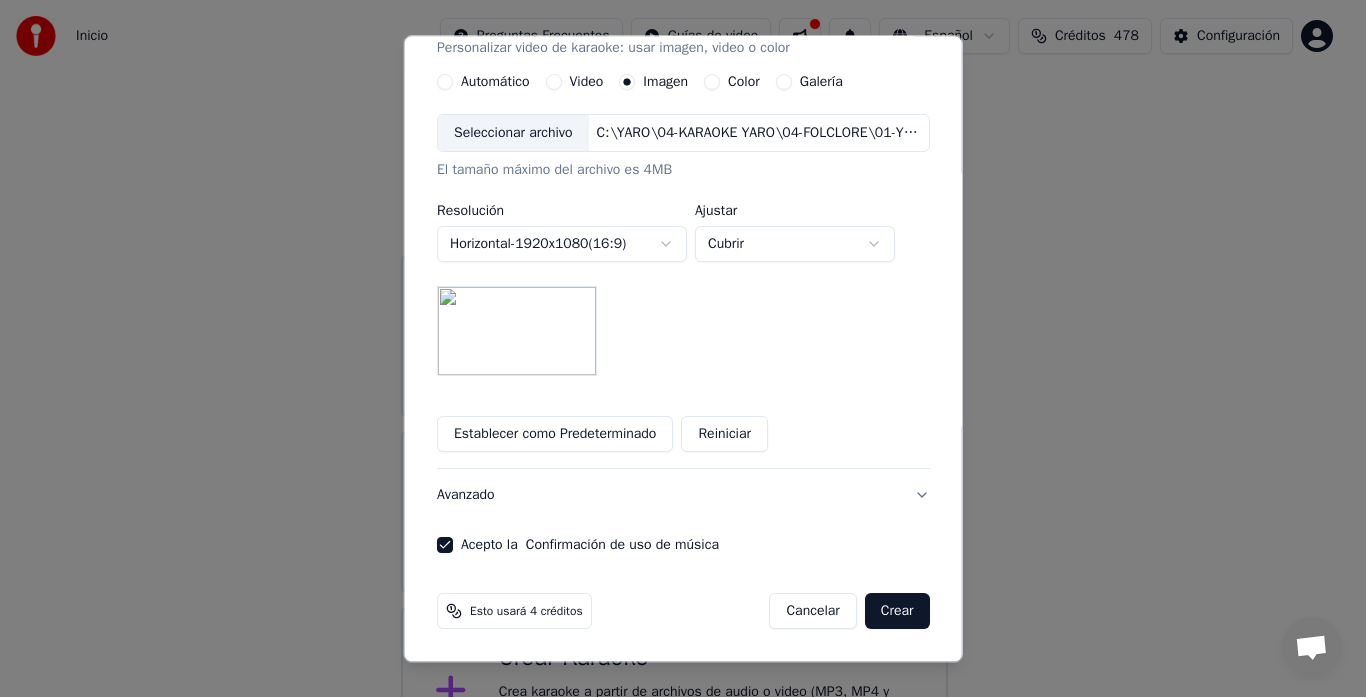 click on "Crear" at bounding box center [897, 612] 